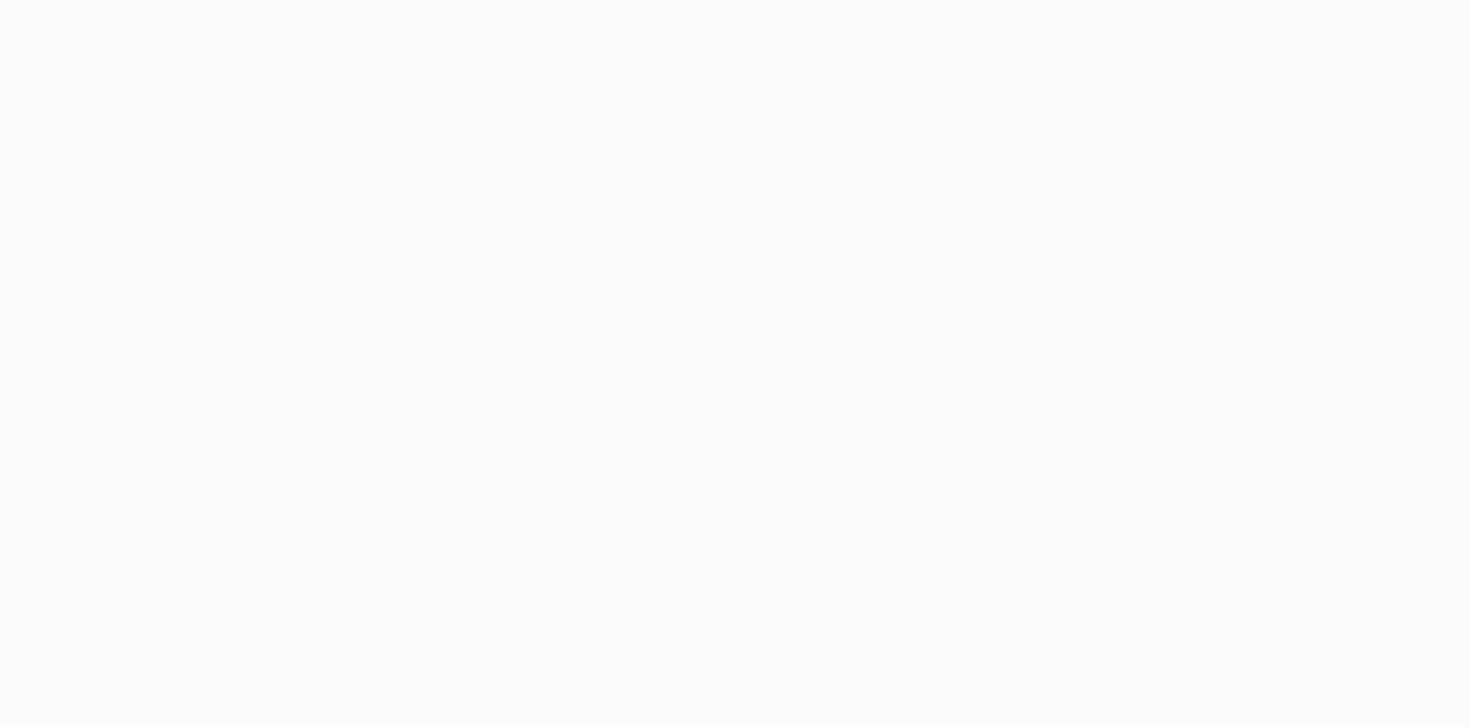 scroll, scrollTop: 0, scrollLeft: 0, axis: both 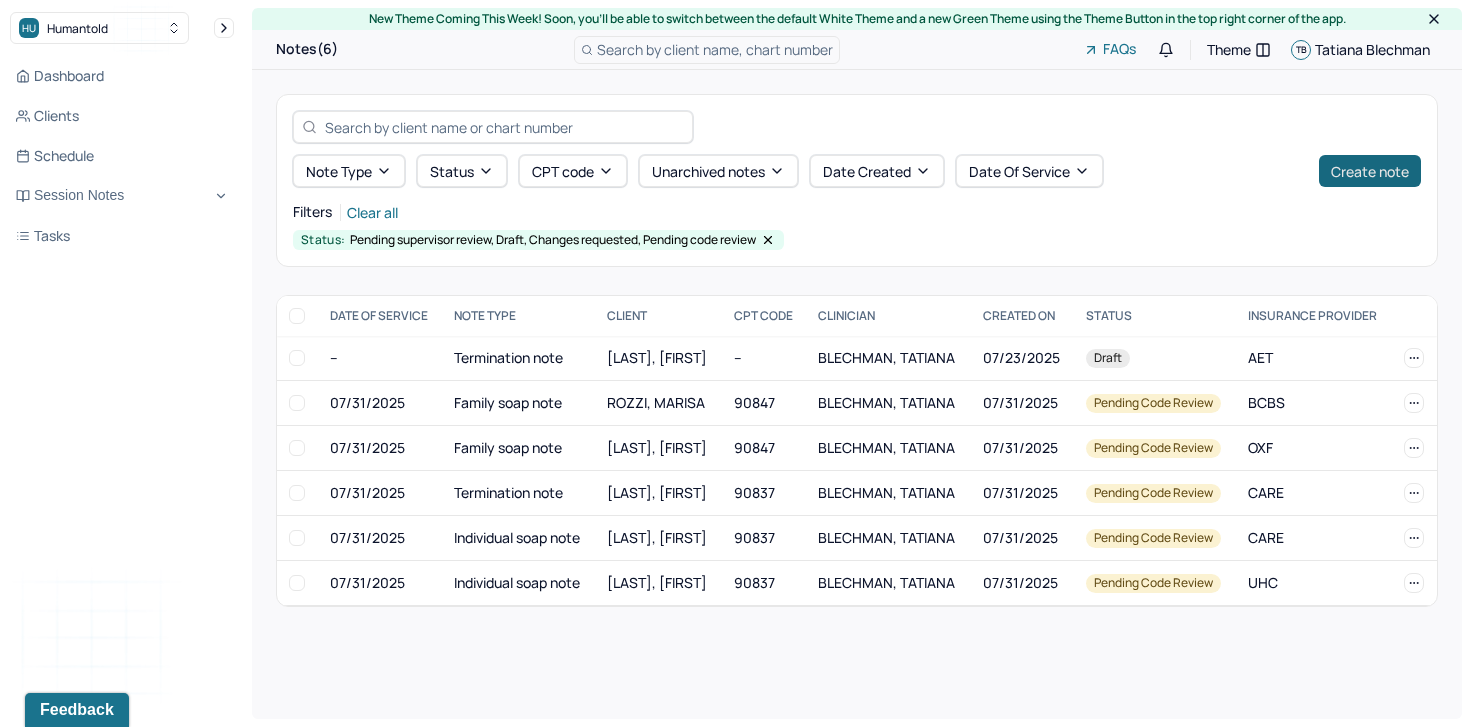 click on "Create note" at bounding box center (1370, 171) 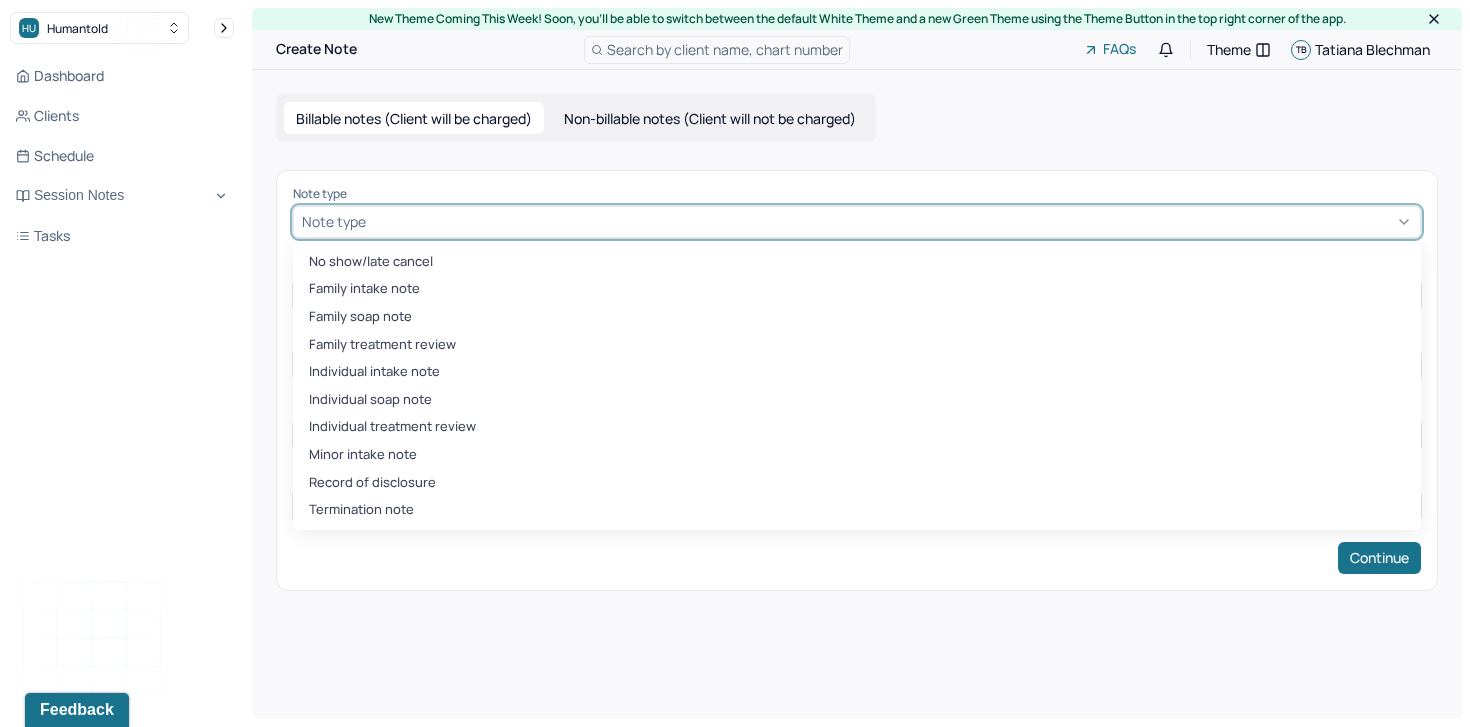 click at bounding box center (891, 221) 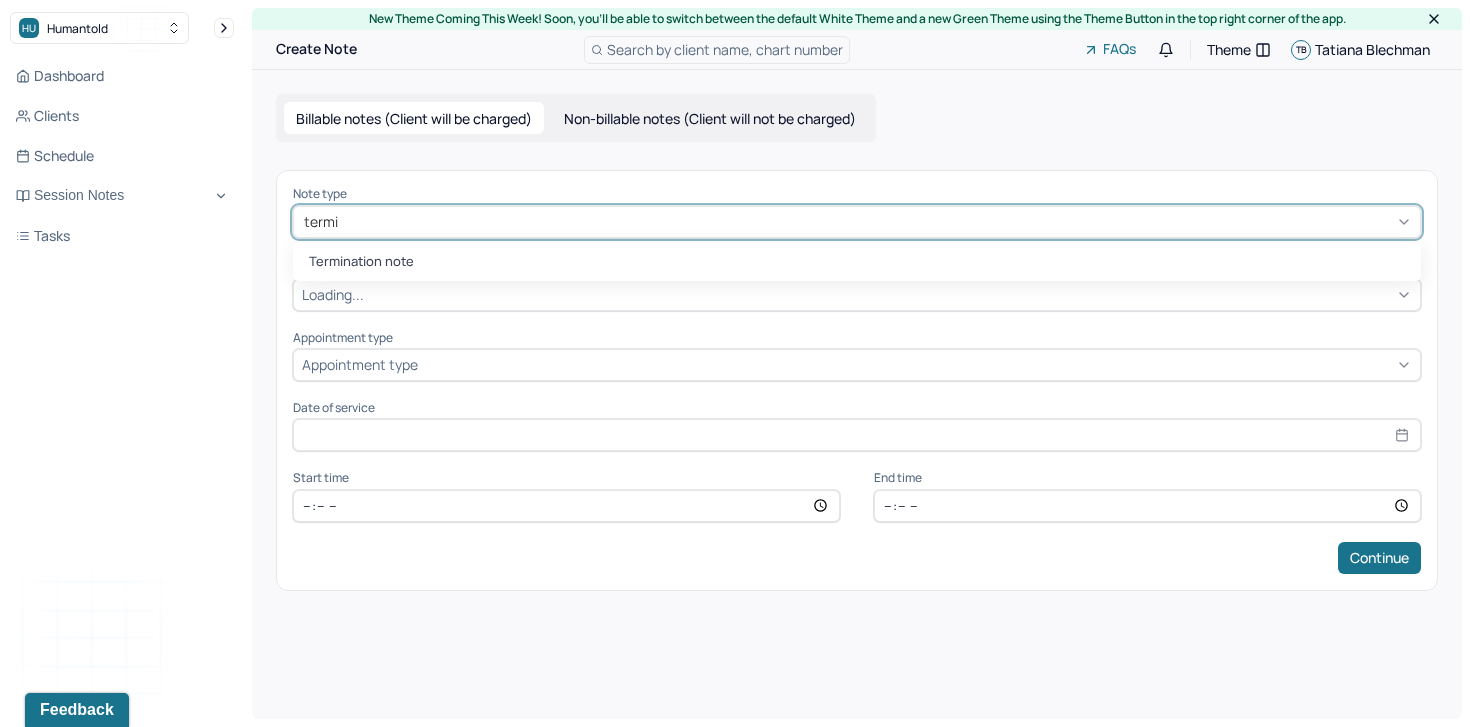 type on "termin" 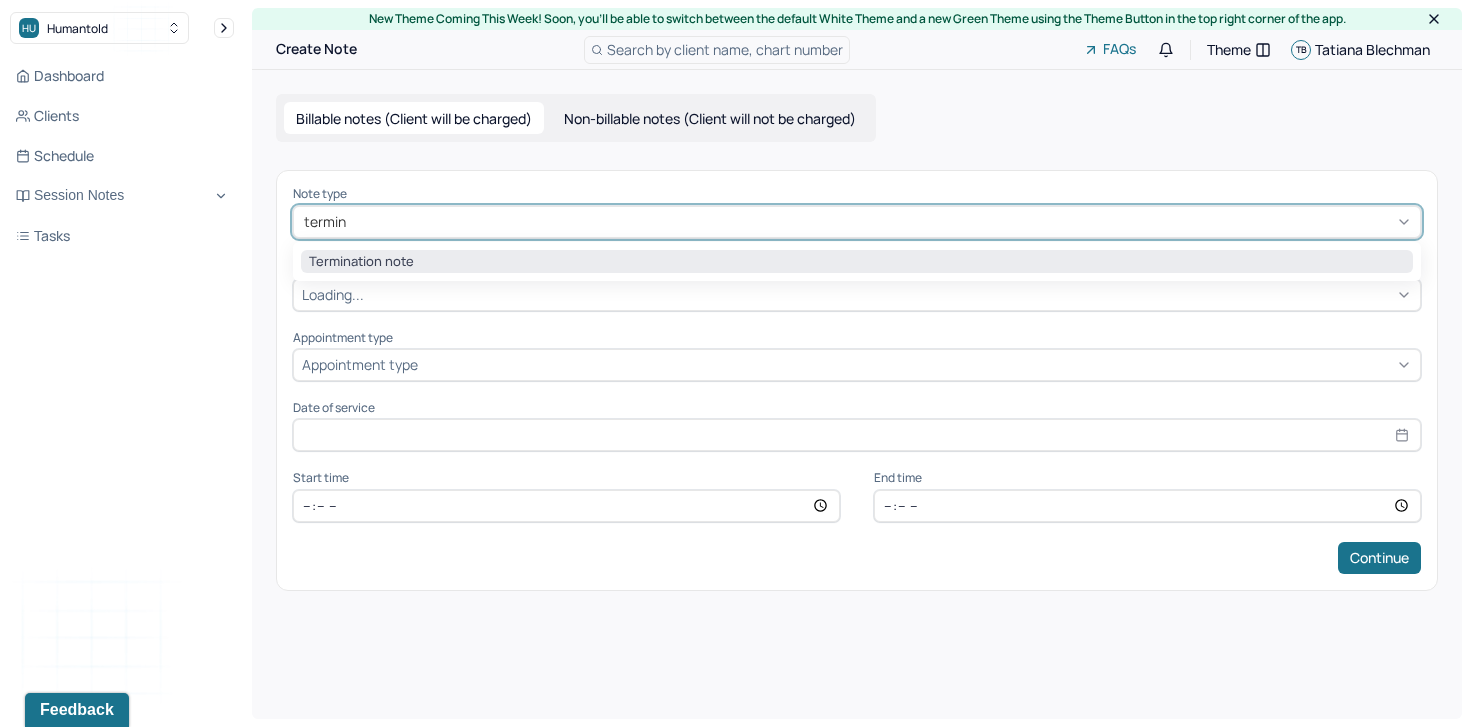 click on "Termination note" at bounding box center (857, 262) 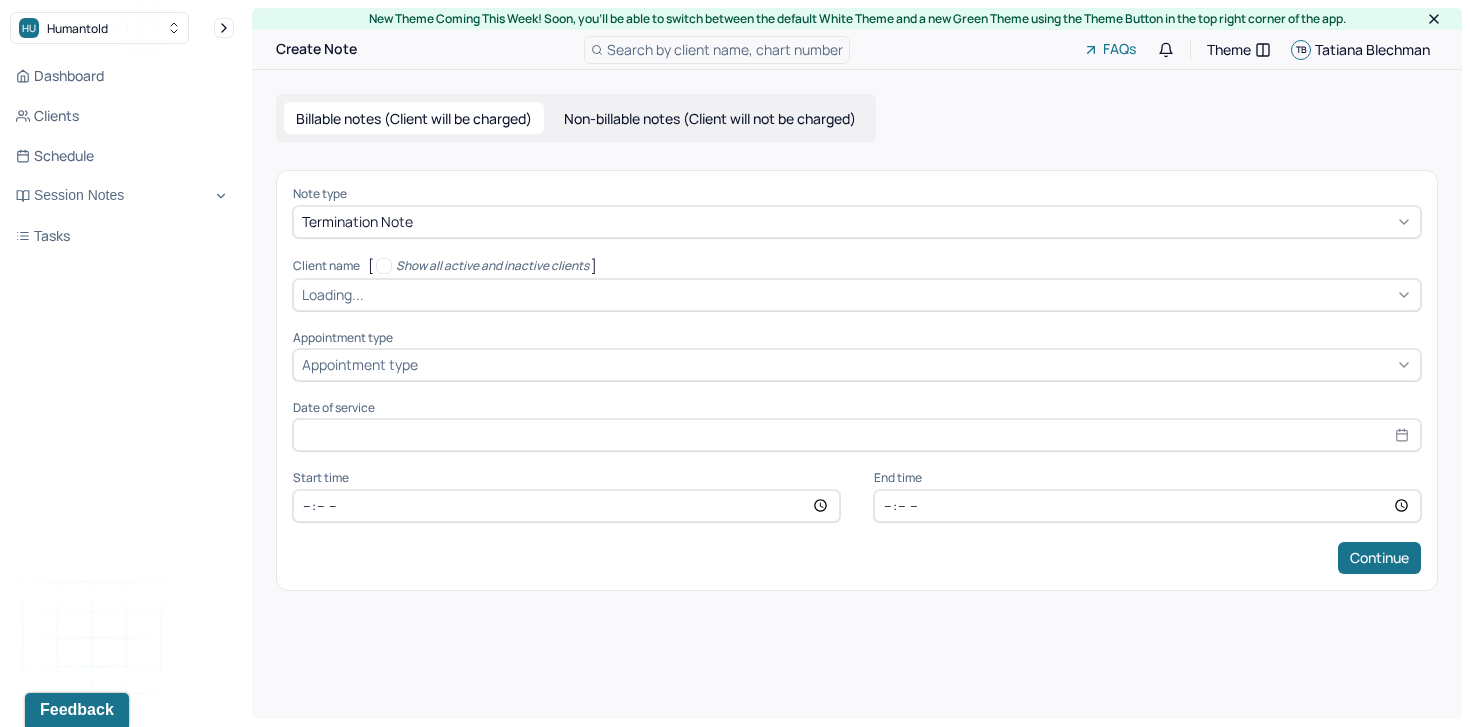 click on "Note type Termination note Client name [ Show all active and inactive clients ] Loading... Supervisee name Appointment type Appointment type Date of service Start time End time Continue" at bounding box center [857, 380] 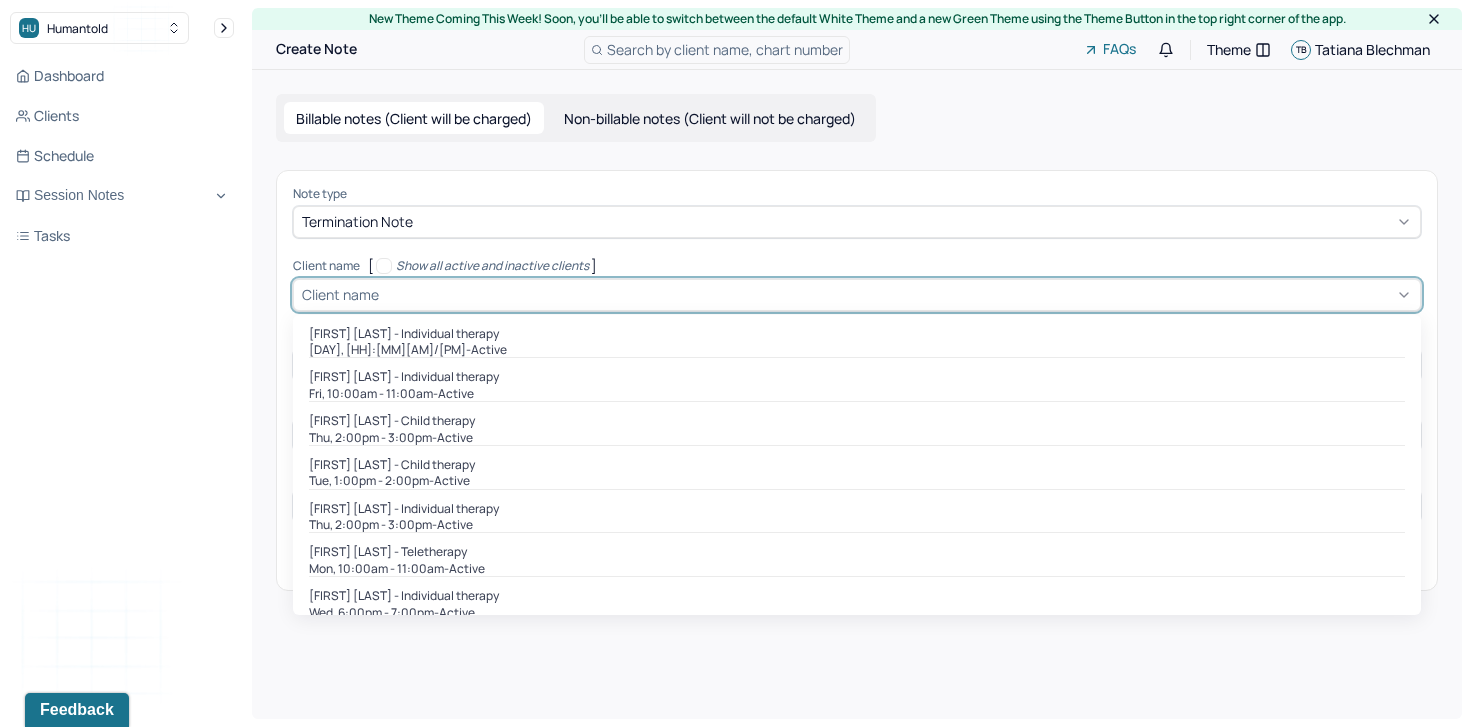 click at bounding box center [897, 294] 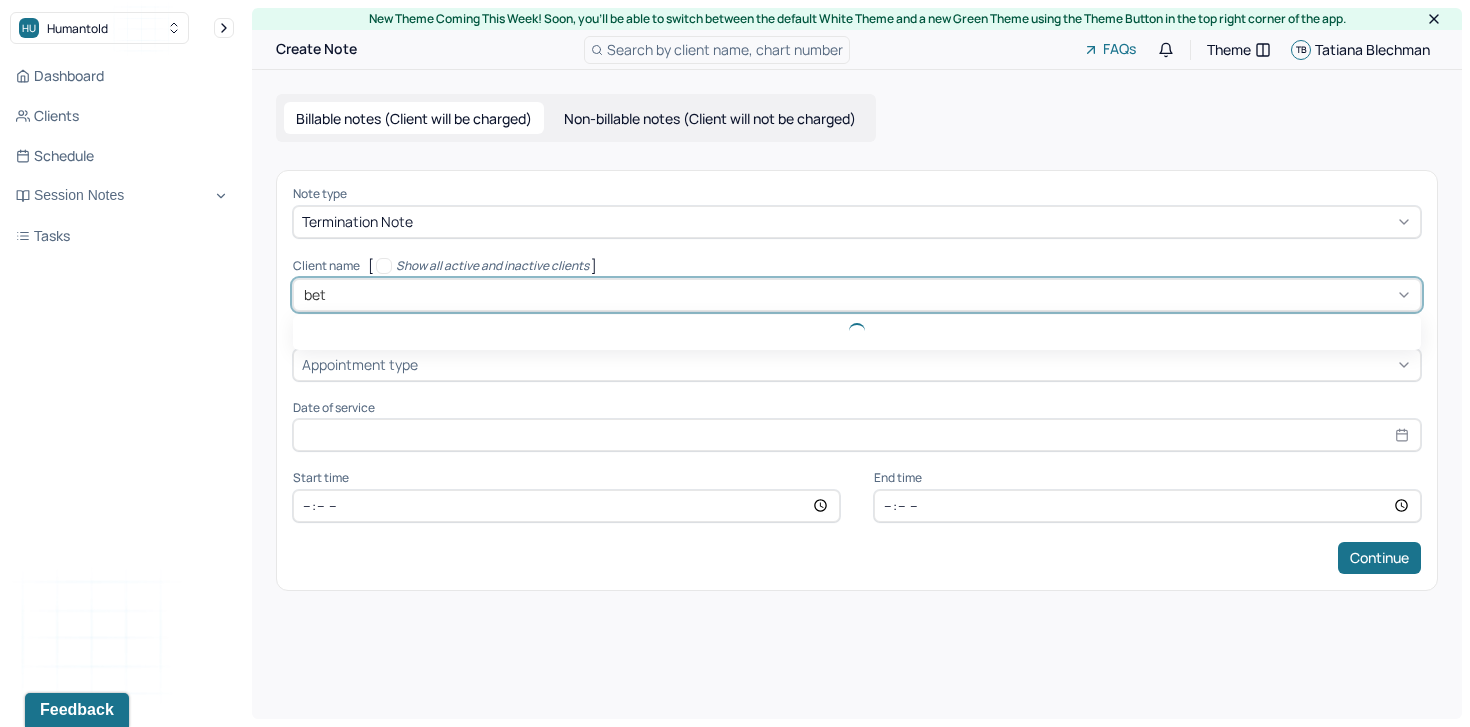 type on "beta" 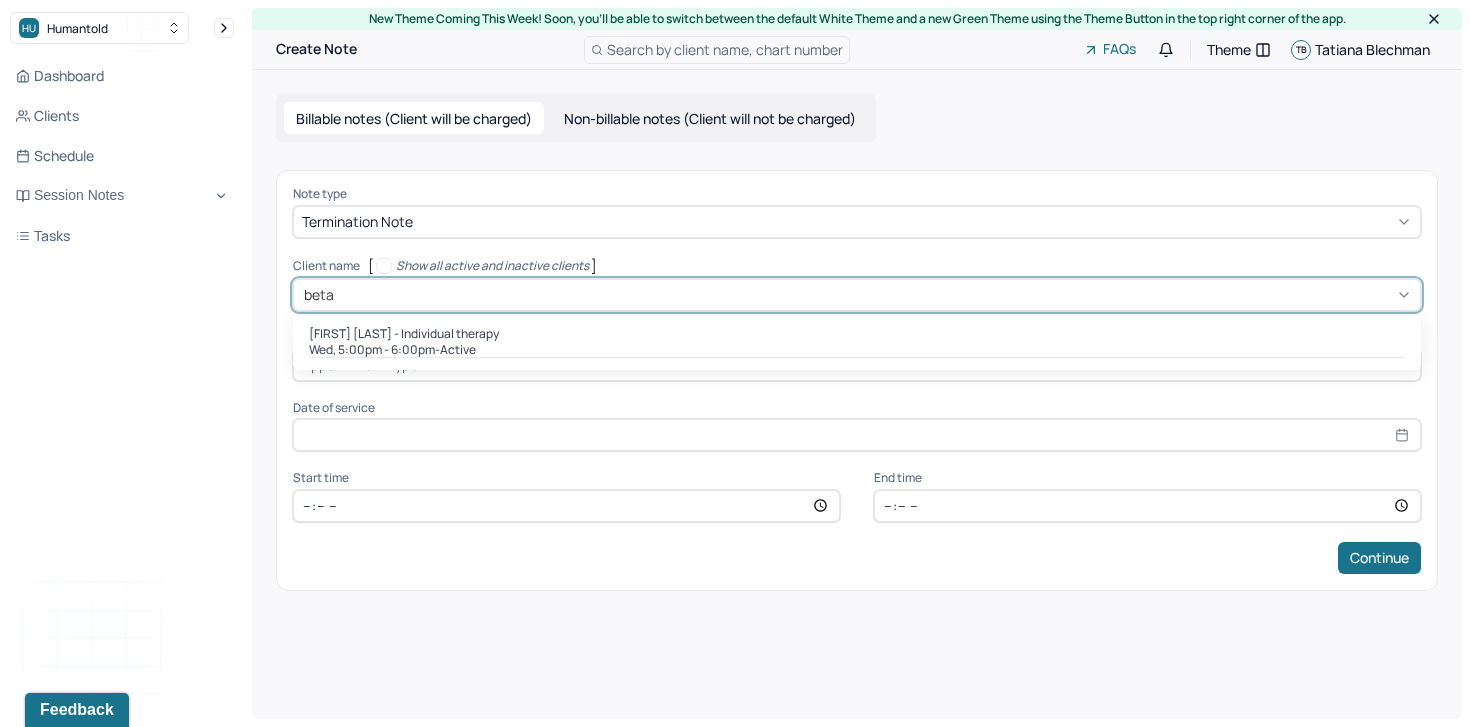 click on "Wed, 5:00pm - 6:00pm  -  active" at bounding box center [857, 350] 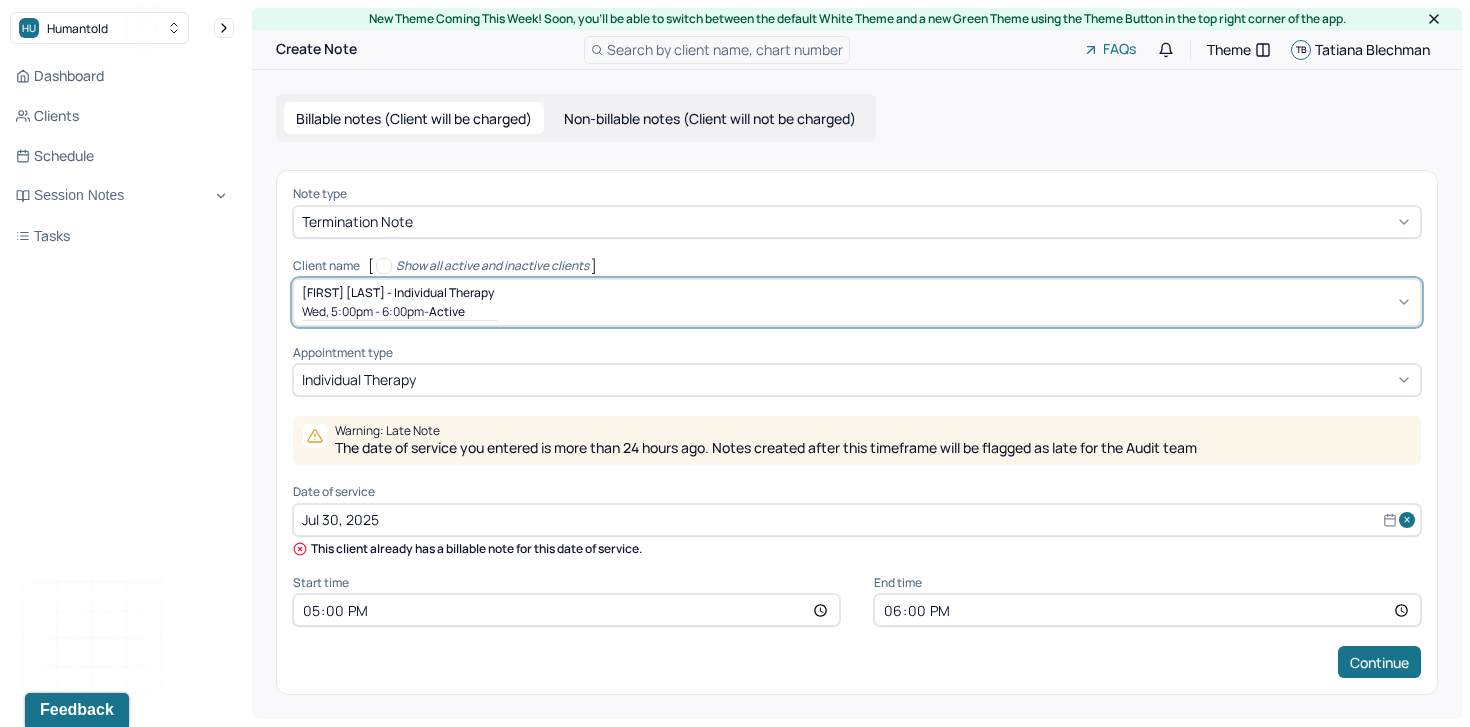 click on "Jul 30, 2025" at bounding box center (857, 520) 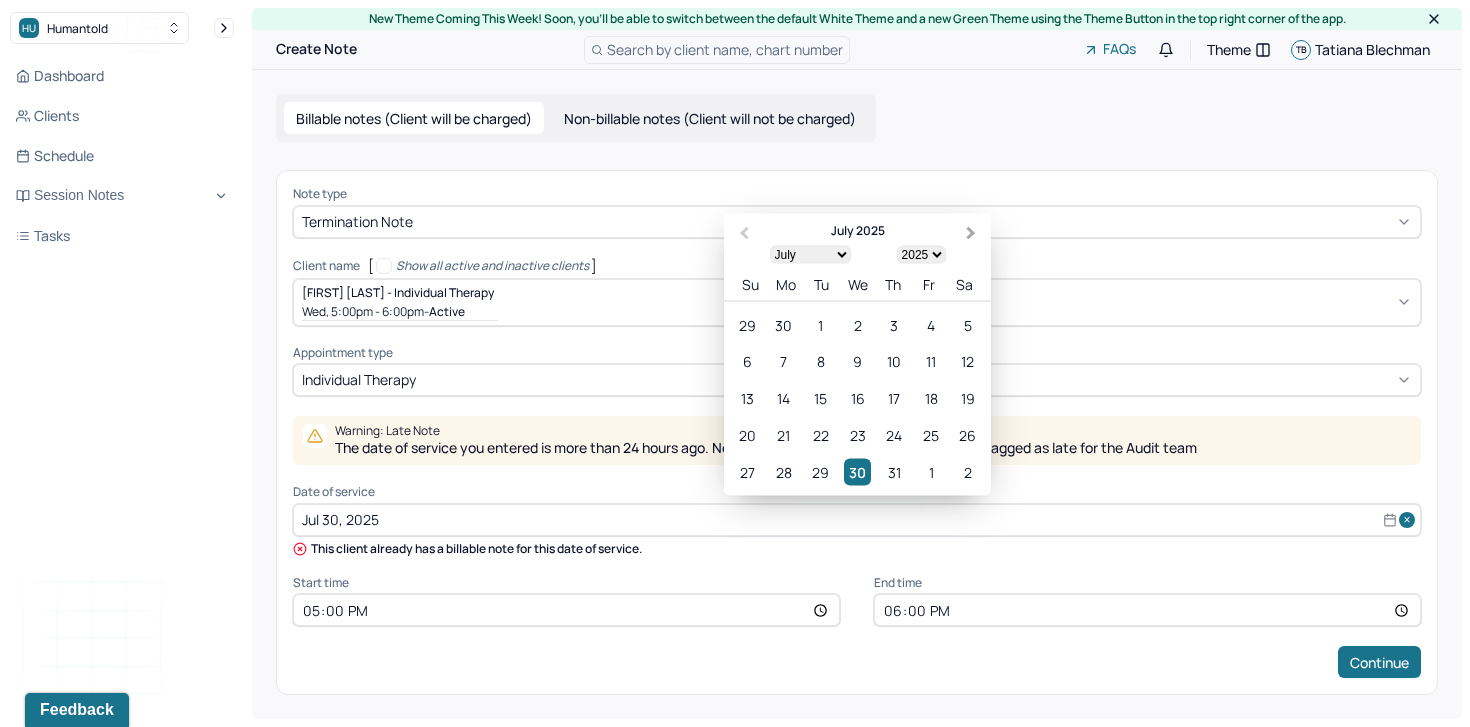click on "Next Month" at bounding box center [971, 233] 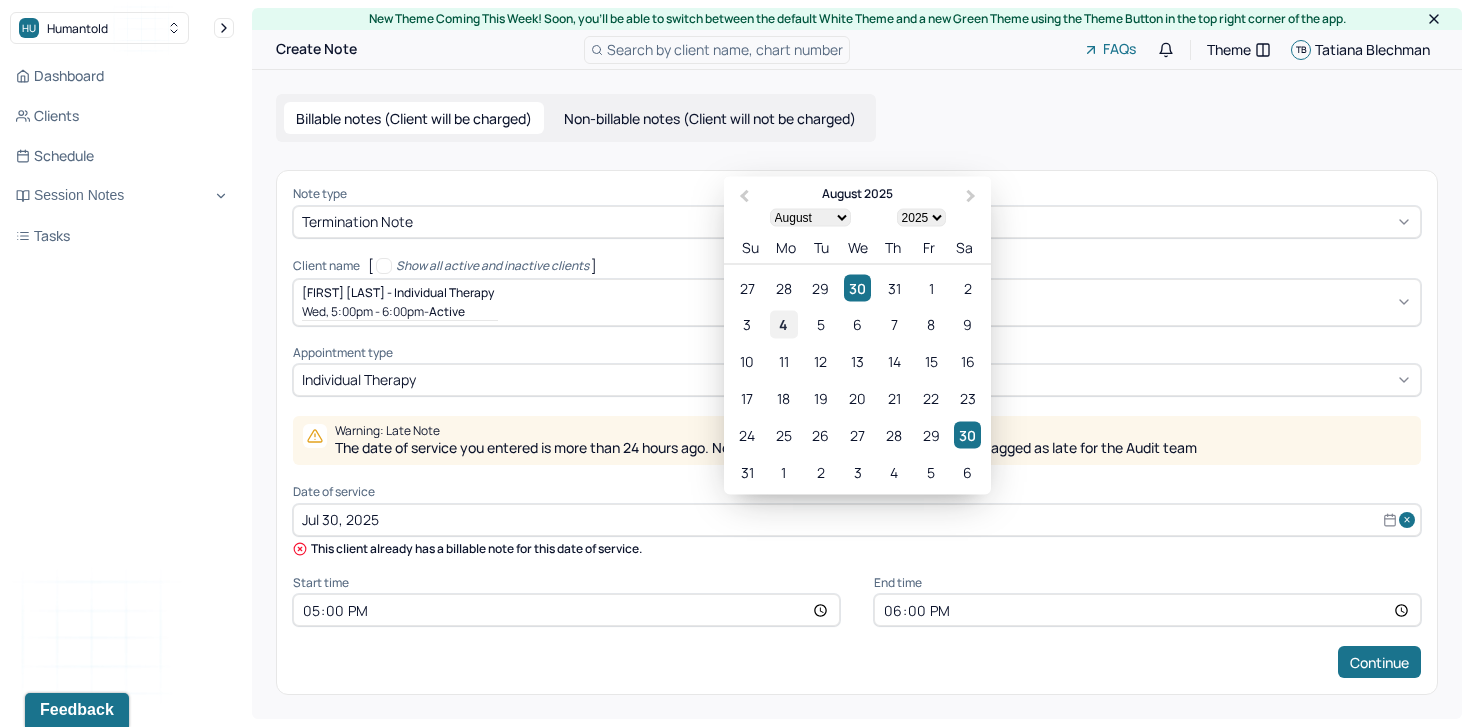 click on "4" at bounding box center [783, 324] 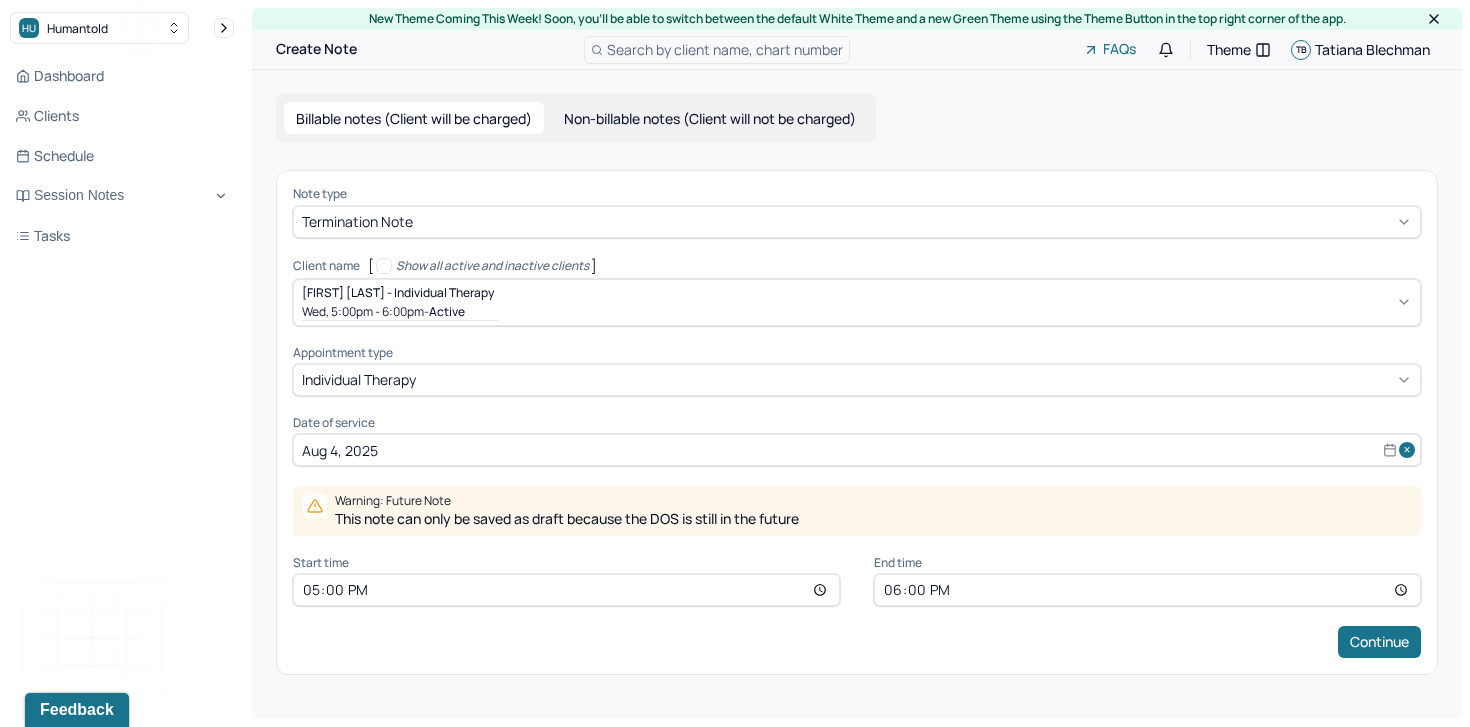 click on "17:00" at bounding box center [566, 590] 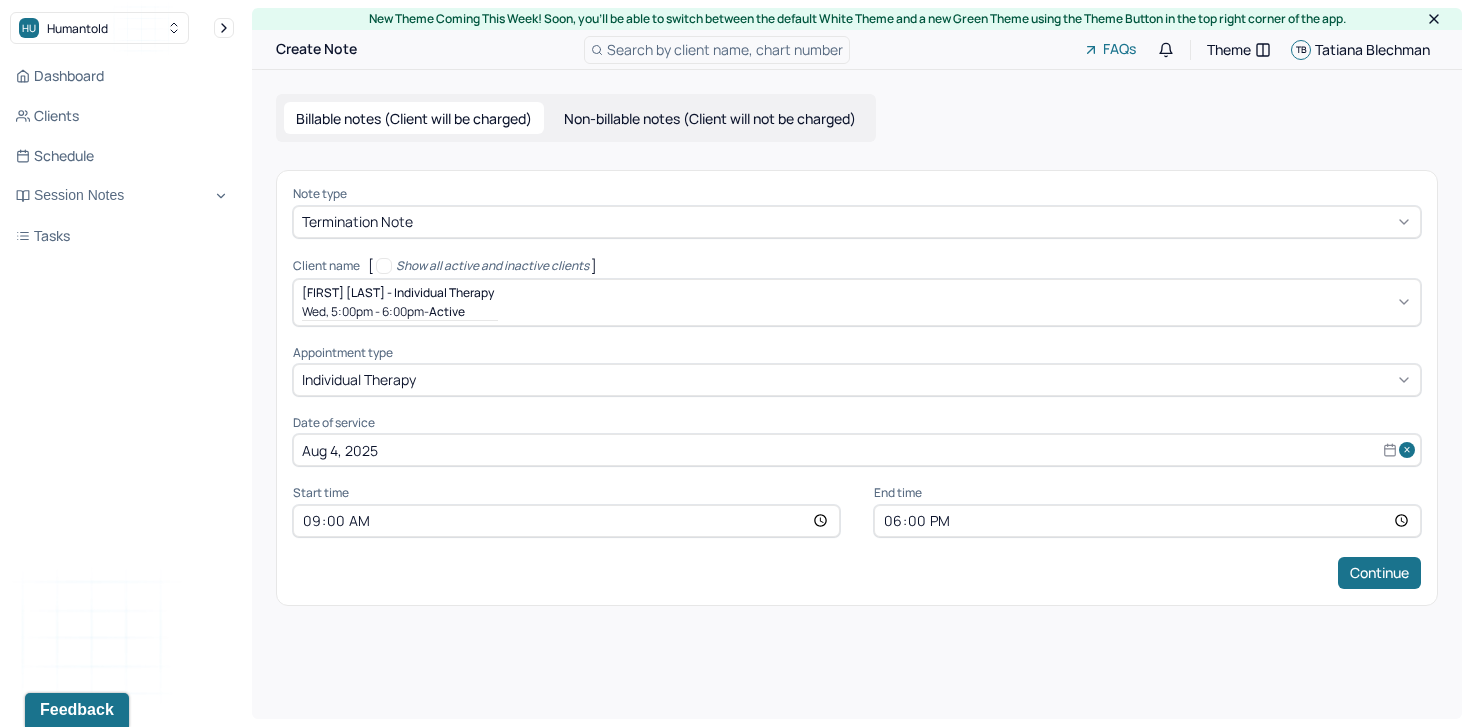 type on "09:00" 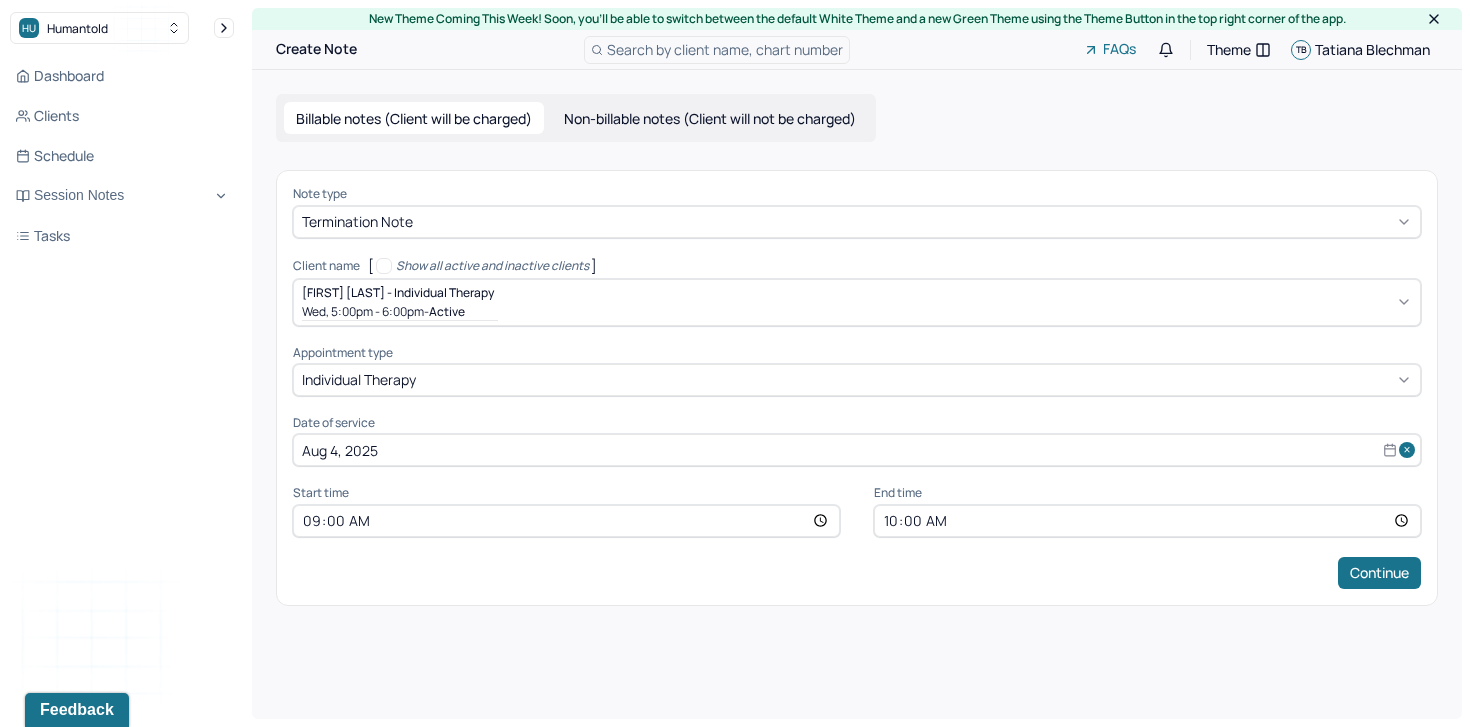 type on "10:00" 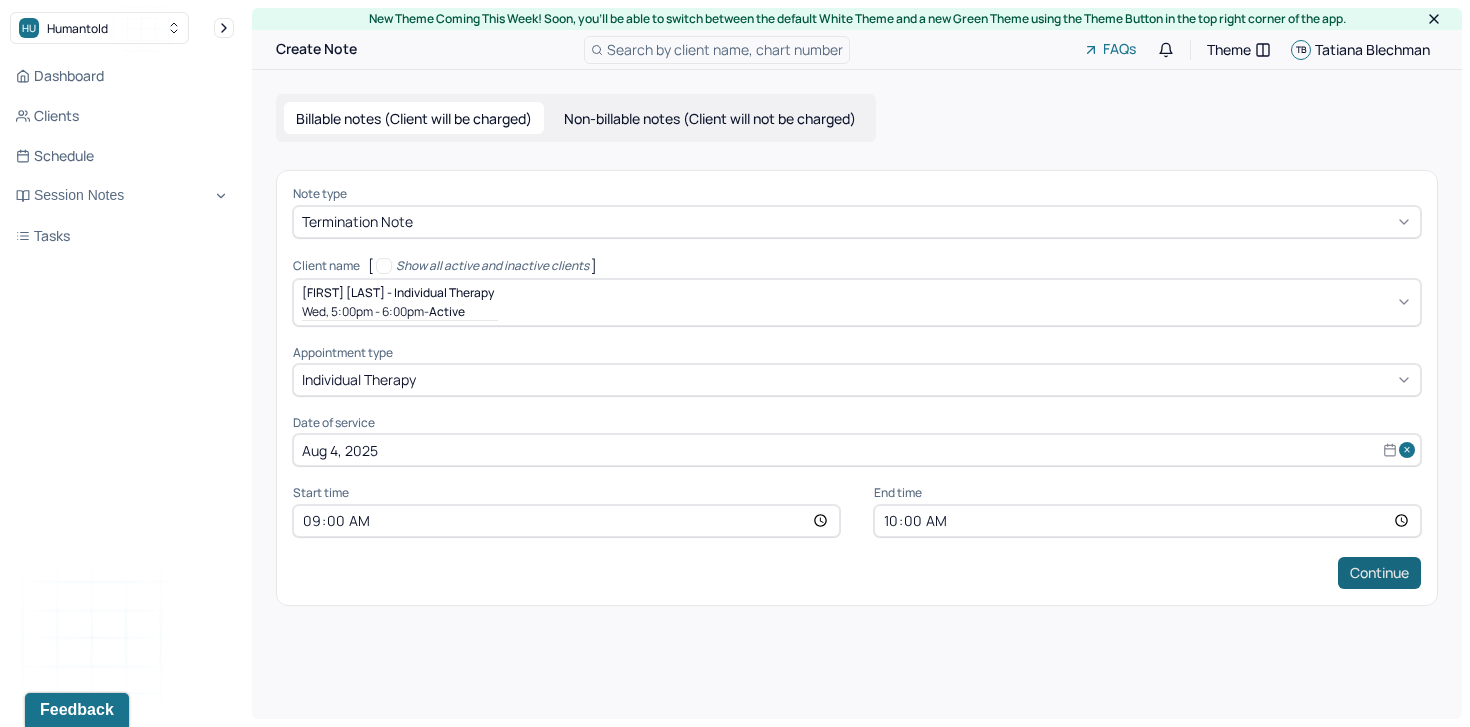 click on "Continue" at bounding box center (1379, 573) 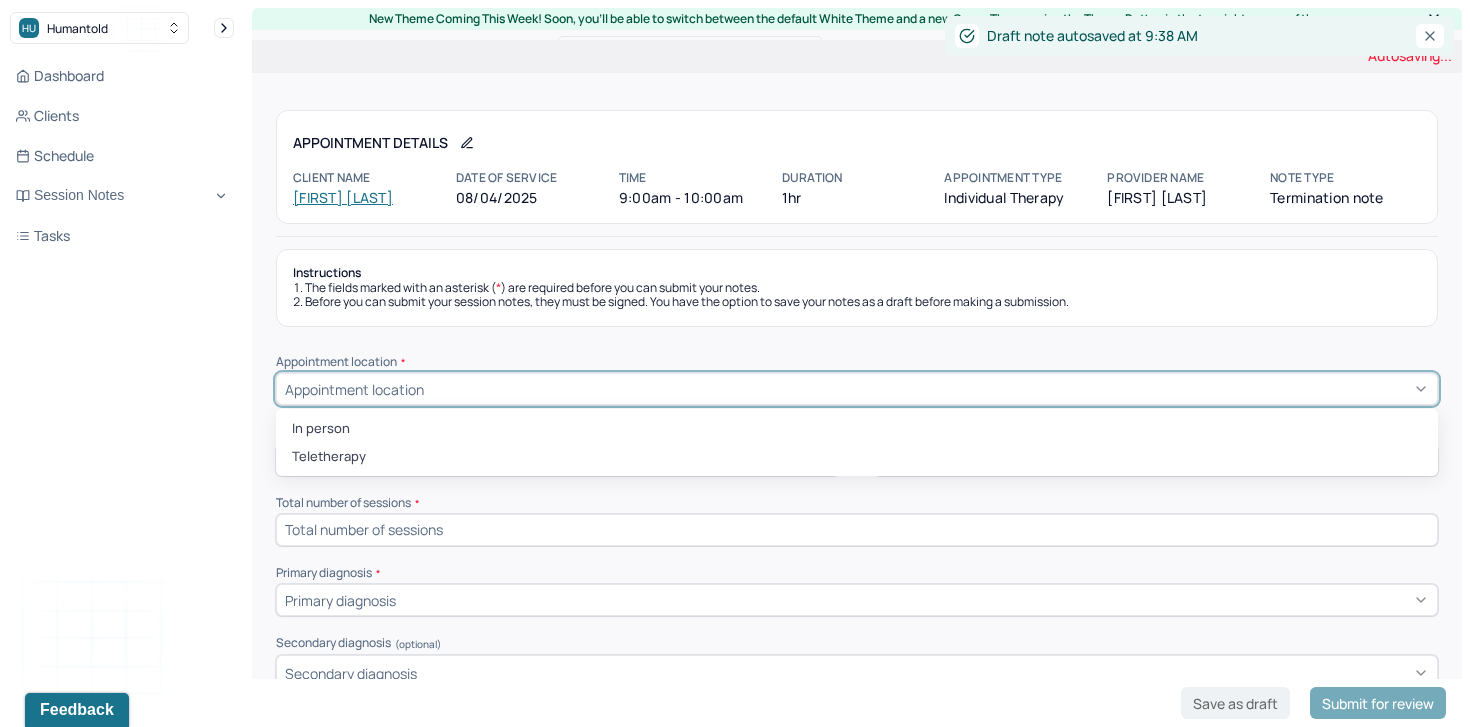 click on "Appointment location" at bounding box center [857, 389] 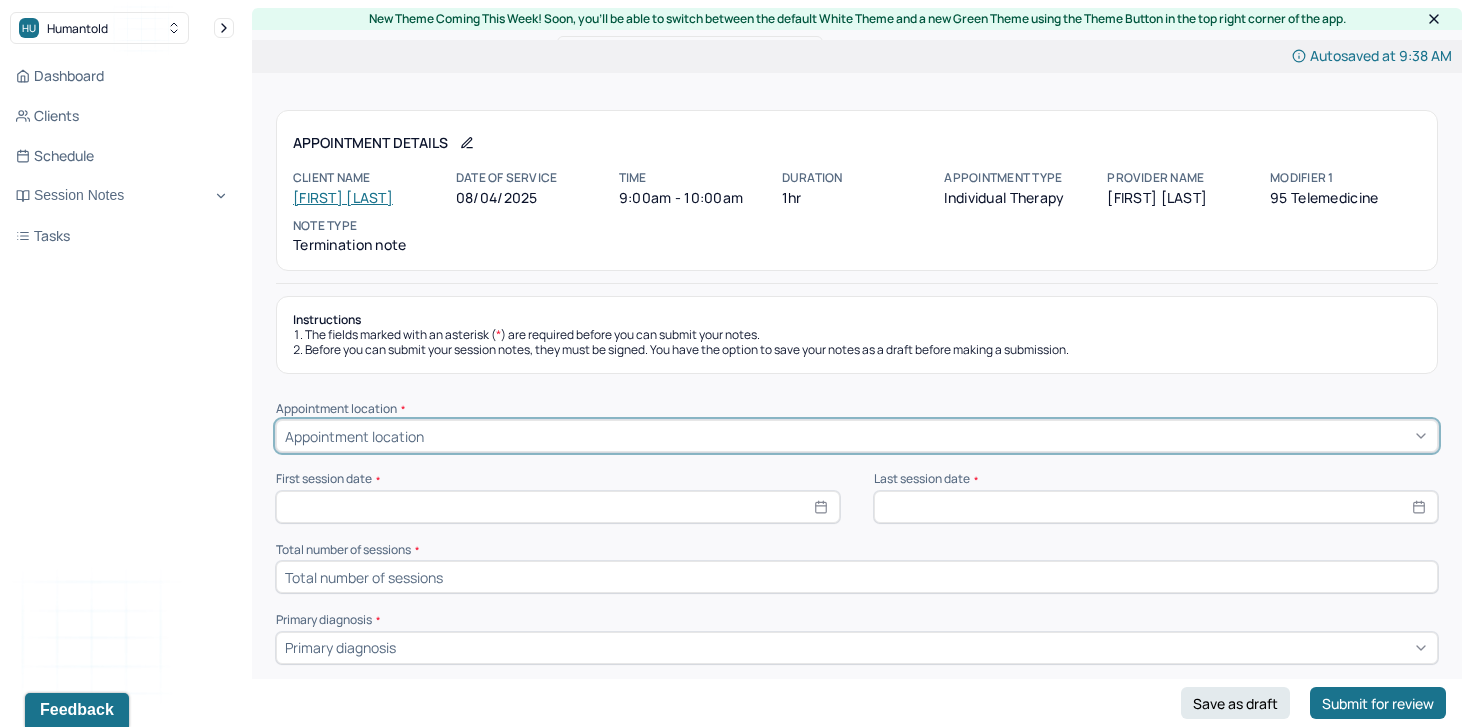 click on "Appointment location" at bounding box center (857, 436) 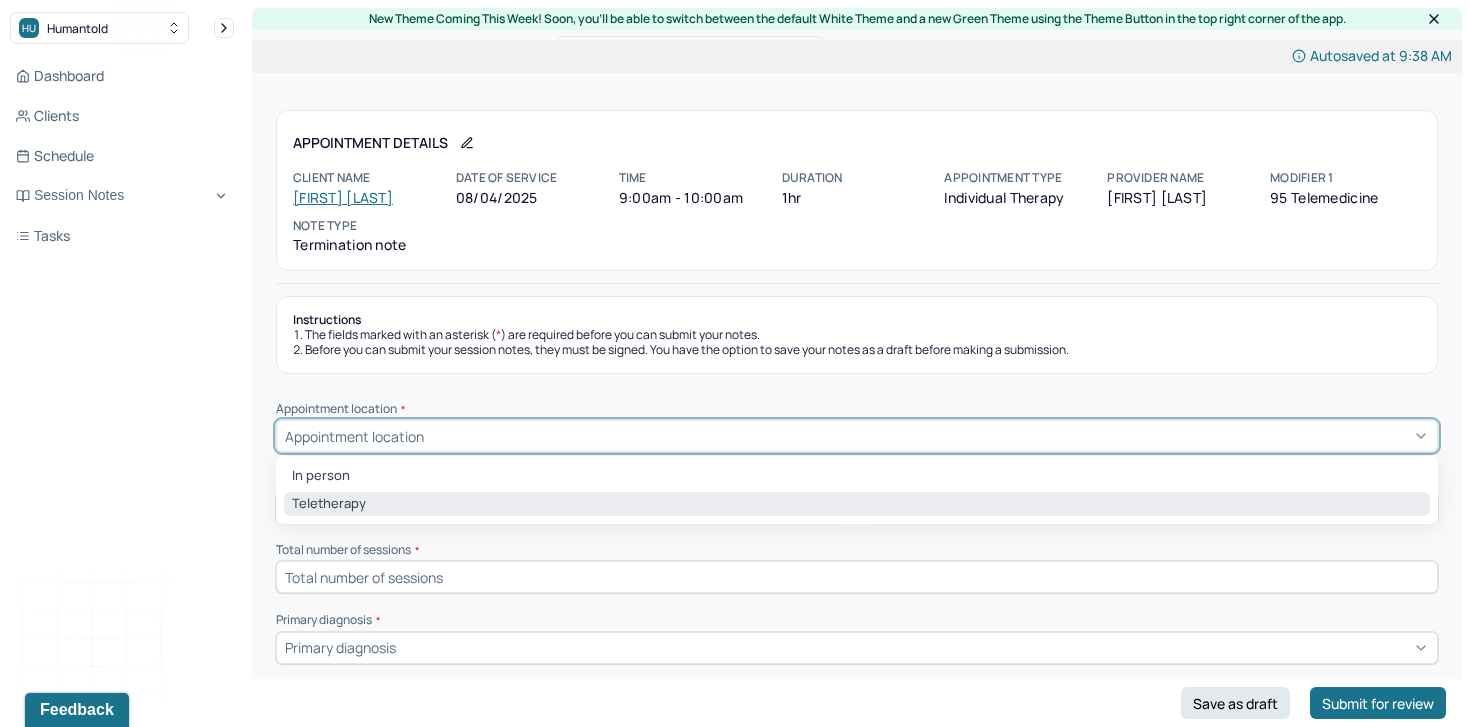 click on "Teletherapy" at bounding box center (857, 504) 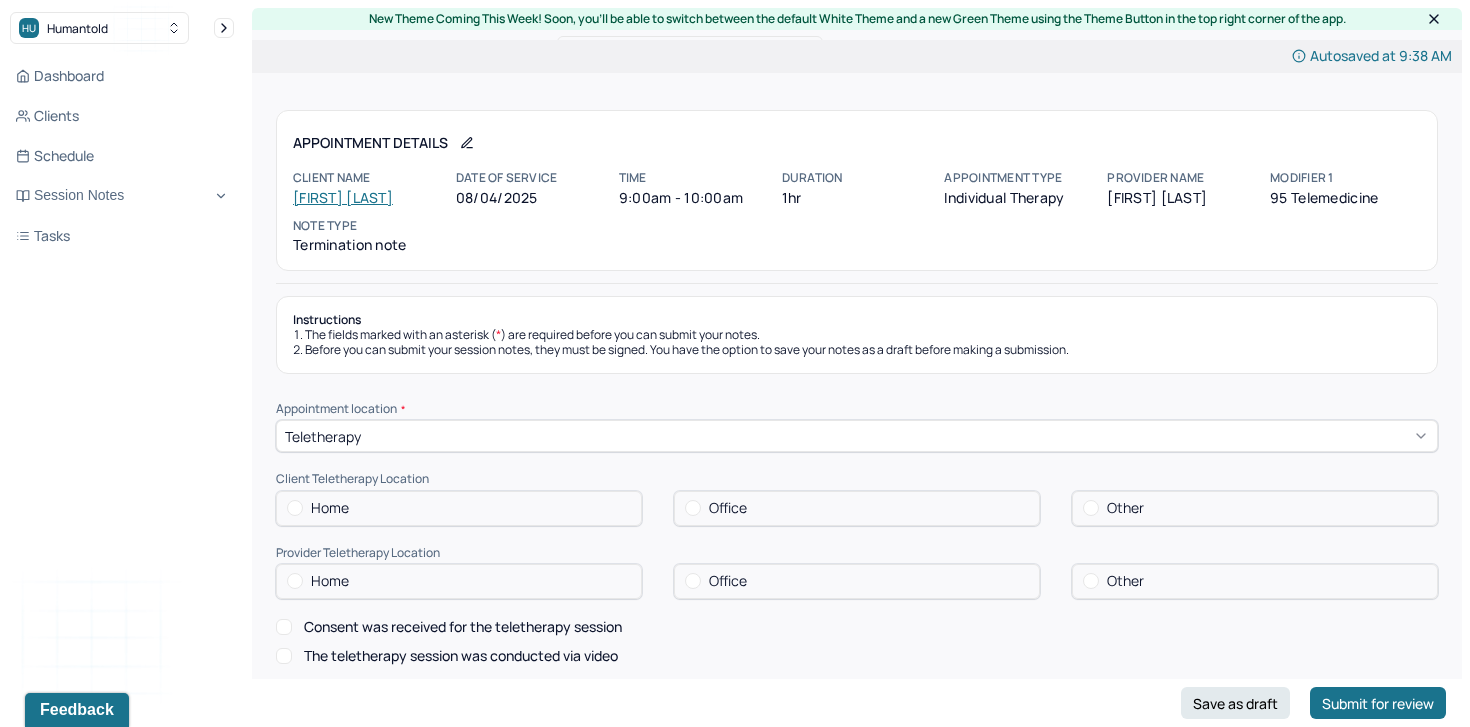 click on "Home" at bounding box center [459, 508] 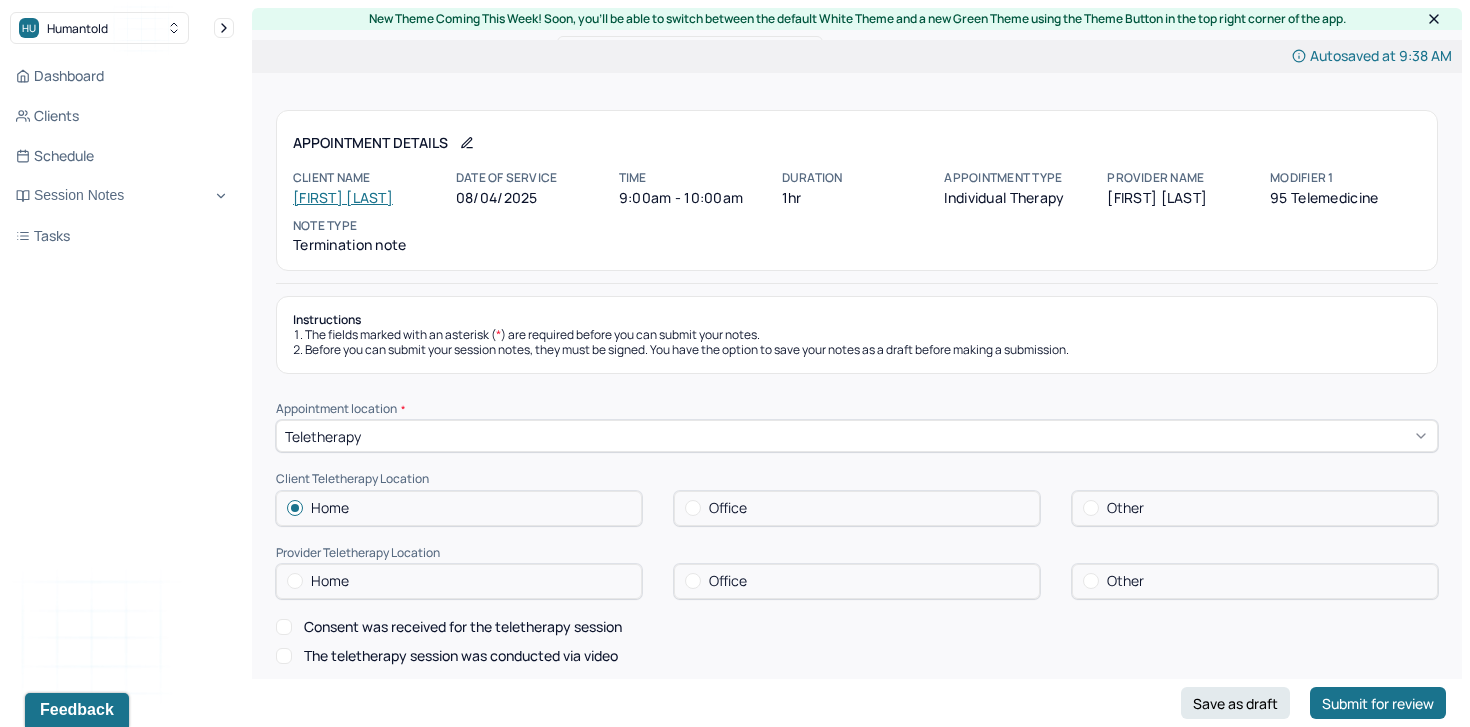 click on "Home" at bounding box center (459, 581) 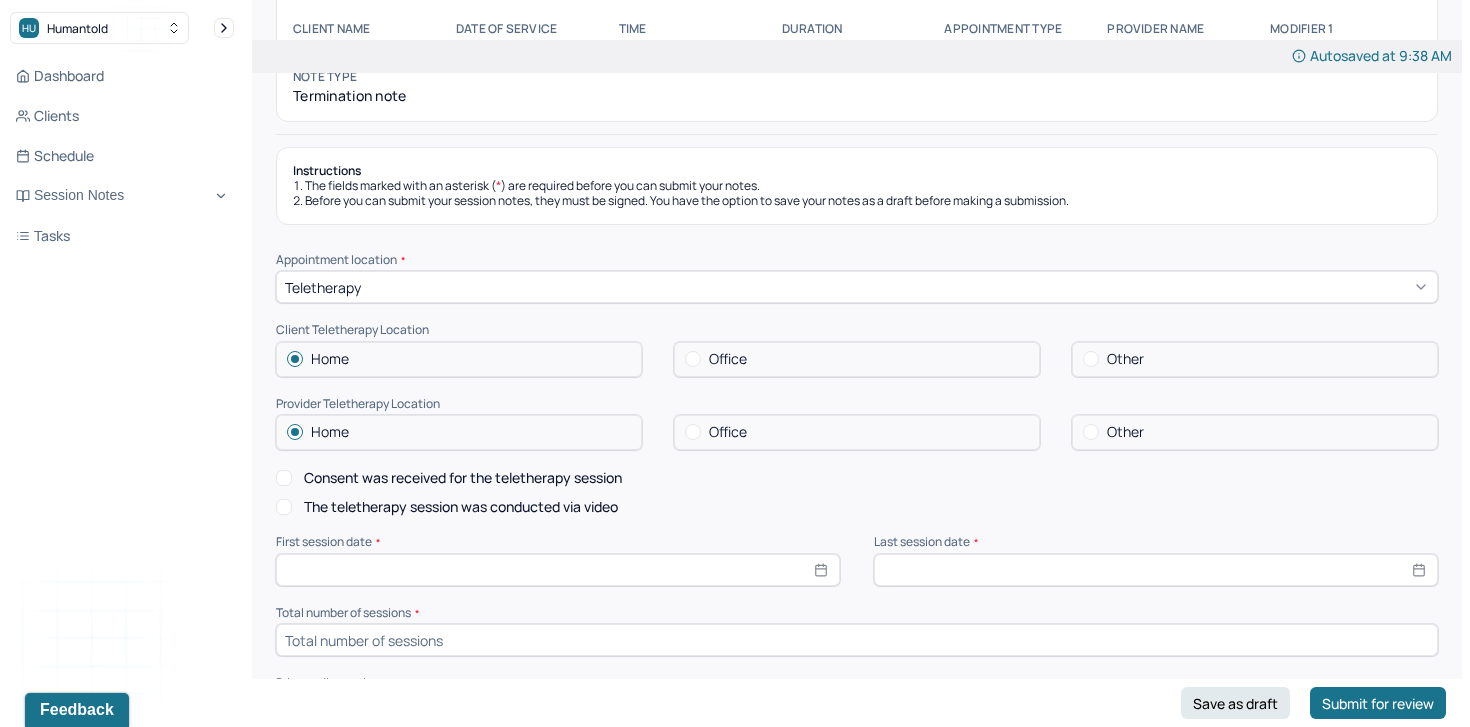 scroll, scrollTop: 169, scrollLeft: 0, axis: vertical 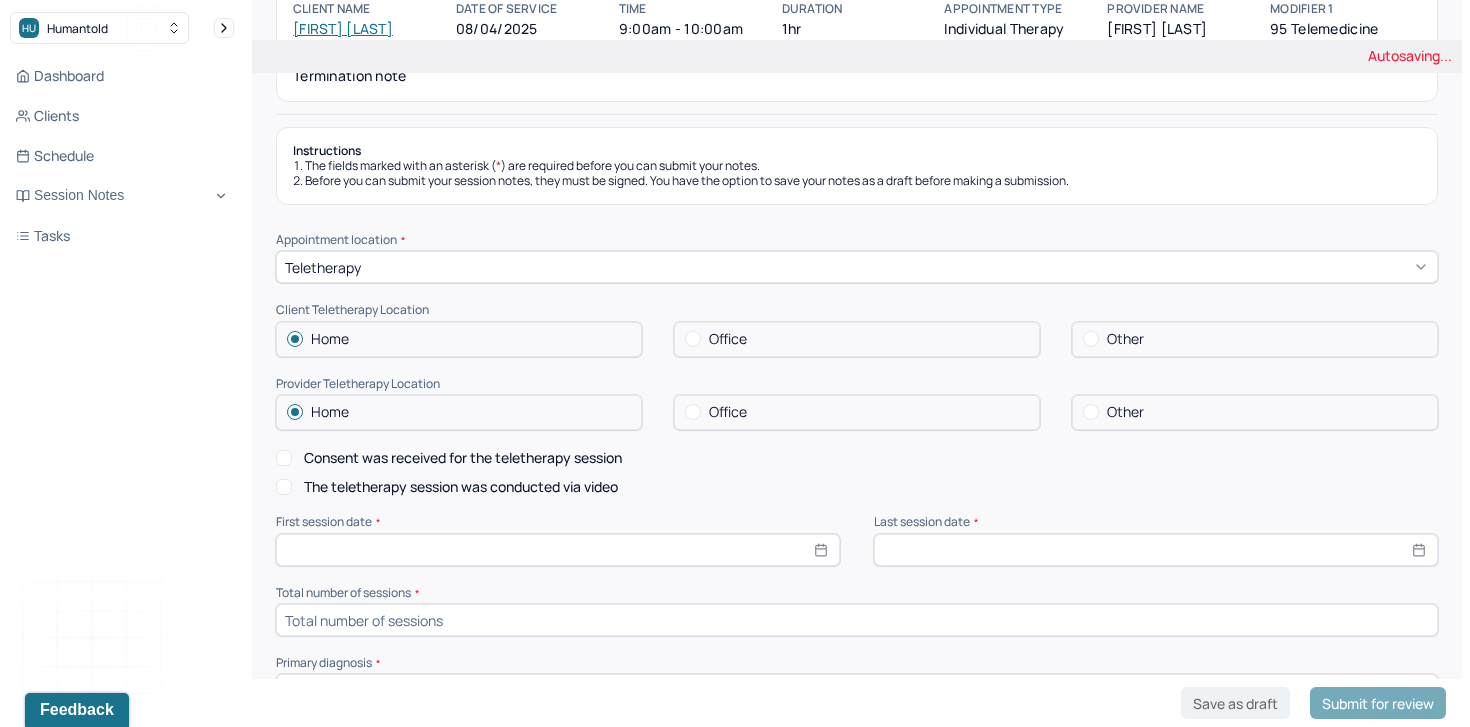 click on "Consent was received for the teletherapy session" at bounding box center [463, 458] 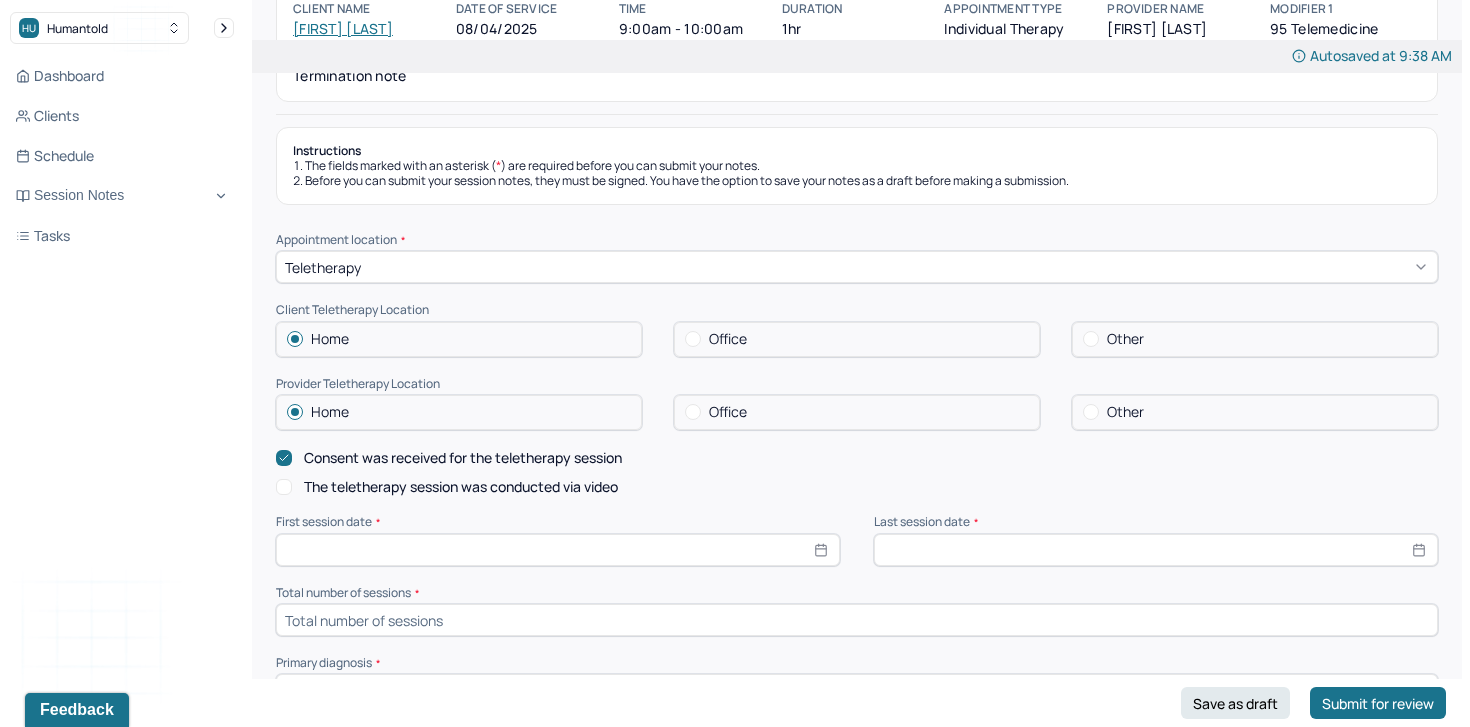 click on "The teletherapy session was conducted via video" at bounding box center [461, 487] 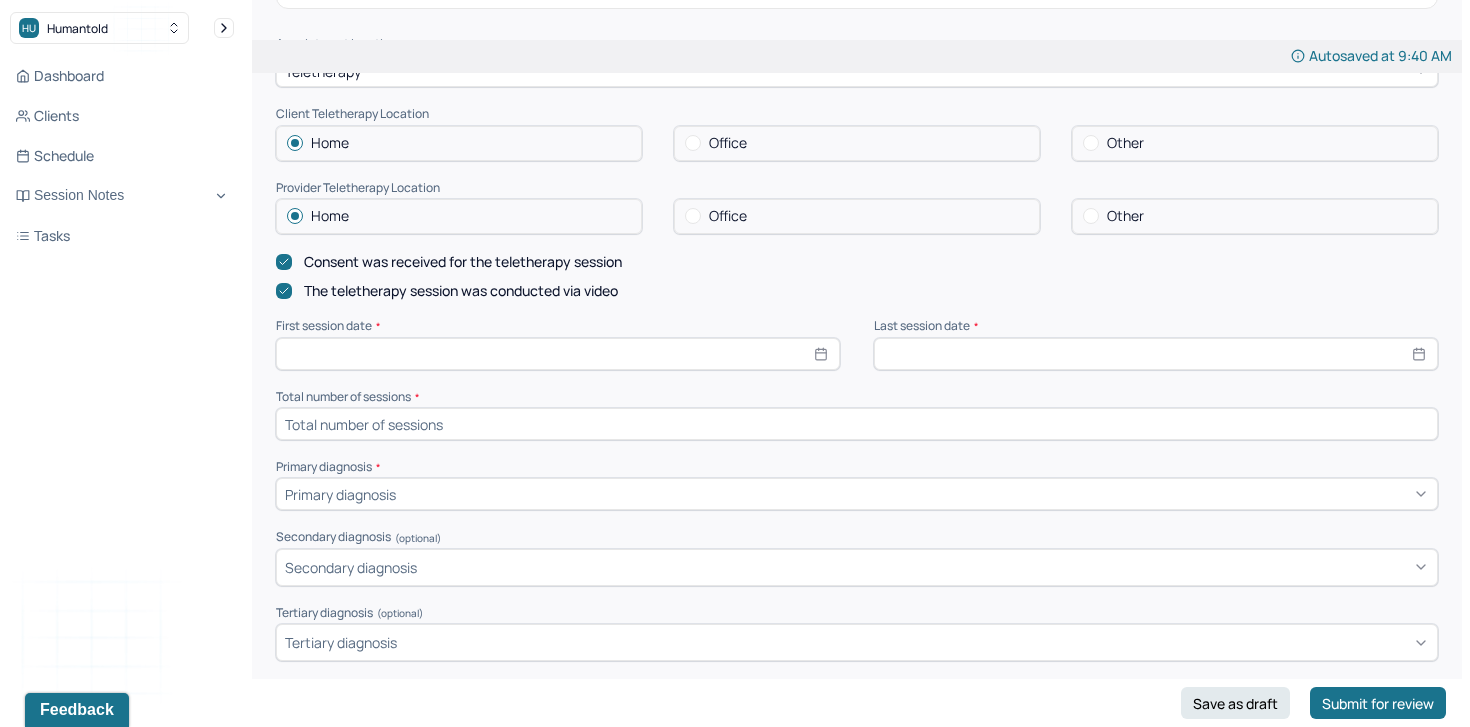 scroll, scrollTop: 384, scrollLeft: 0, axis: vertical 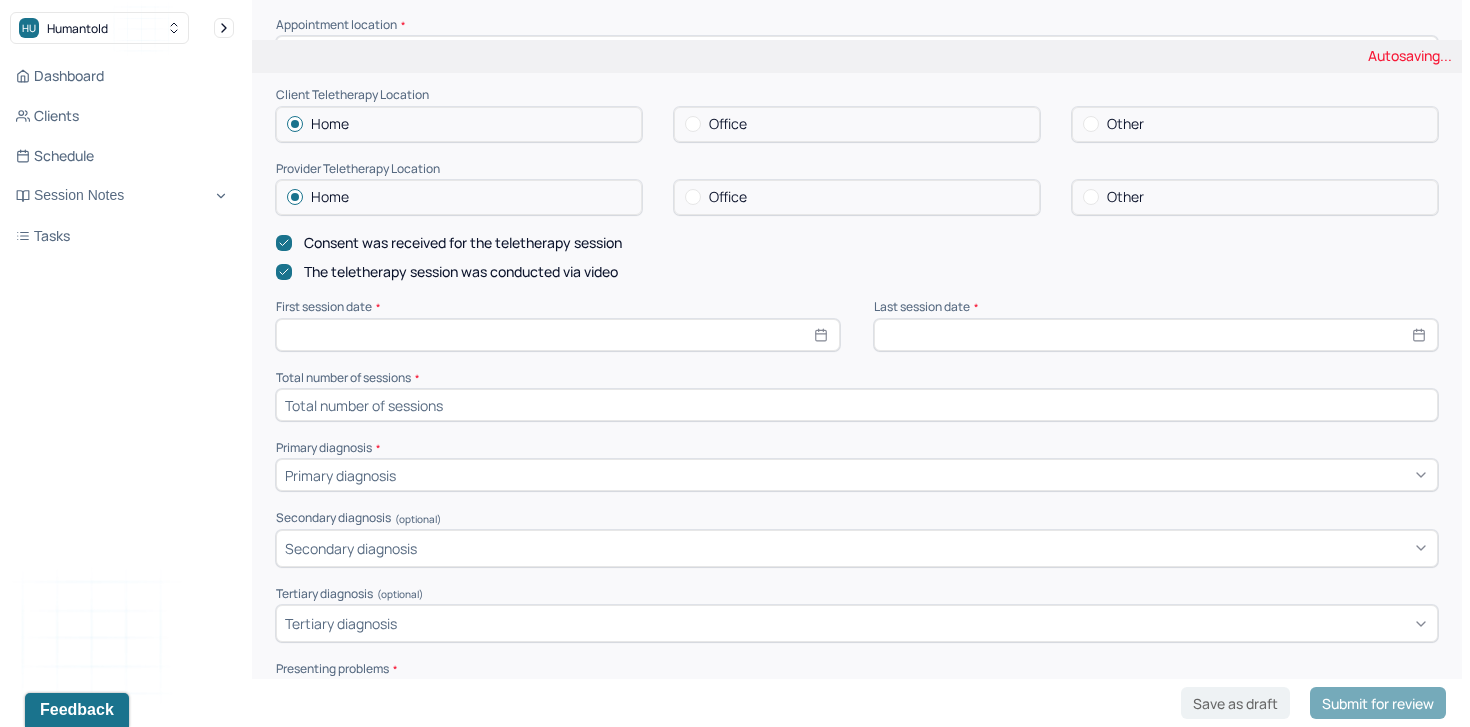 click at bounding box center [1156, 335] 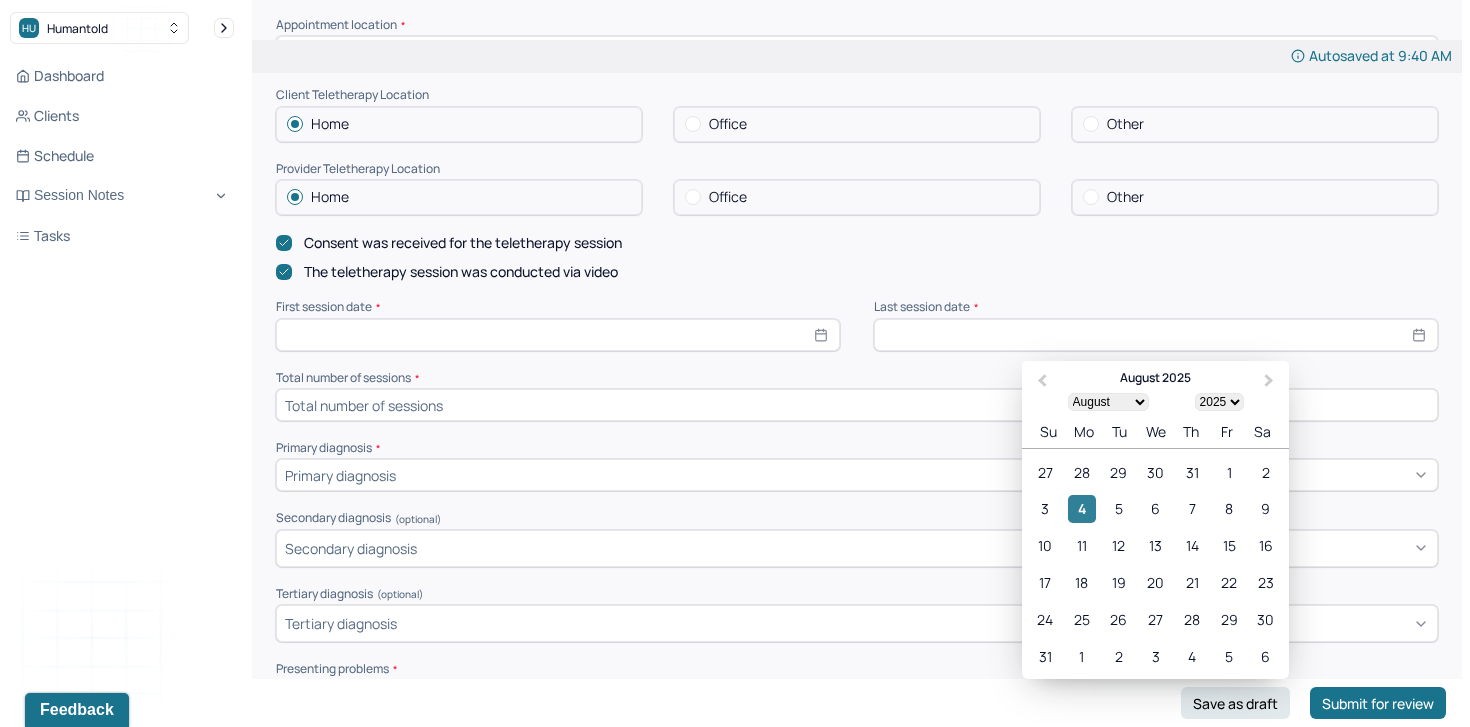 click on "4" at bounding box center [1082, 508] 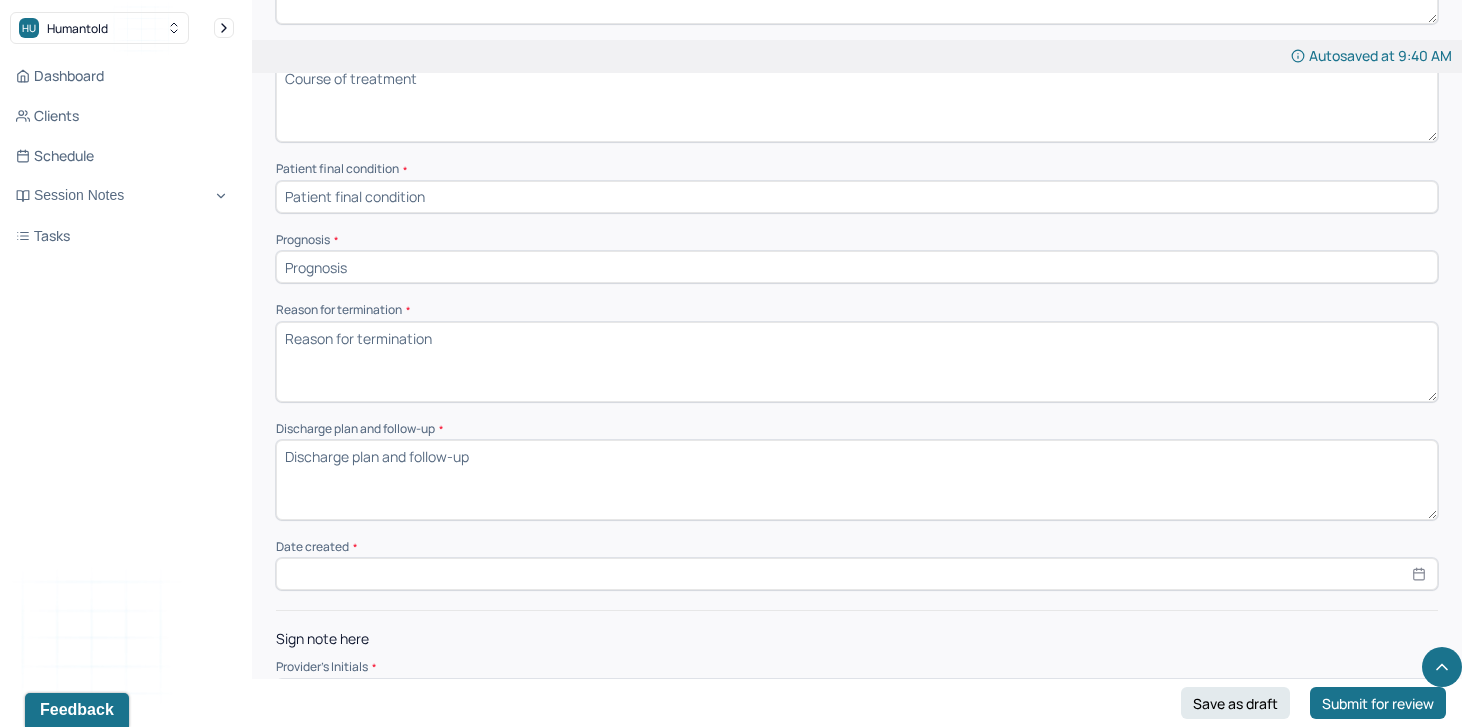 scroll, scrollTop: 1292, scrollLeft: 0, axis: vertical 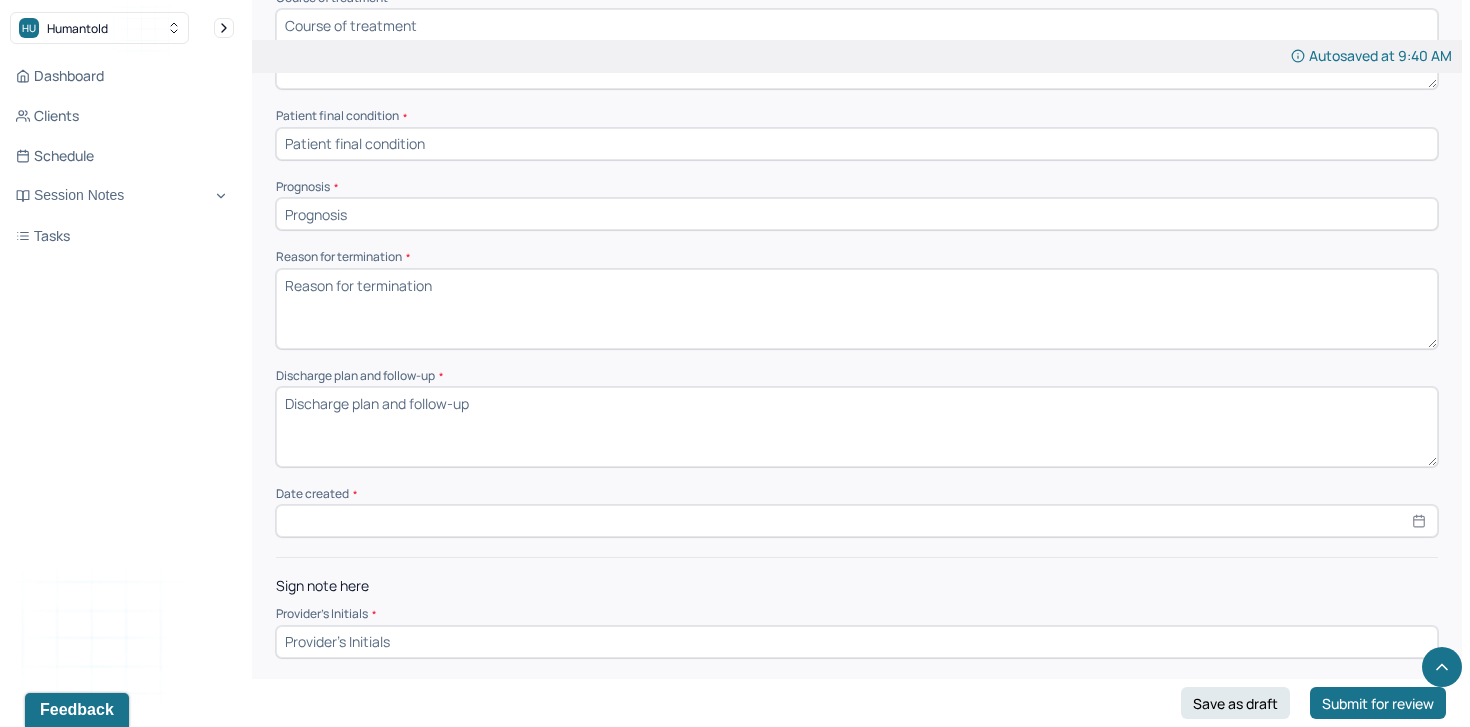 select on "7" 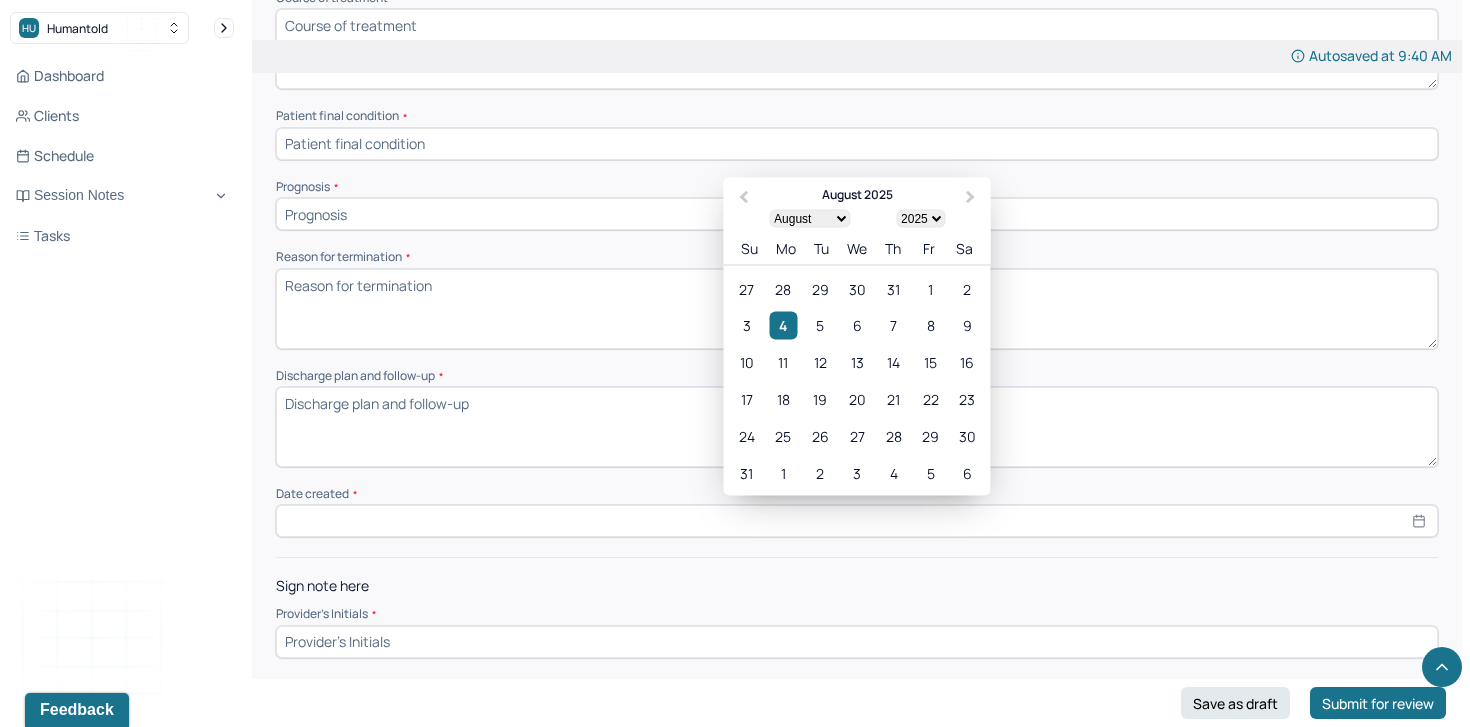 click at bounding box center [857, 521] 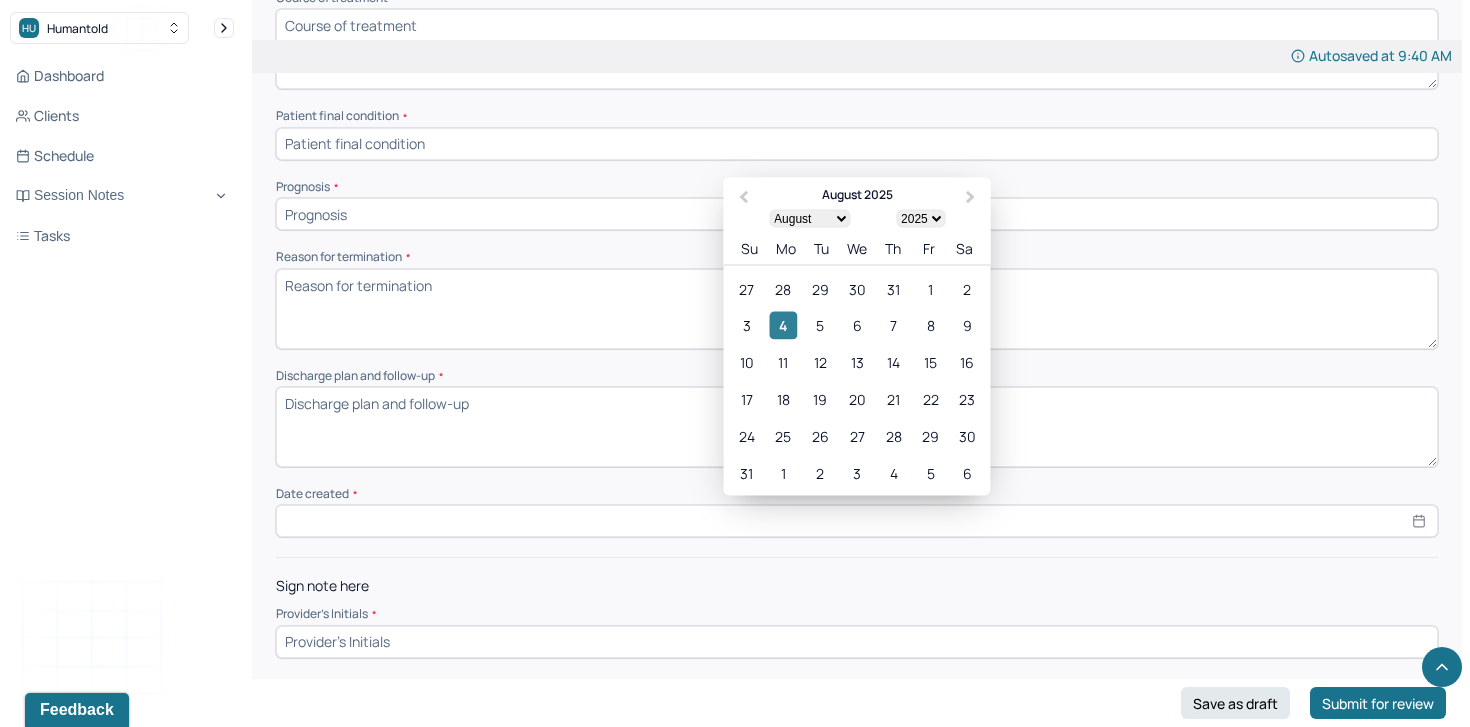 click on "4" at bounding box center (783, 325) 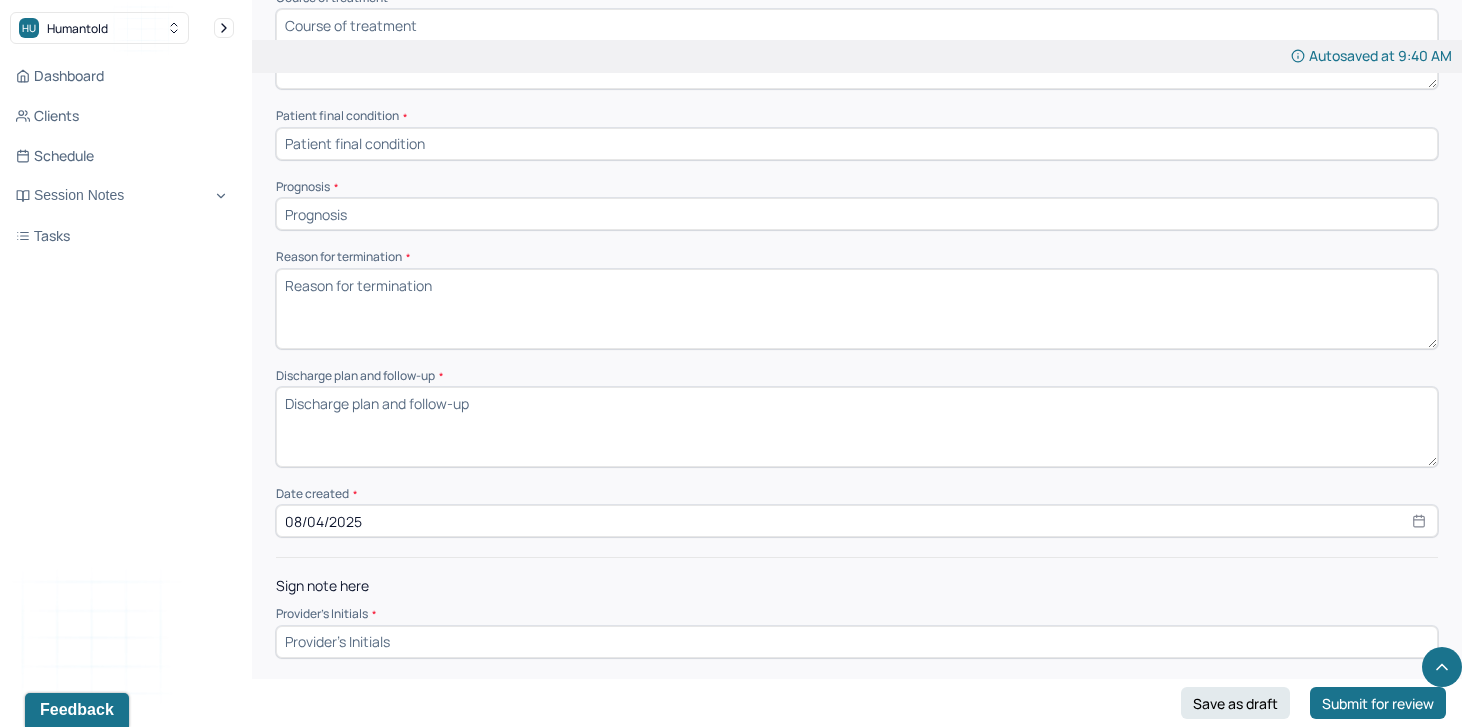 click on "Discharge plan and follow-up *" at bounding box center (857, 427) 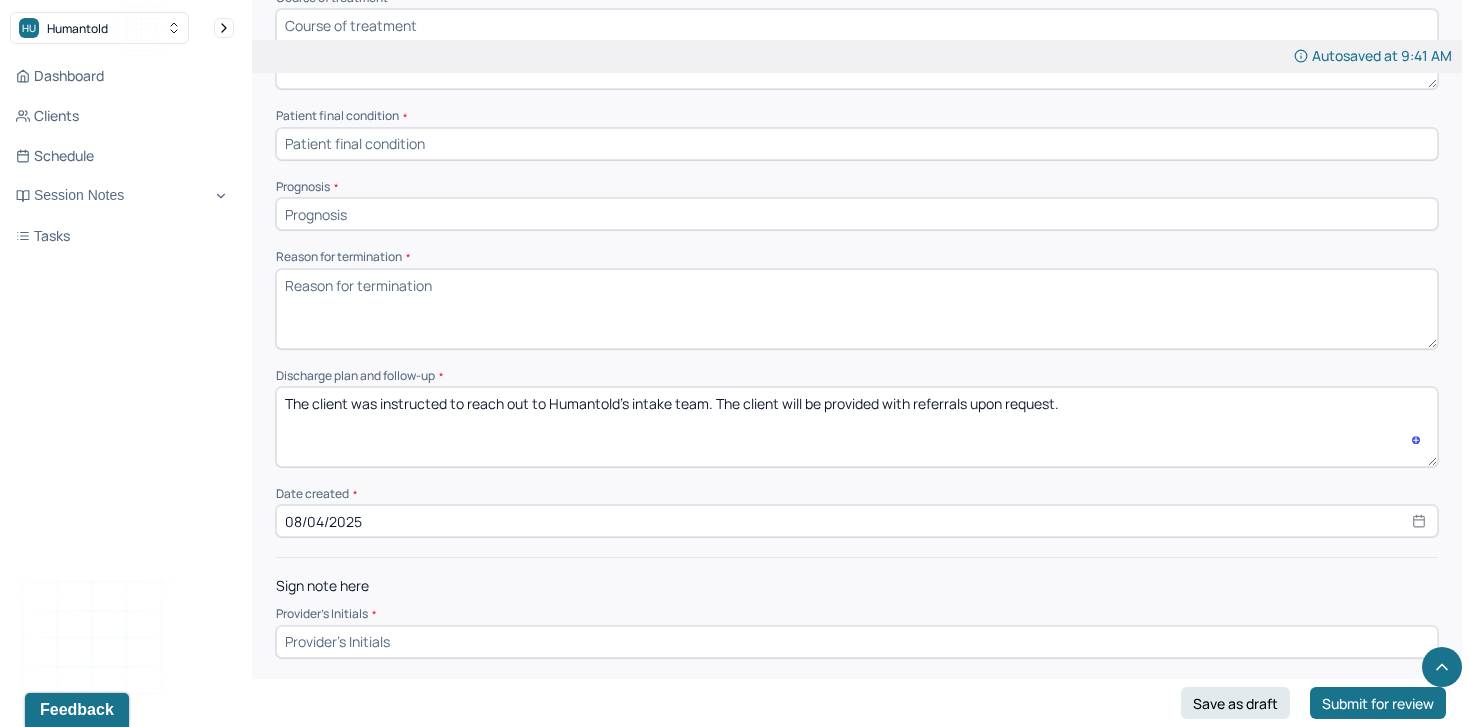 type on "The client was instructed to reach out to Humantold's intake team. The client will be provided with referrals upon request." 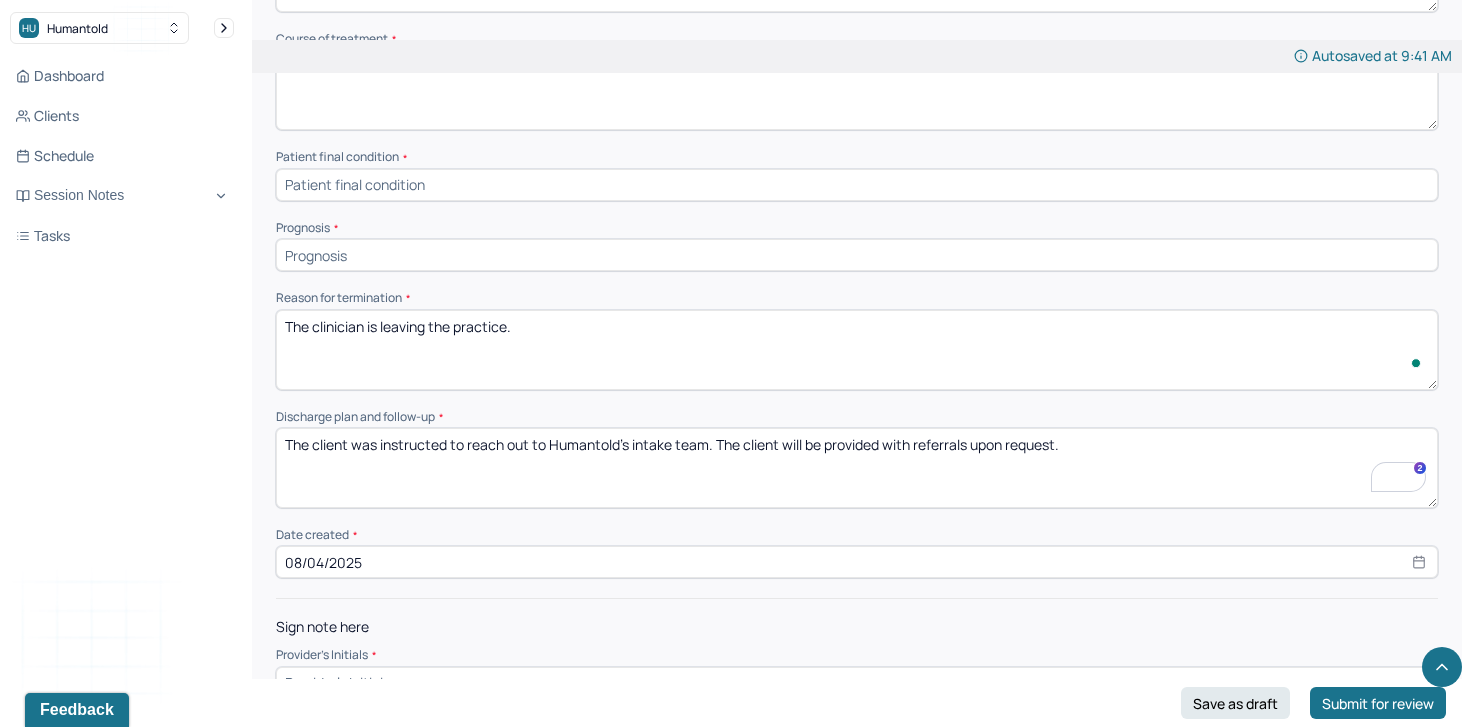 scroll, scrollTop: 1240, scrollLeft: 0, axis: vertical 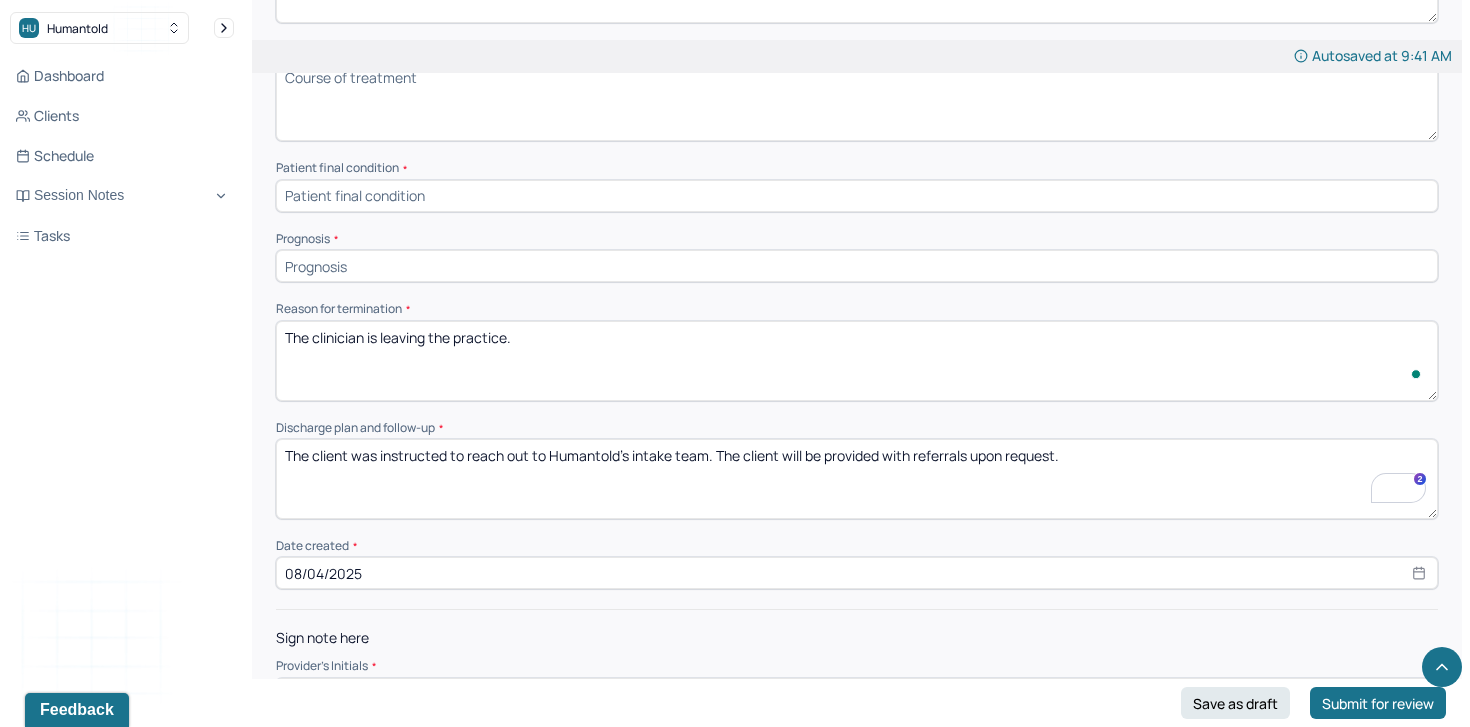 type on "The clinician is leaving the practice." 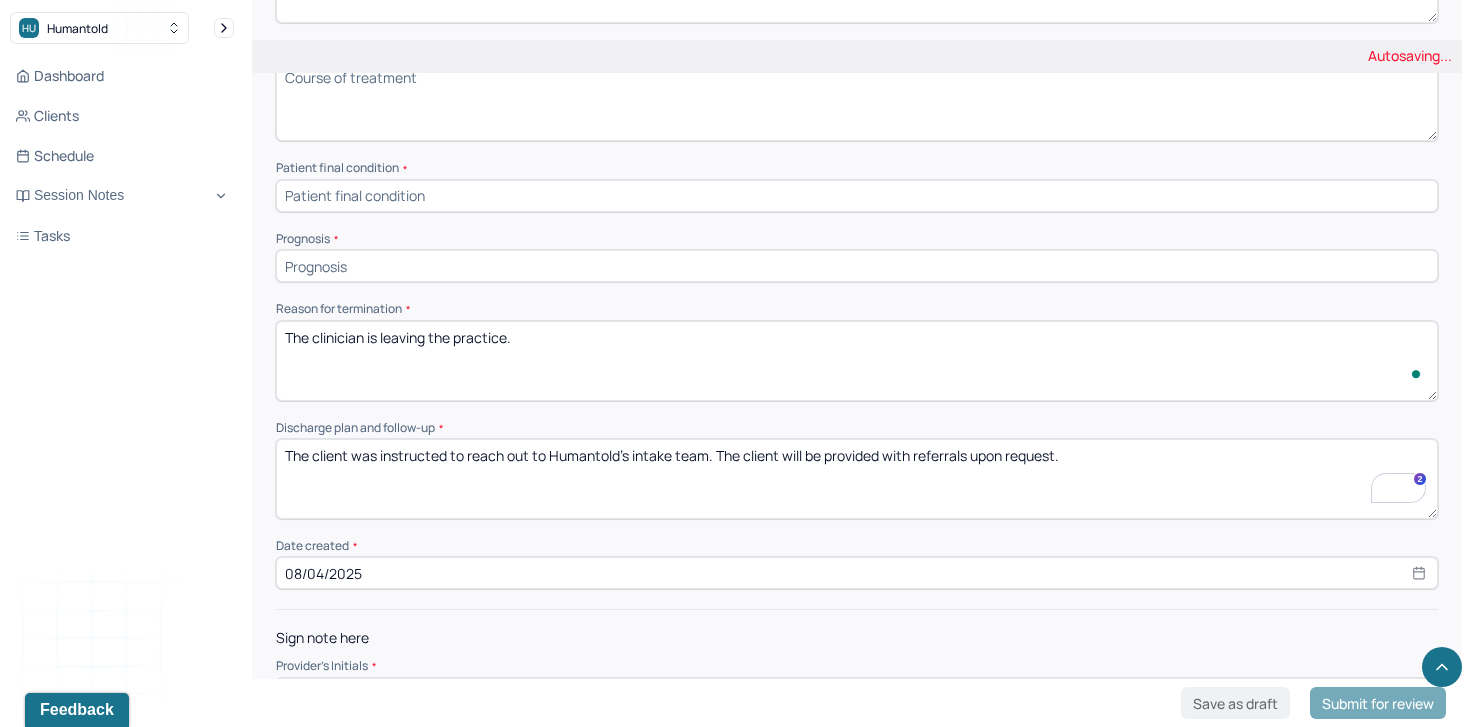 click at bounding box center (857, 266) 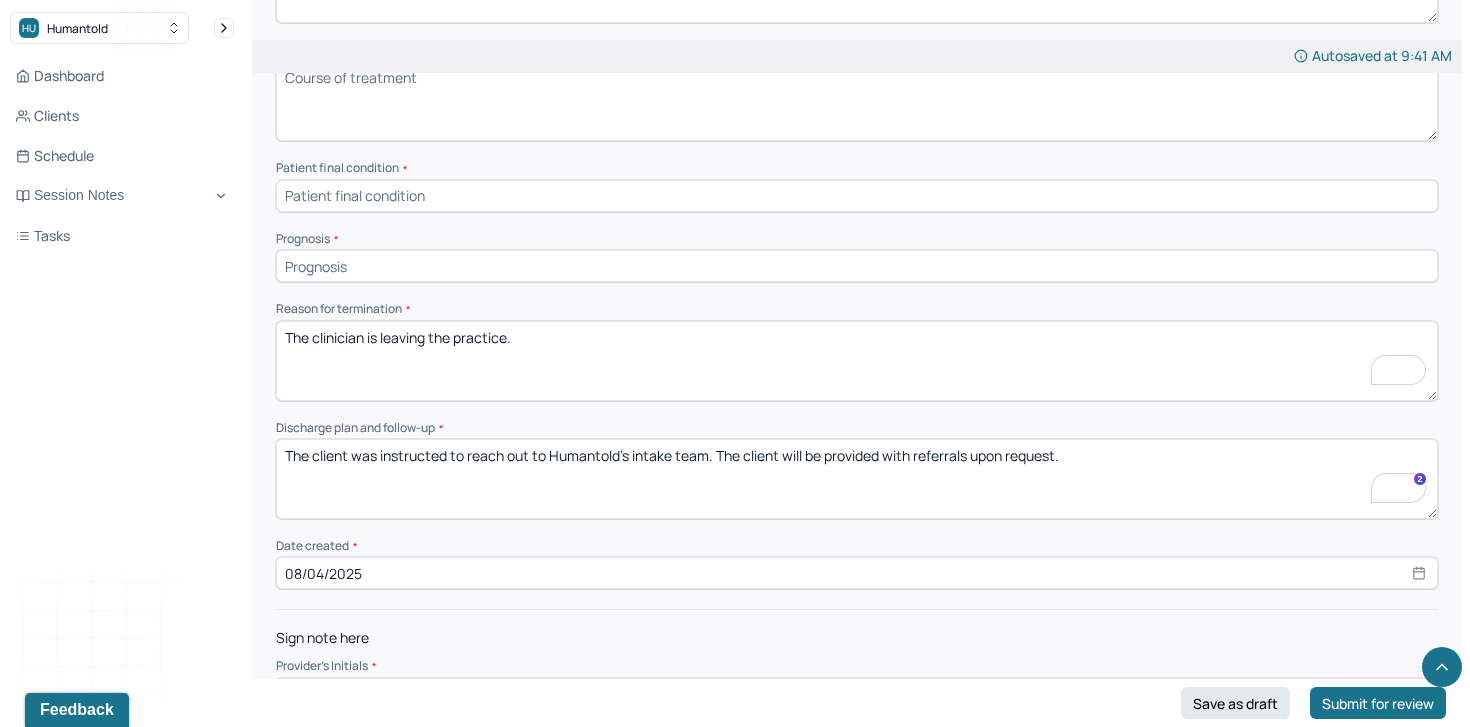 scroll, scrollTop: 1292, scrollLeft: 0, axis: vertical 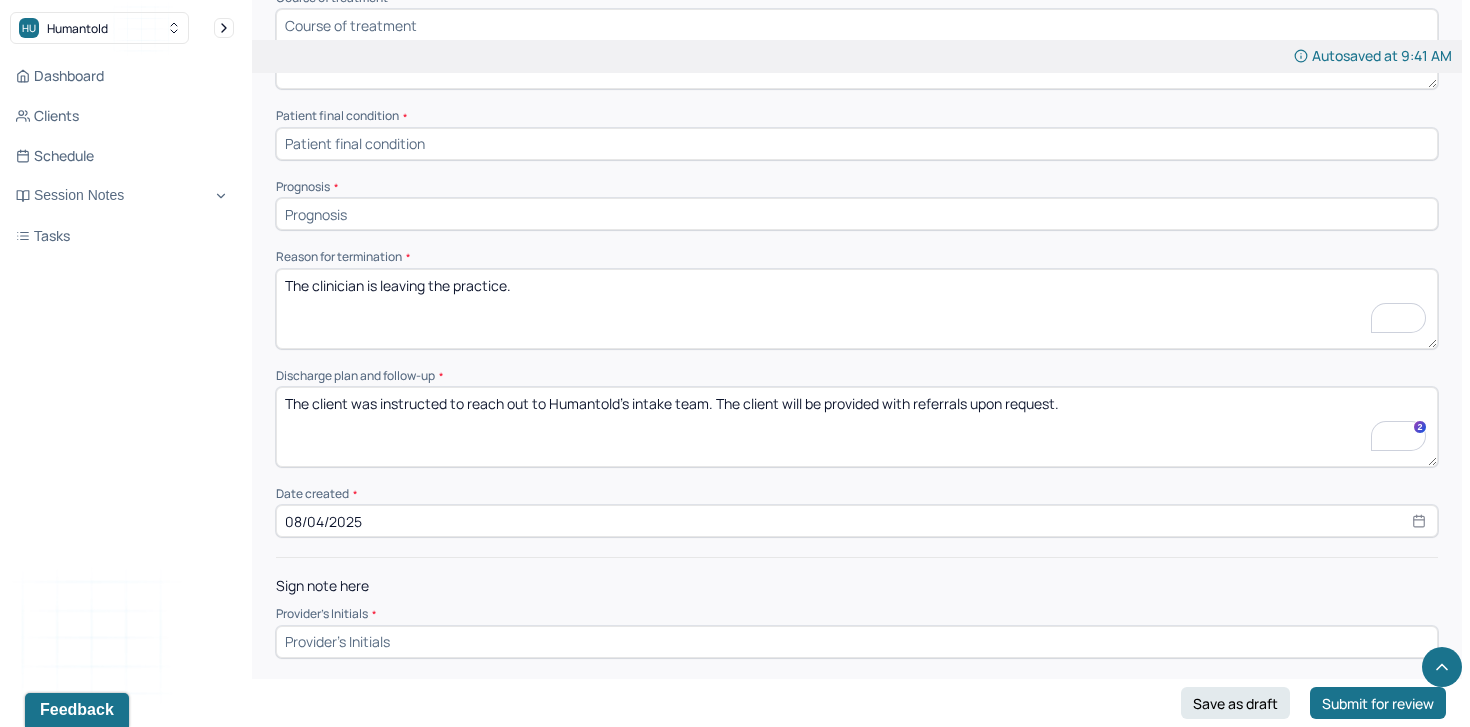 click at bounding box center [857, 642] 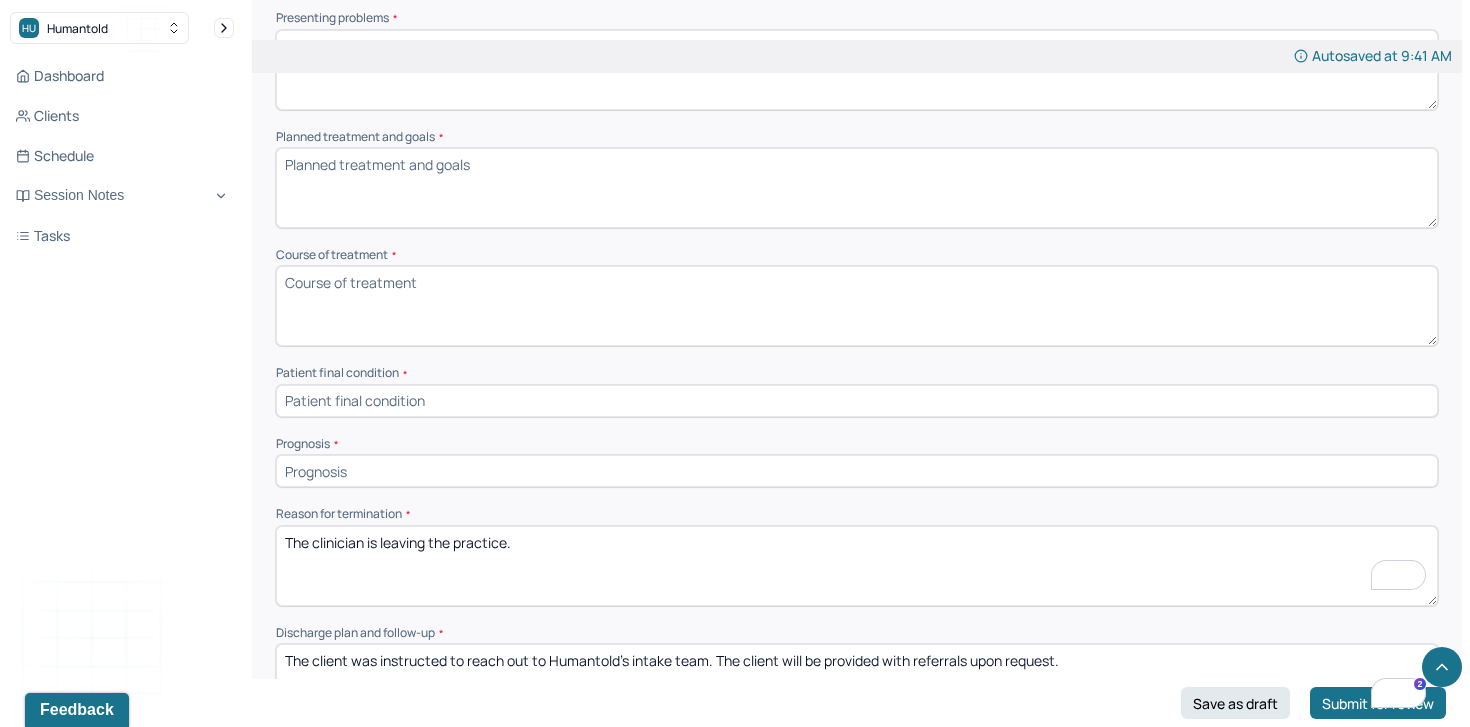 type on "tb" 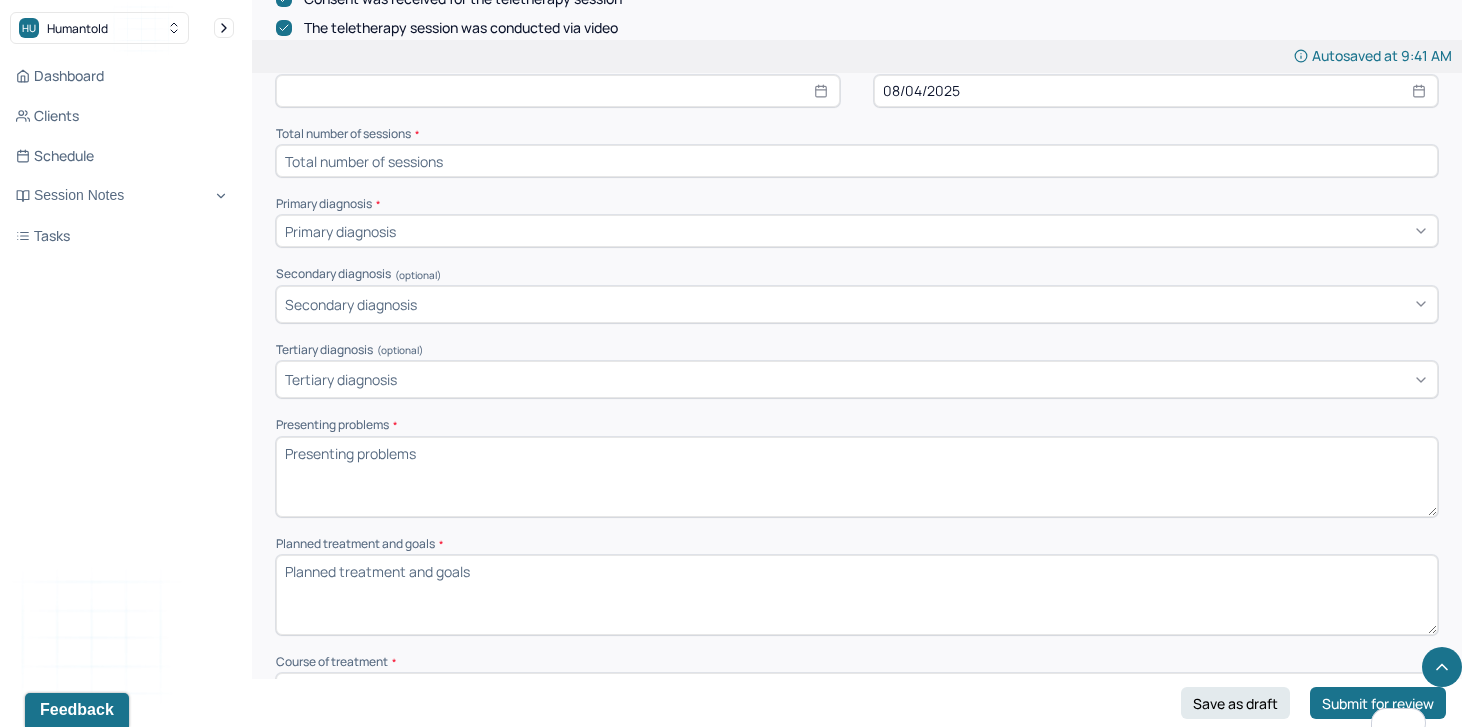 scroll, scrollTop: 627, scrollLeft: 0, axis: vertical 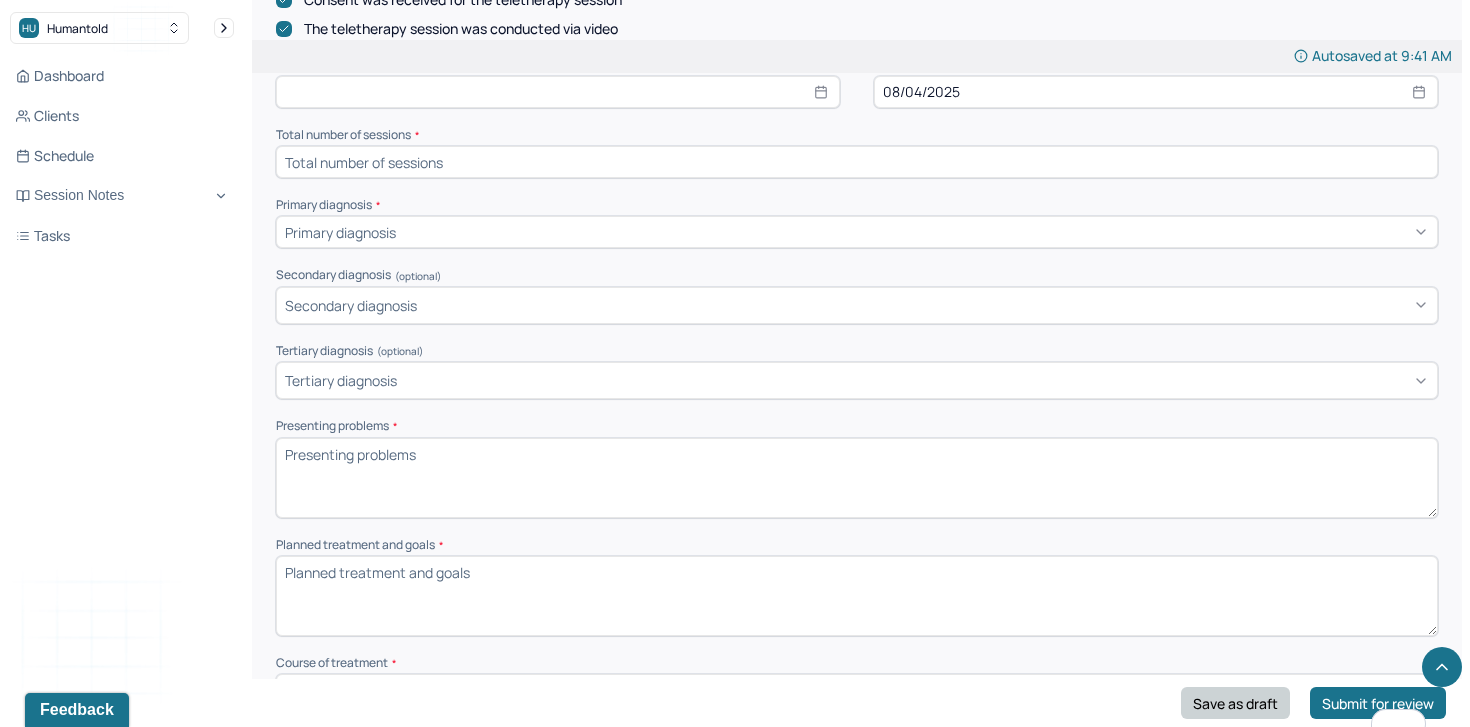 click on "Save as draft" at bounding box center (1235, 703) 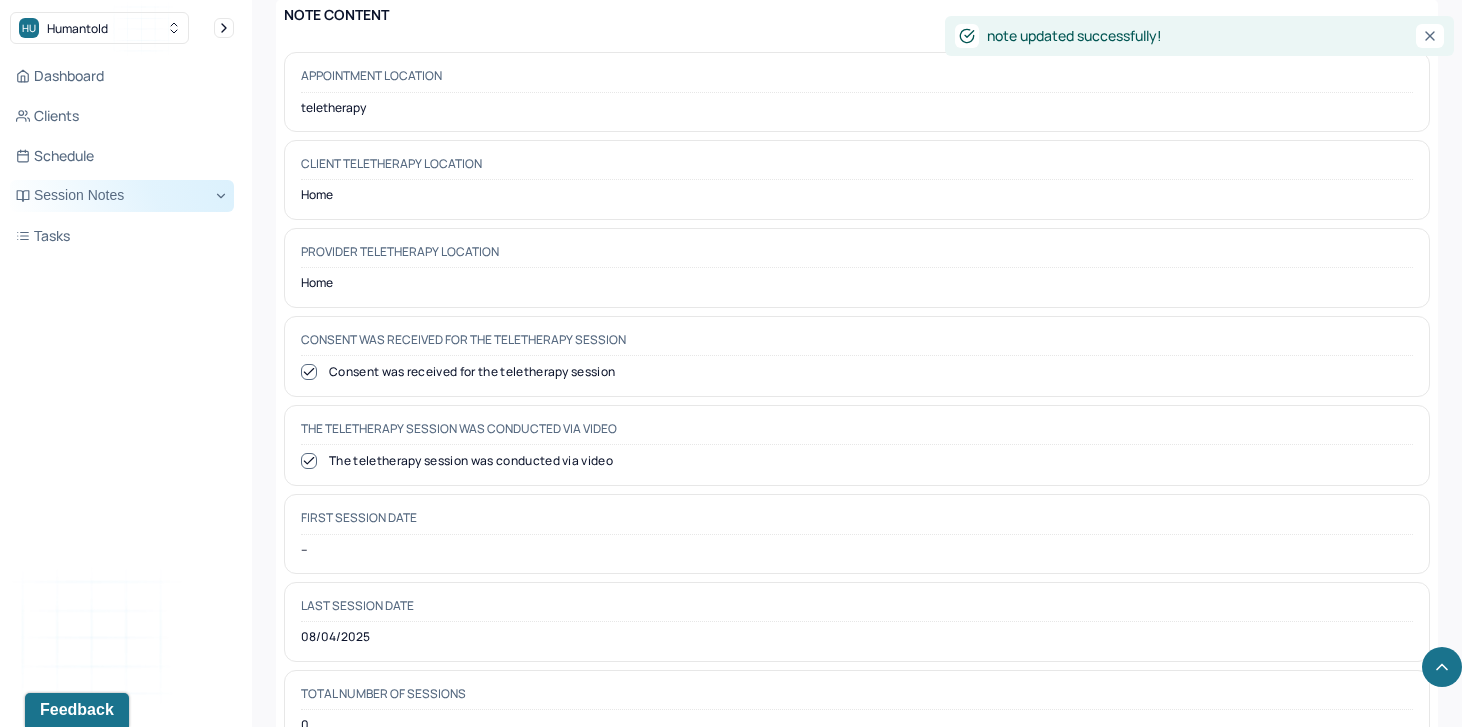 click on "Session Notes" at bounding box center [122, 196] 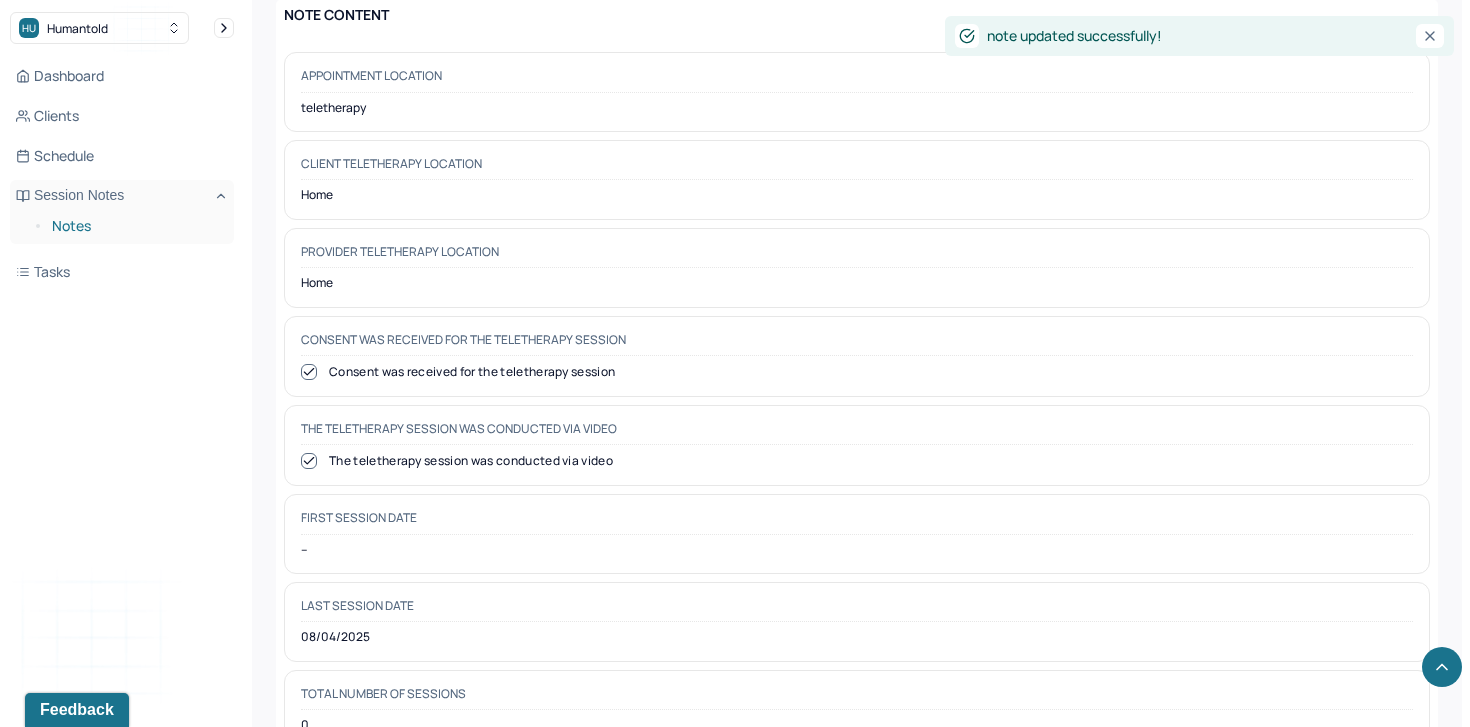 click on "Notes" at bounding box center [135, 226] 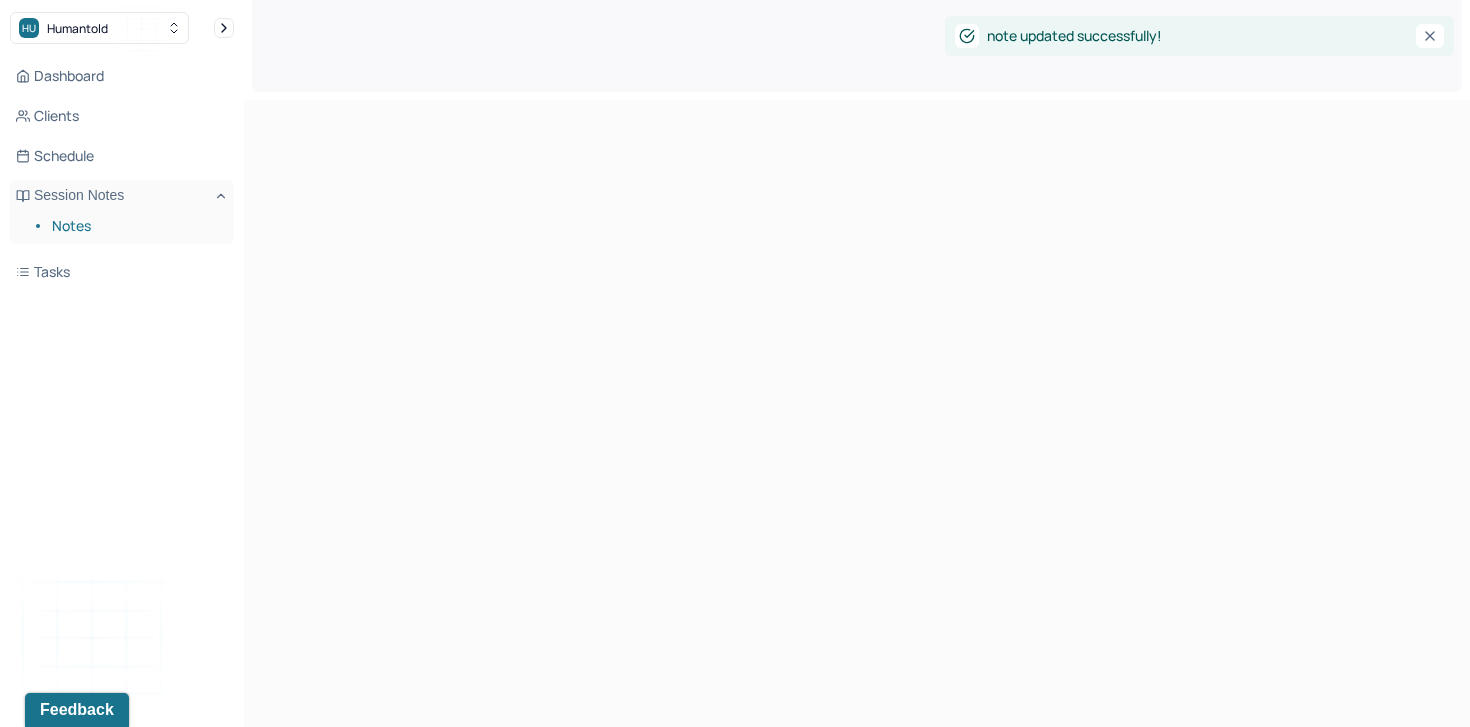 scroll, scrollTop: 0, scrollLeft: 0, axis: both 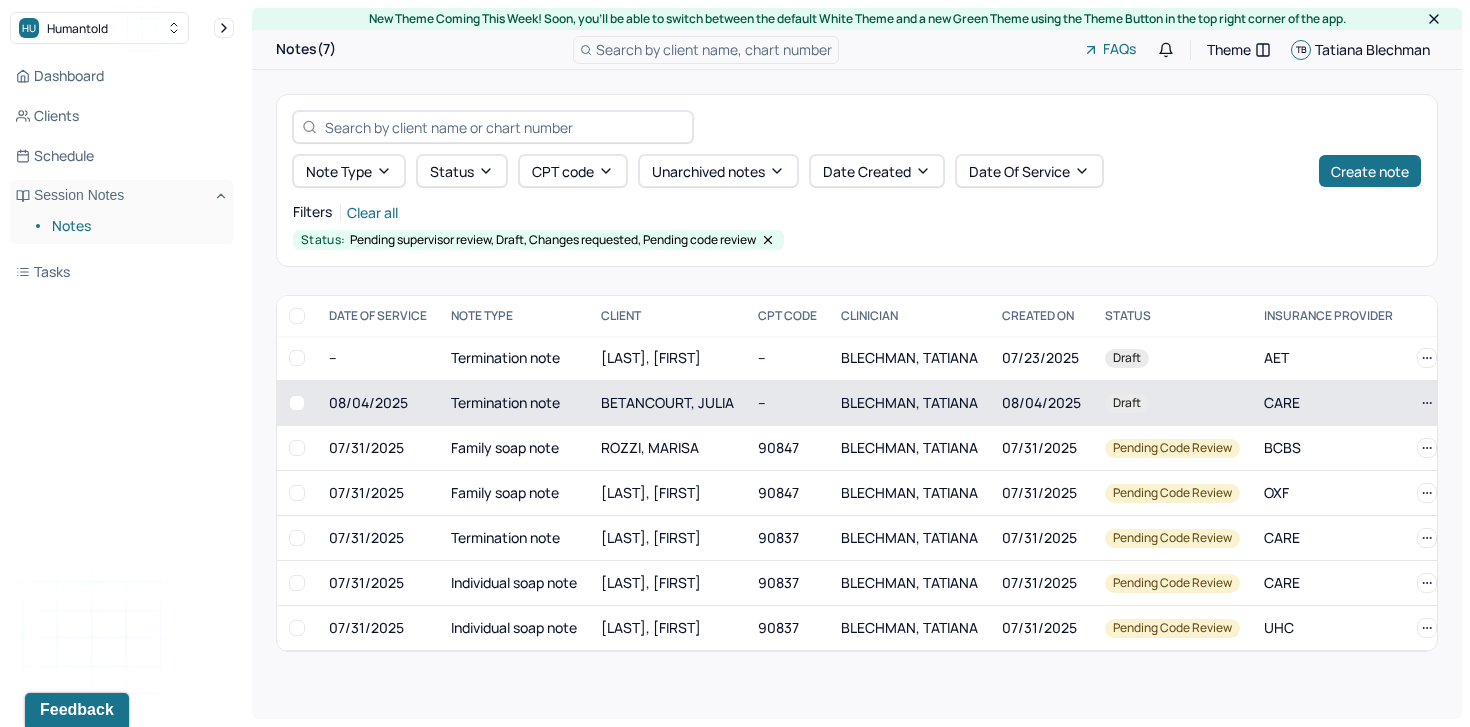 click on "BETANCOURT, JULIA" at bounding box center [667, 402] 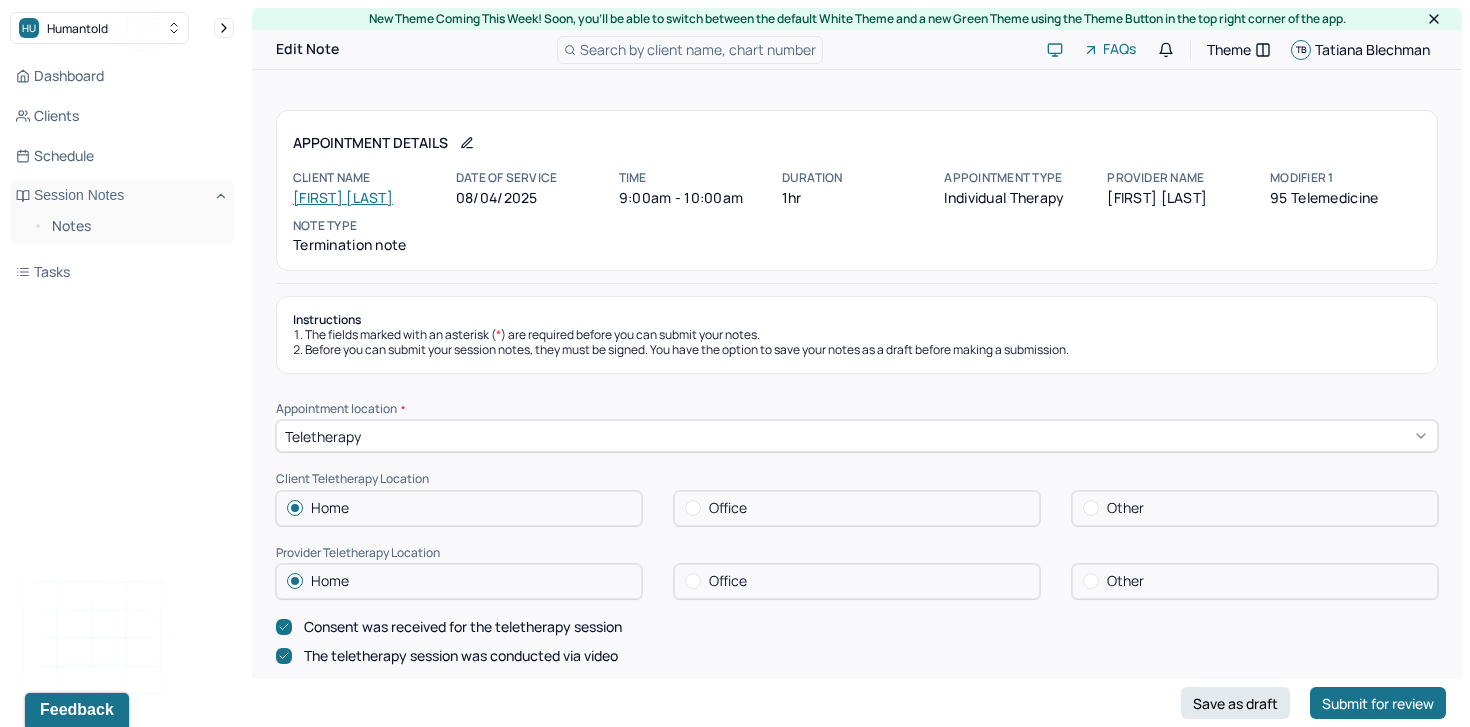 click on "[FIRST] [LAST]" at bounding box center [343, 197] 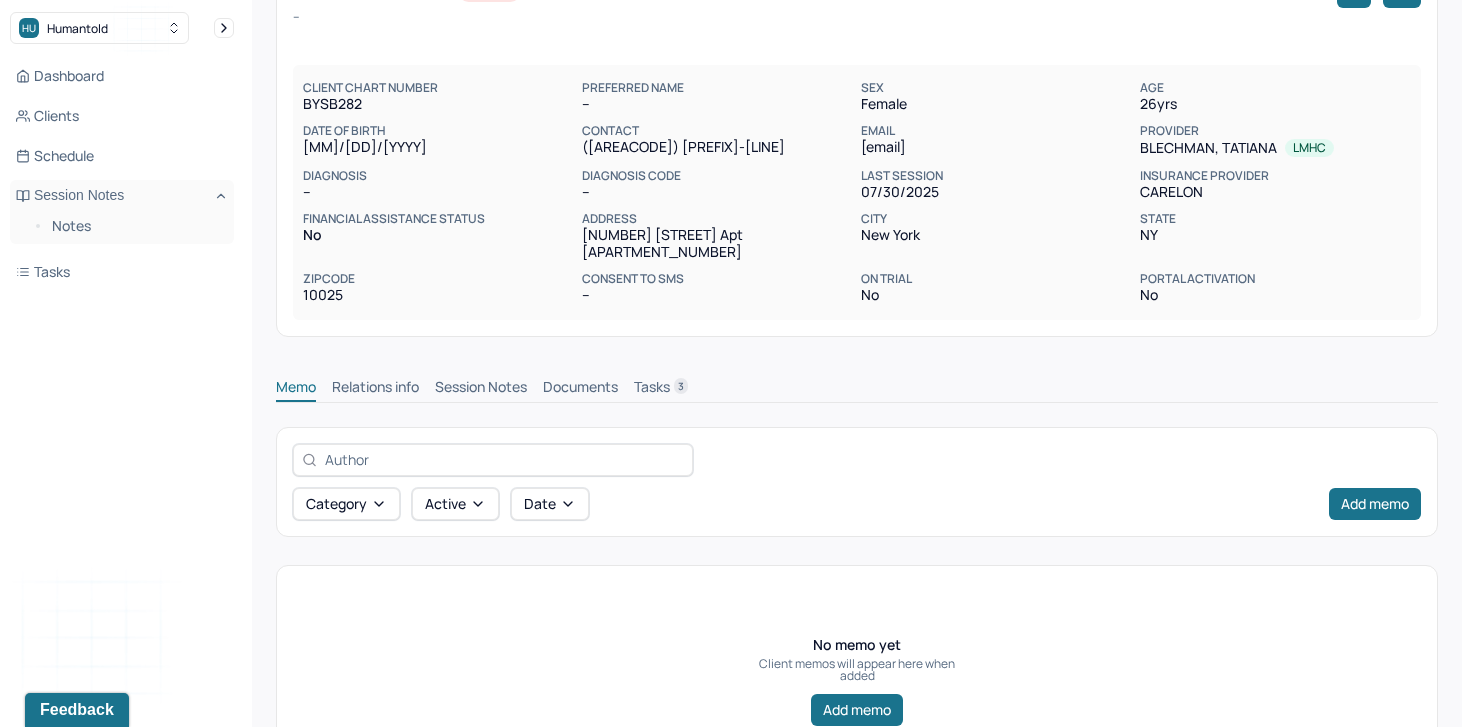 scroll, scrollTop: 172, scrollLeft: 0, axis: vertical 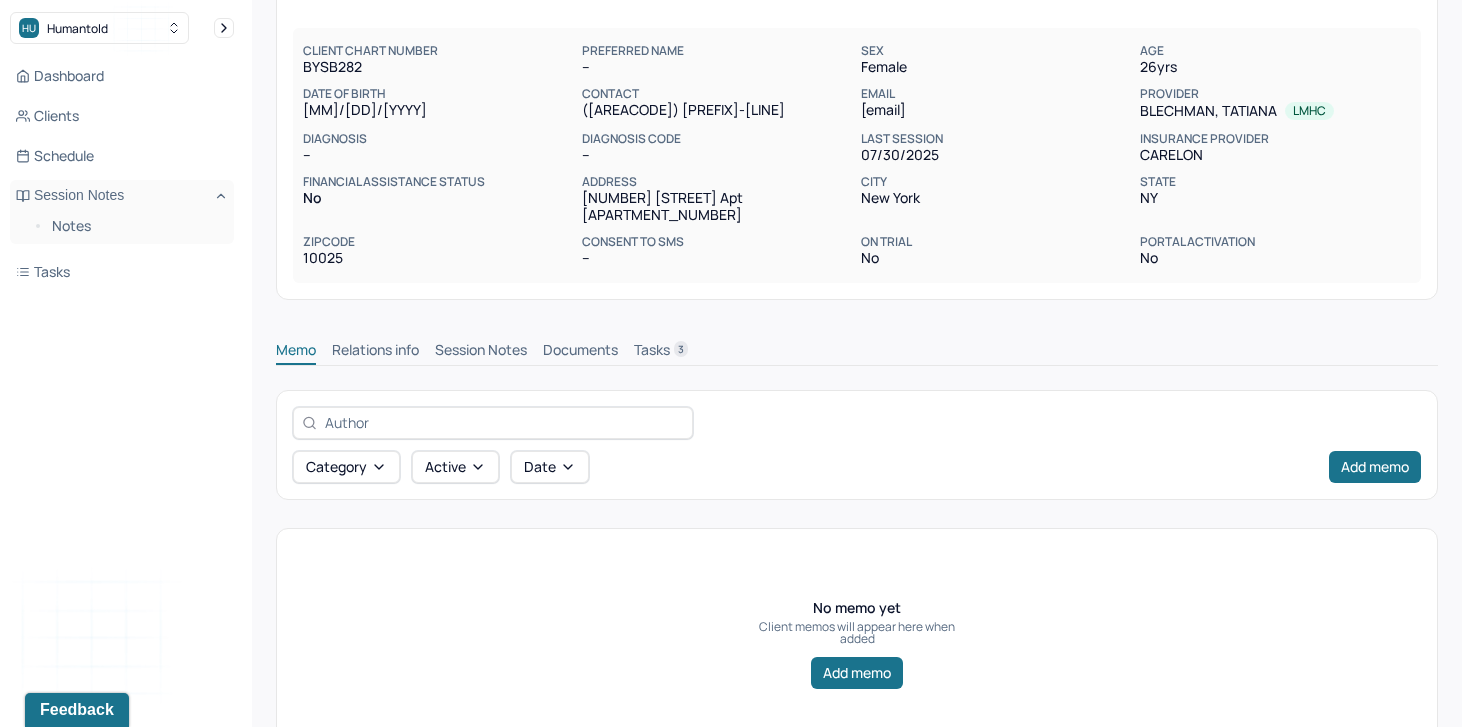 click on "Session Notes" at bounding box center (481, 352) 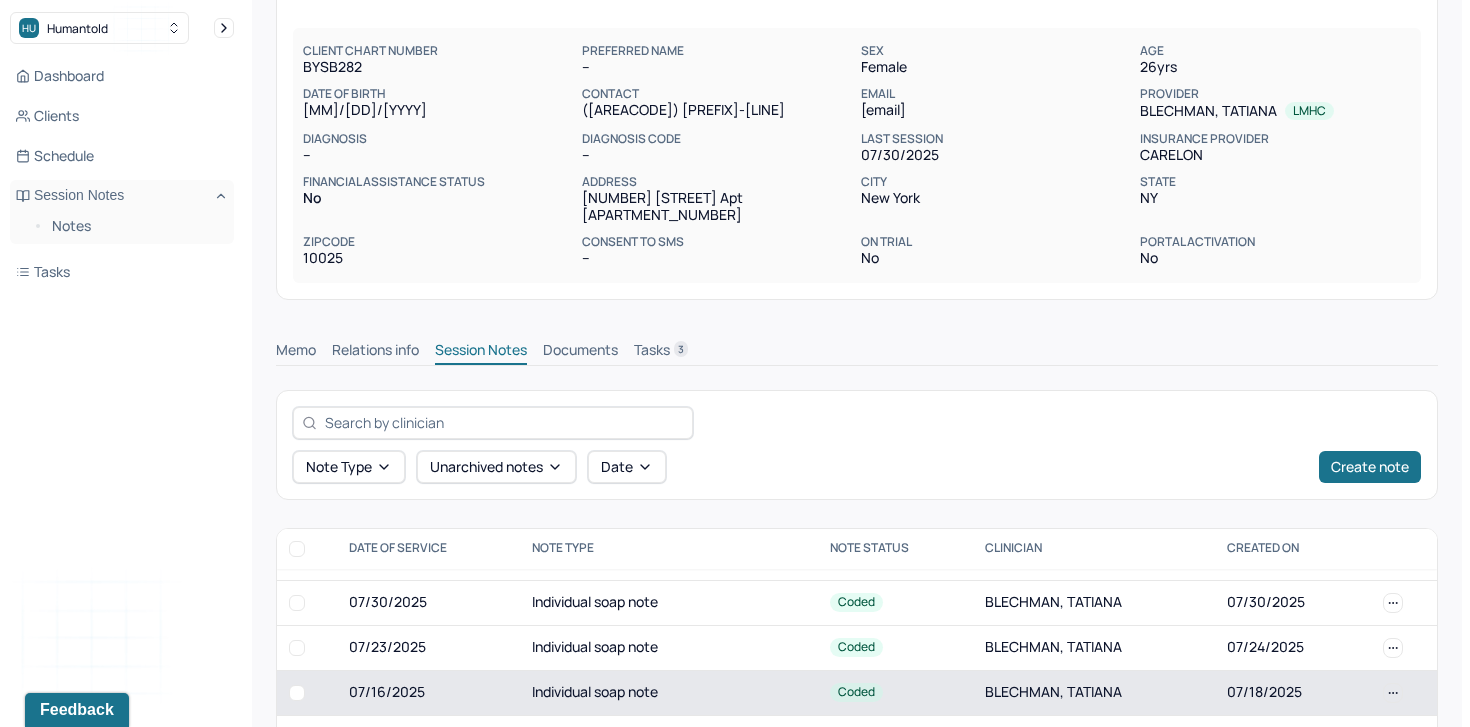 scroll, scrollTop: 0, scrollLeft: 0, axis: both 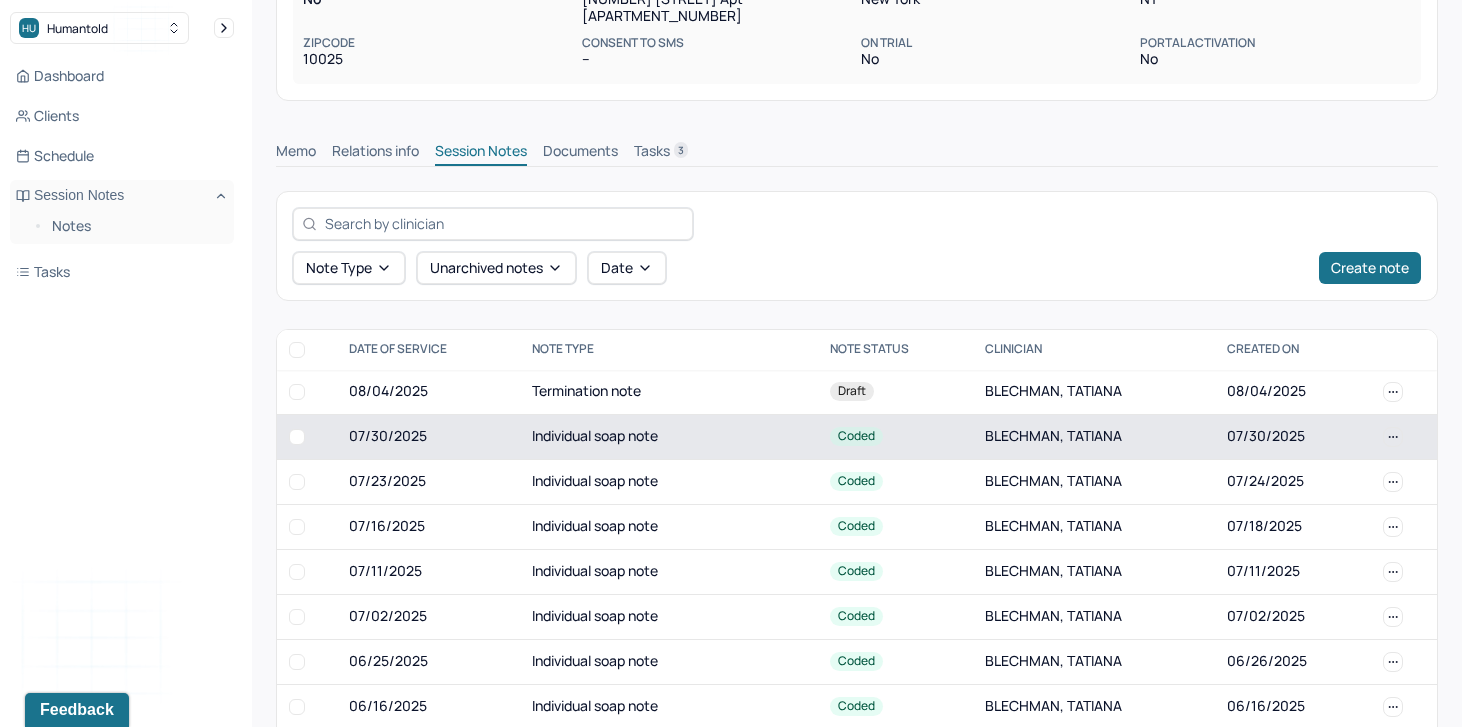 click on "Individual soap note" at bounding box center (669, 436) 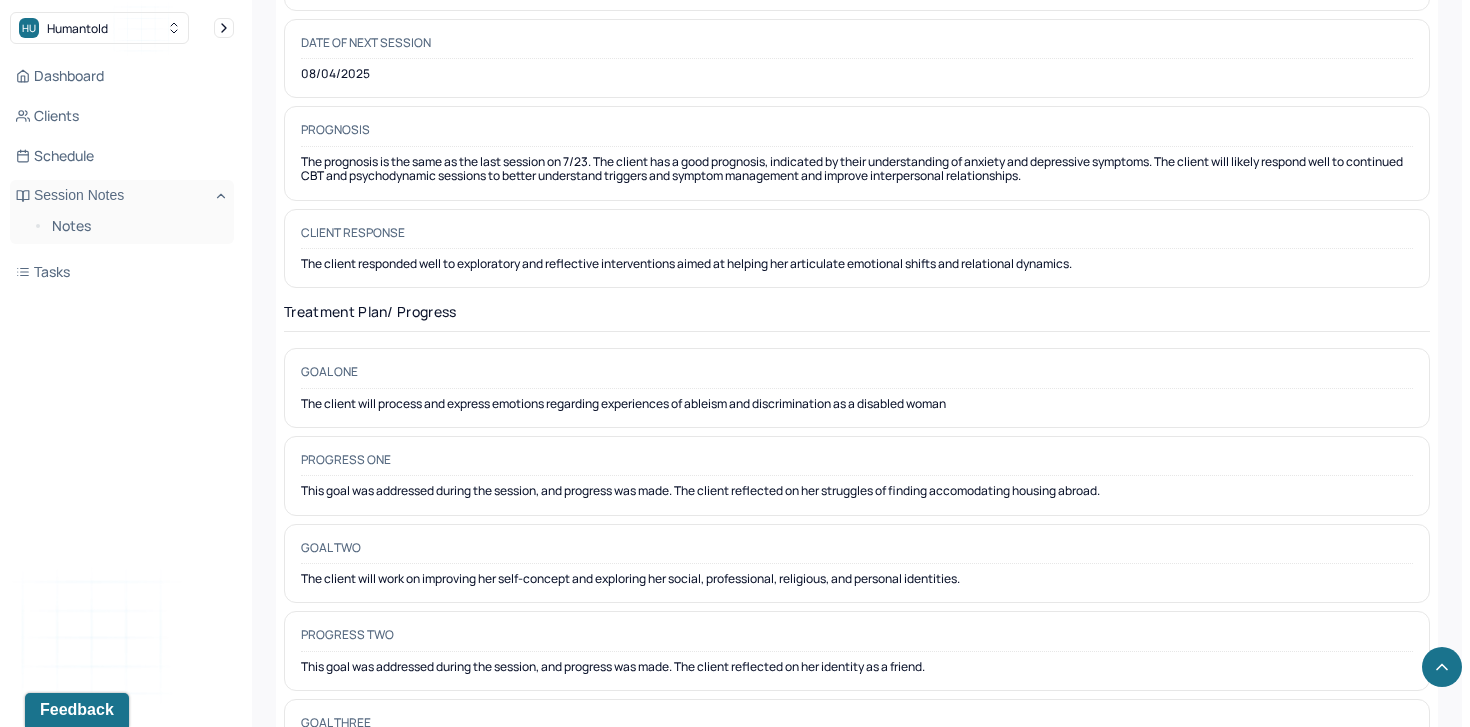 scroll, scrollTop: 3070, scrollLeft: 0, axis: vertical 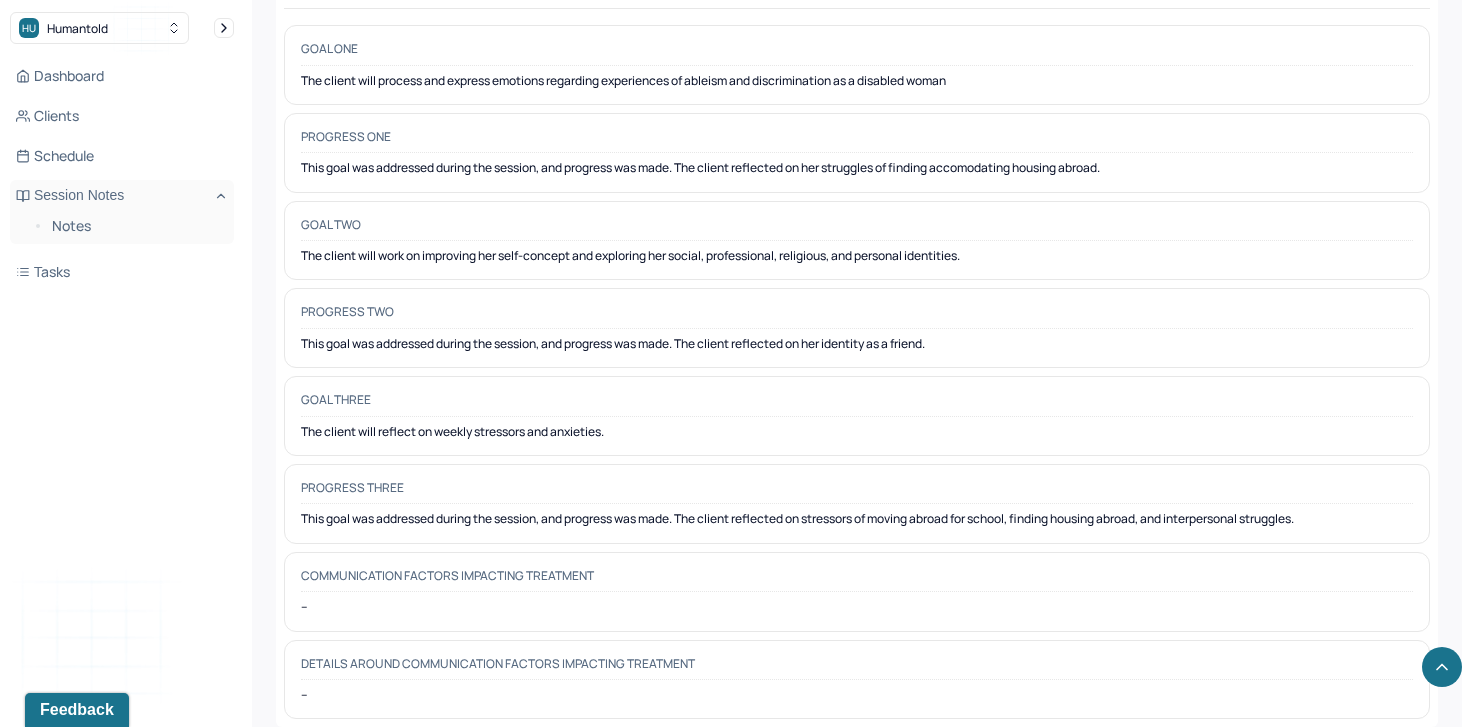 click on "The client will process and express emotions regarding experiences of ableism and discrimination as a disabled woman" at bounding box center (857, 81) 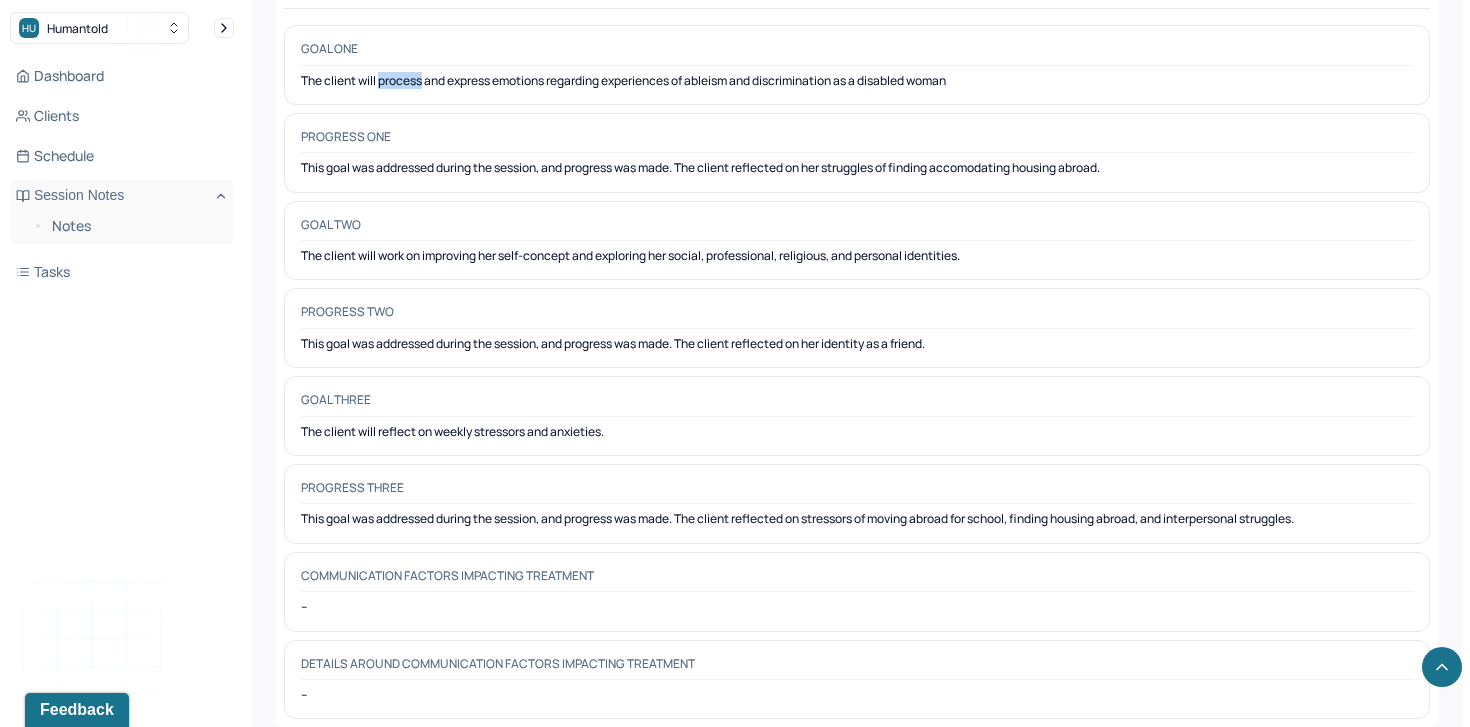 click on "The client will process and express emotions regarding experiences of ableism and discrimination as a disabled woman" at bounding box center [857, 81] 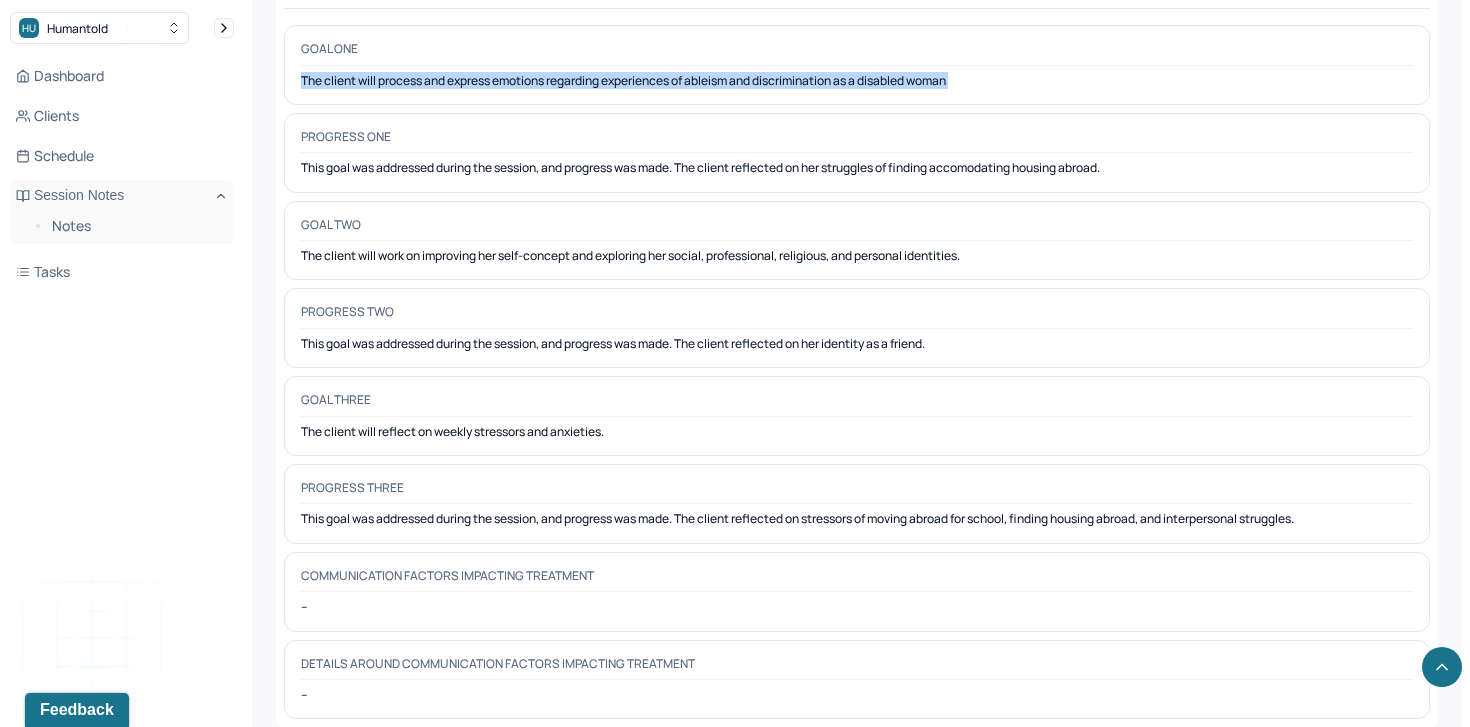 click on "The client will process and express emotions regarding experiences of ableism and discrimination as a disabled woman" at bounding box center (857, 81) 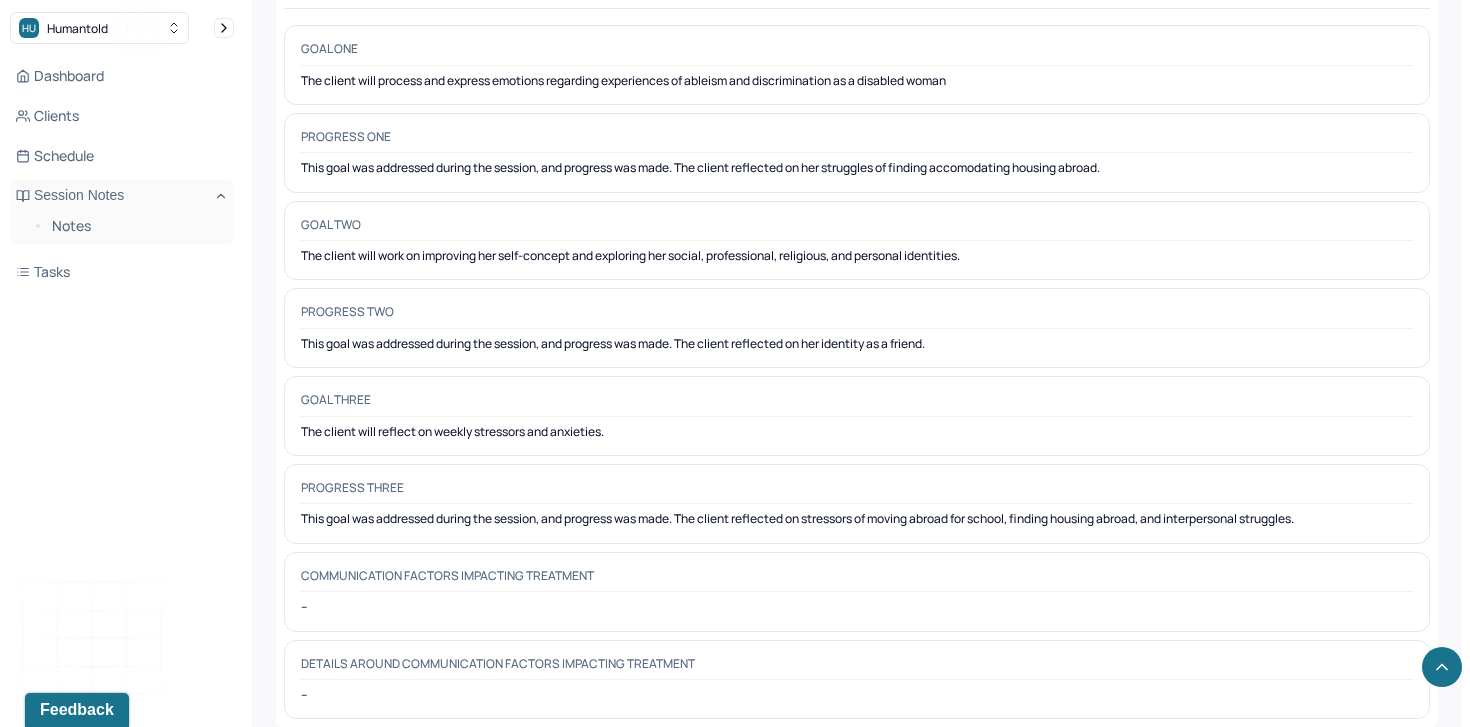 click on "The client will work on improving her self-concept and exploring her social, professional, religious, and personal identities." at bounding box center (857, 256) 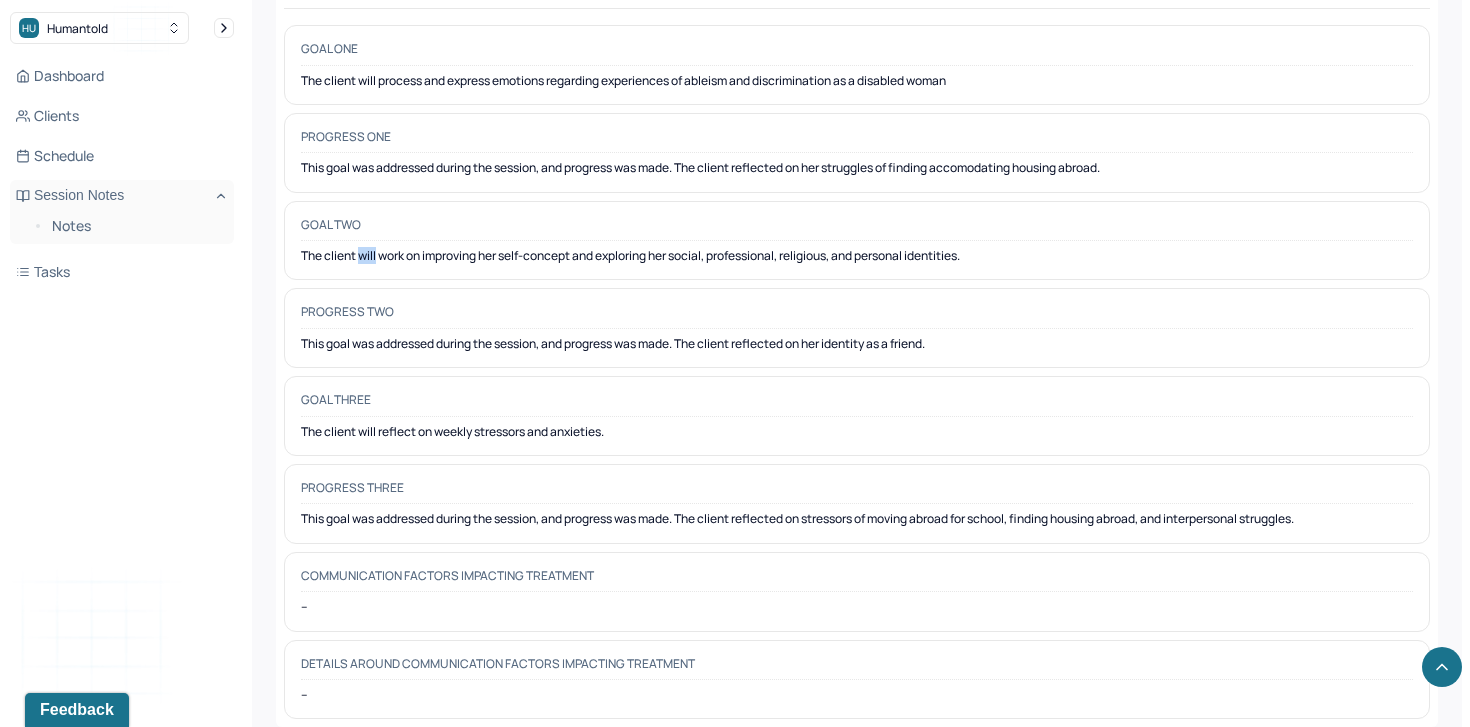 click on "The client will work on improving her self-concept and exploring her social, professional, religious, and personal identities." at bounding box center (857, 256) 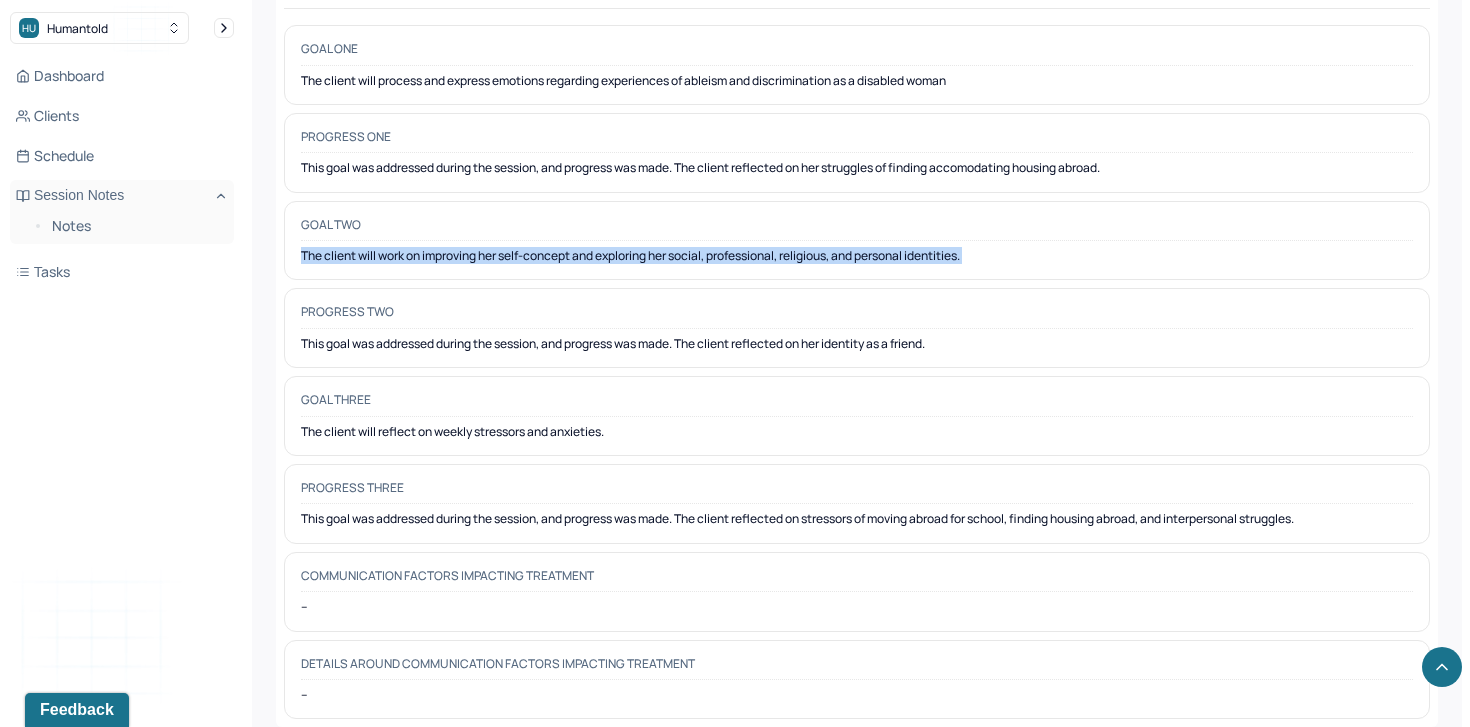 click on "The client will work on improving her self-concept and exploring her social, professional, religious, and personal identities." at bounding box center (857, 256) 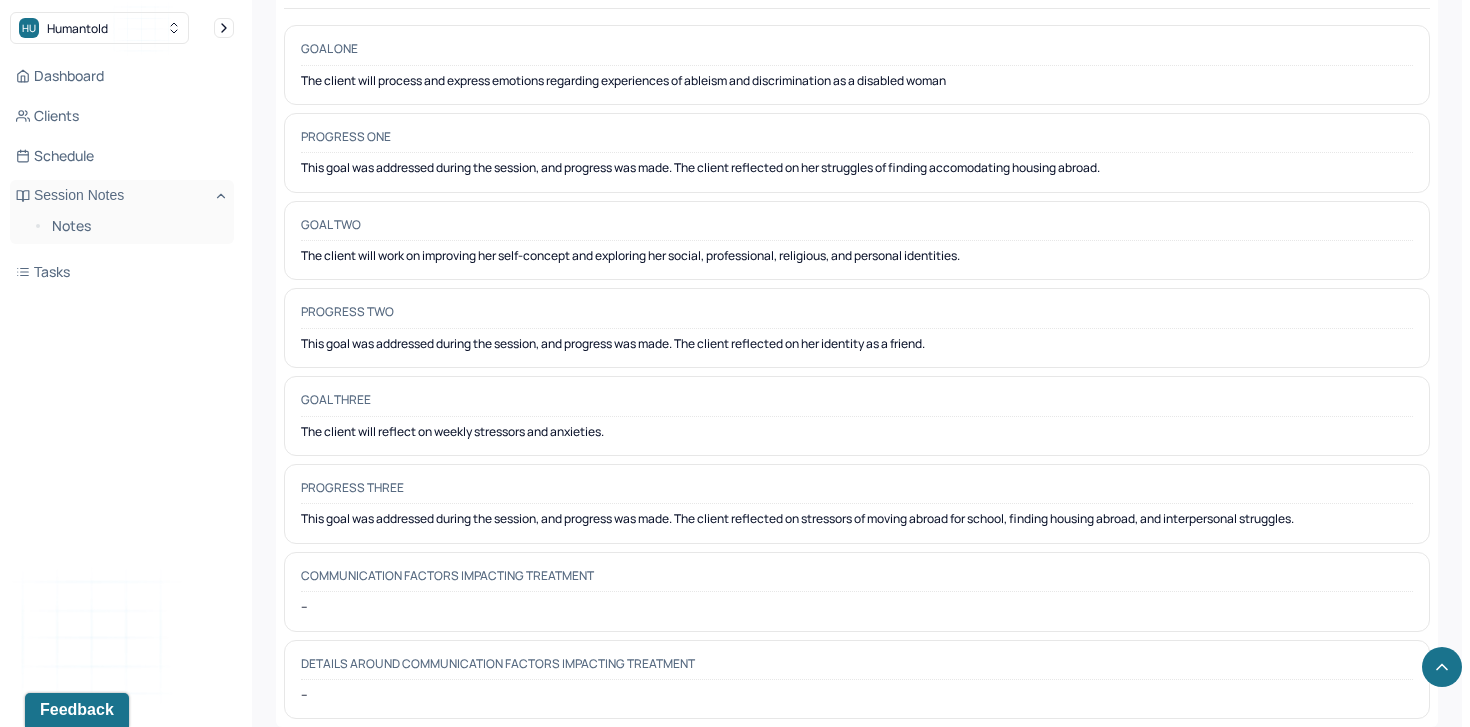 click on "The client will reflect on weekly stressors and anxieties." at bounding box center [857, 432] 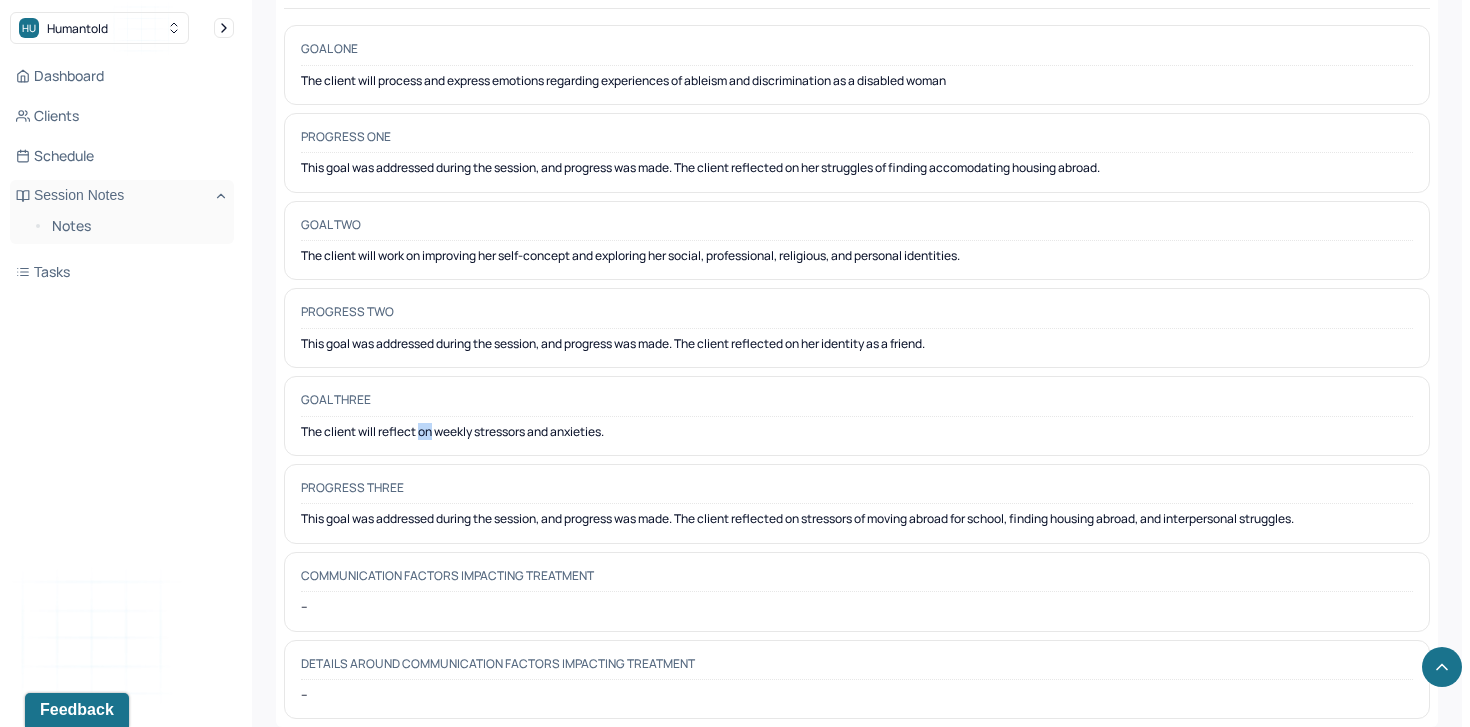 click on "The client will reflect on weekly stressors and anxieties." at bounding box center (857, 432) 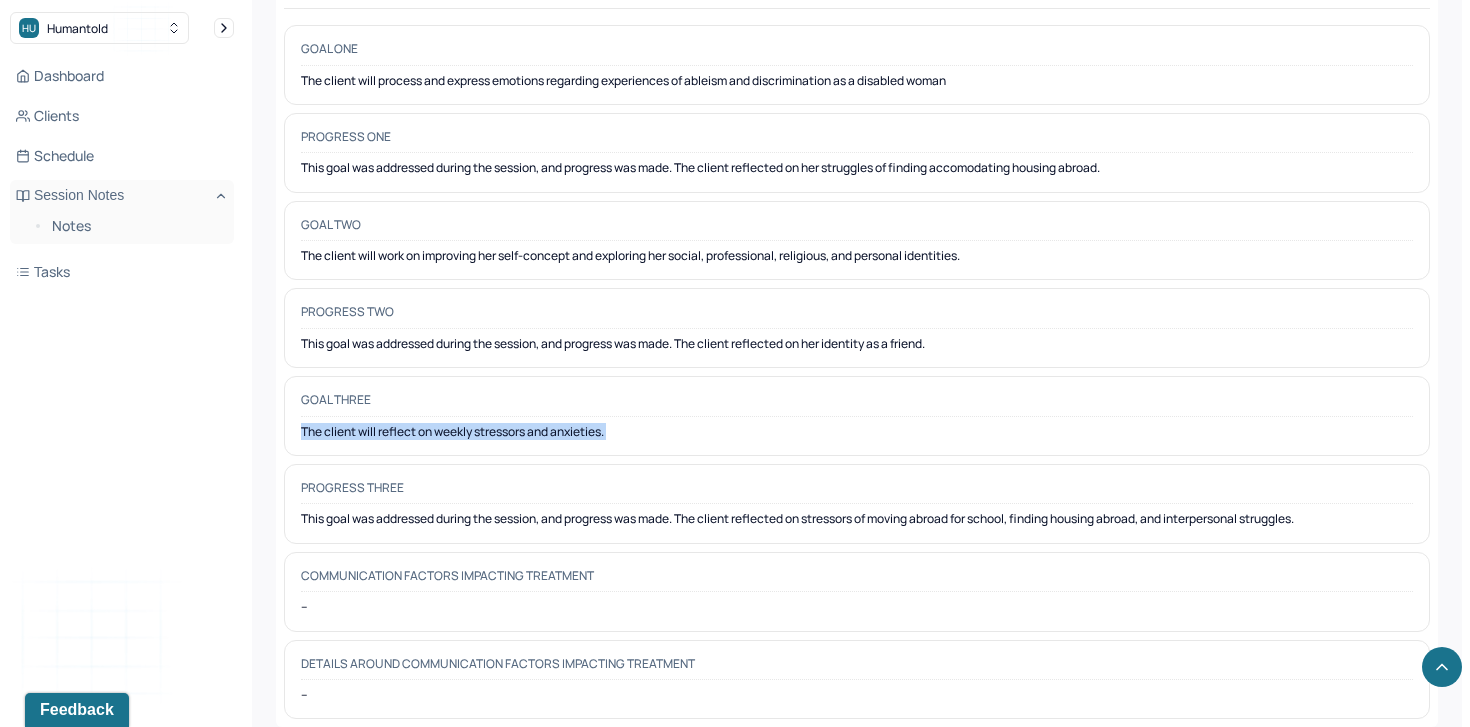 click on "The client will reflect on weekly stressors and anxieties." at bounding box center [857, 432] 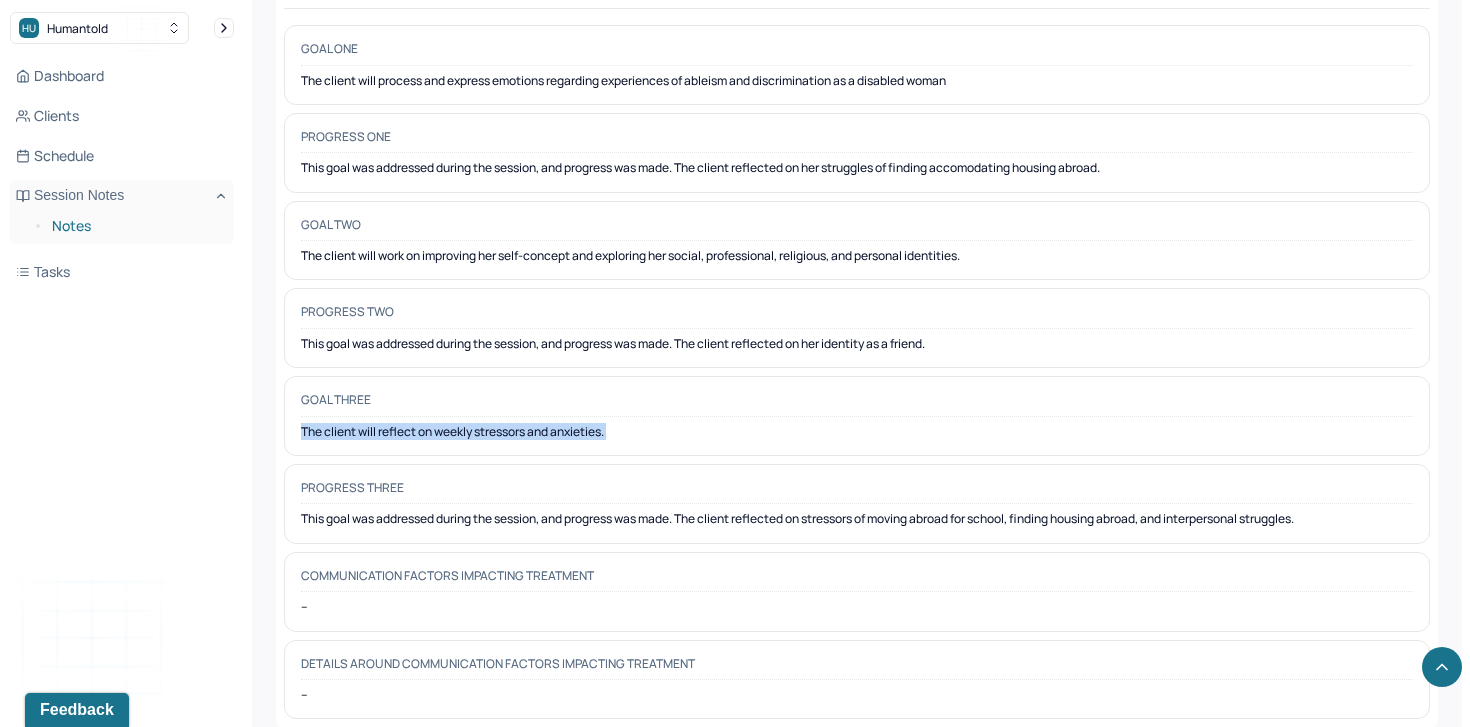 click on "Notes" at bounding box center (135, 226) 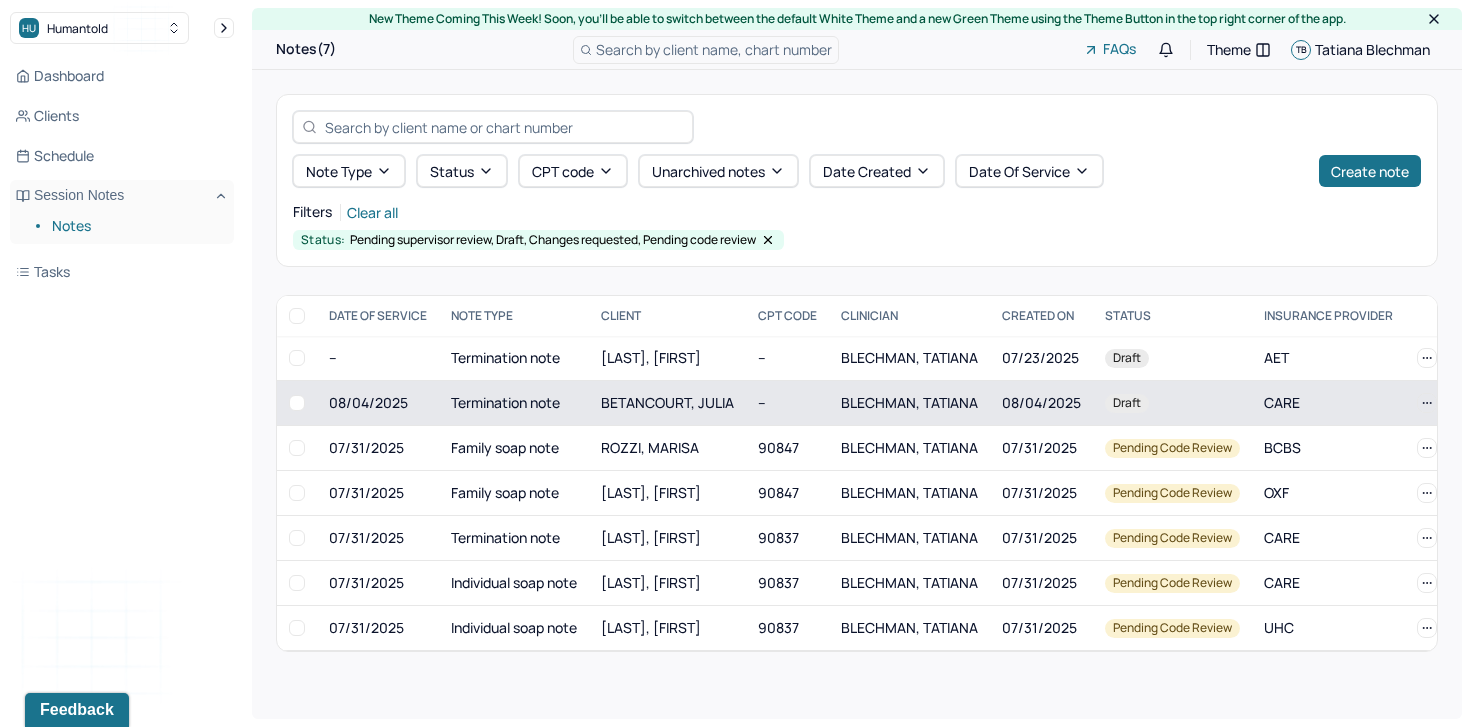 click on "Termination note" at bounding box center [514, 403] 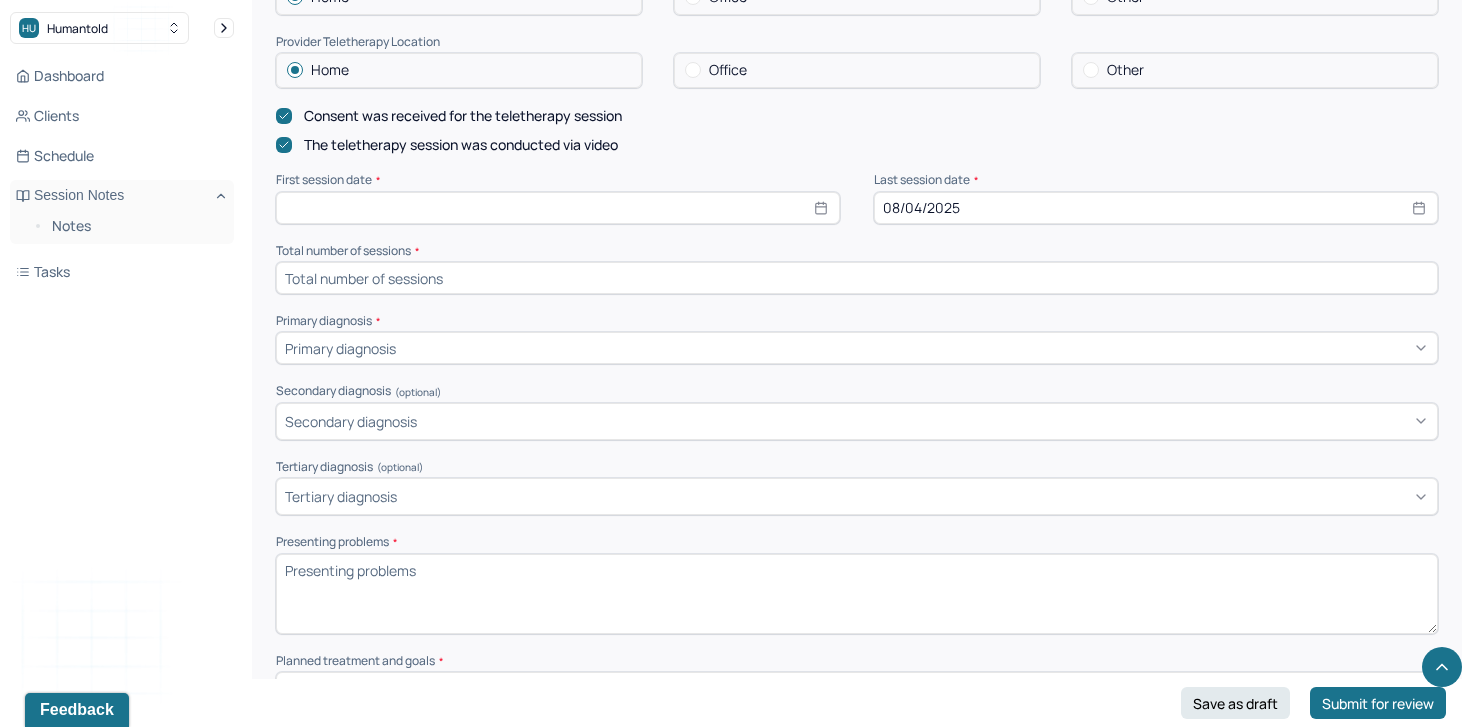 scroll, scrollTop: 909, scrollLeft: 0, axis: vertical 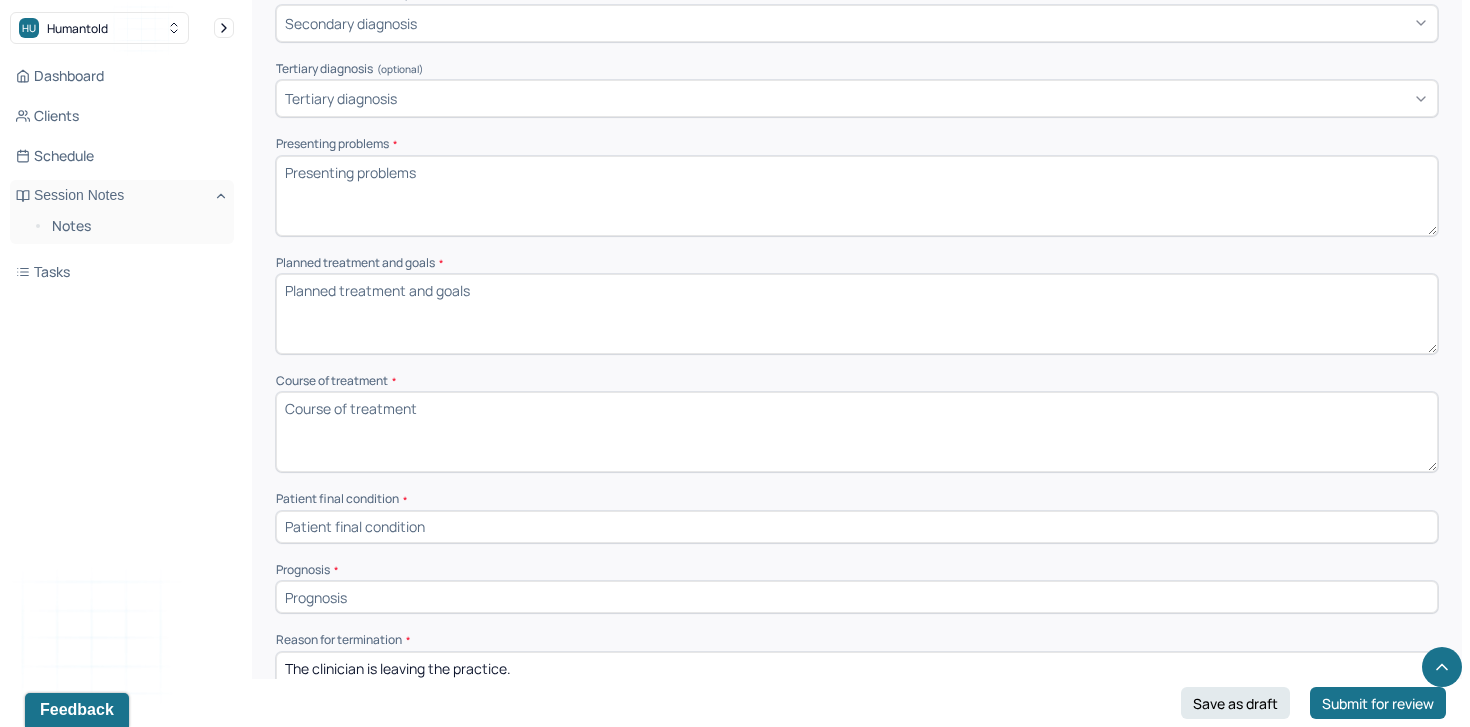 click on "Planned treatment and goals *" at bounding box center [857, 314] 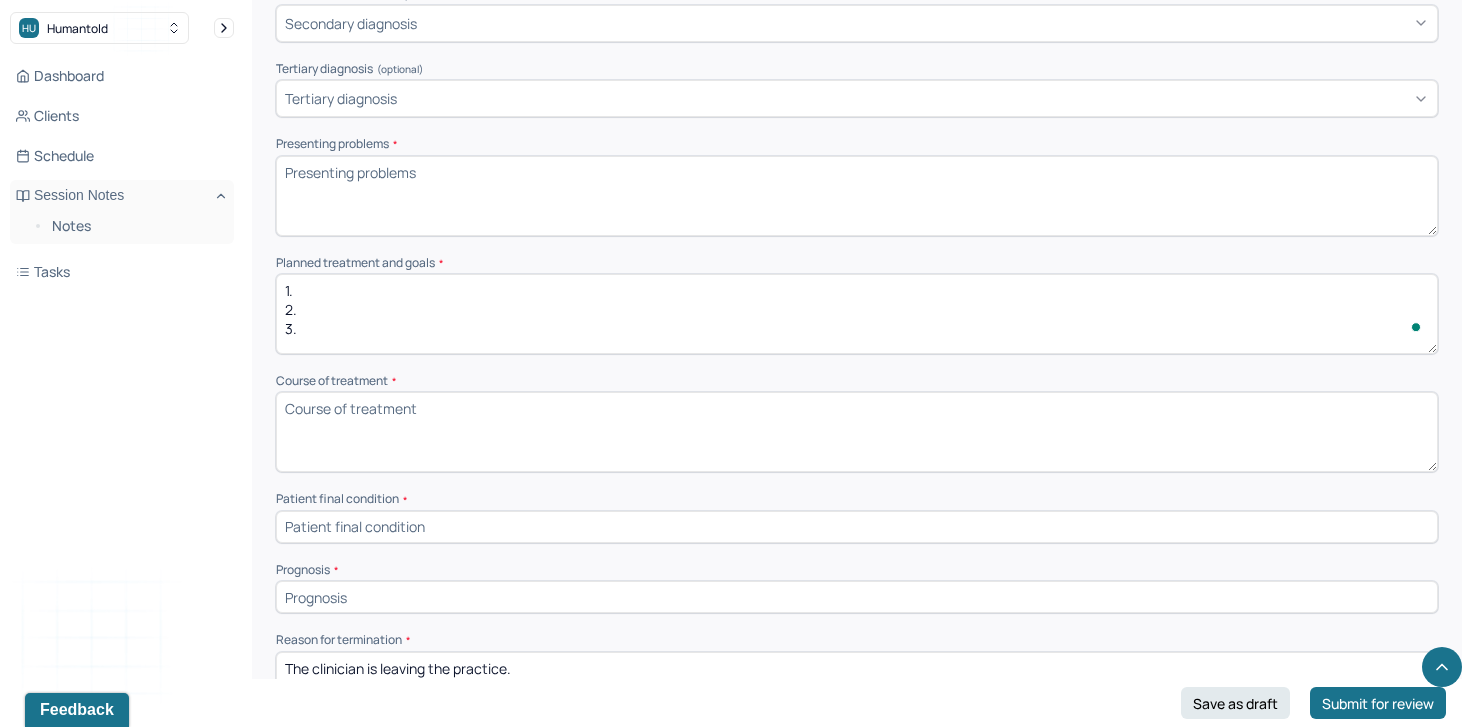 paste on "The client will reflect on weekly stressors and anxieties." 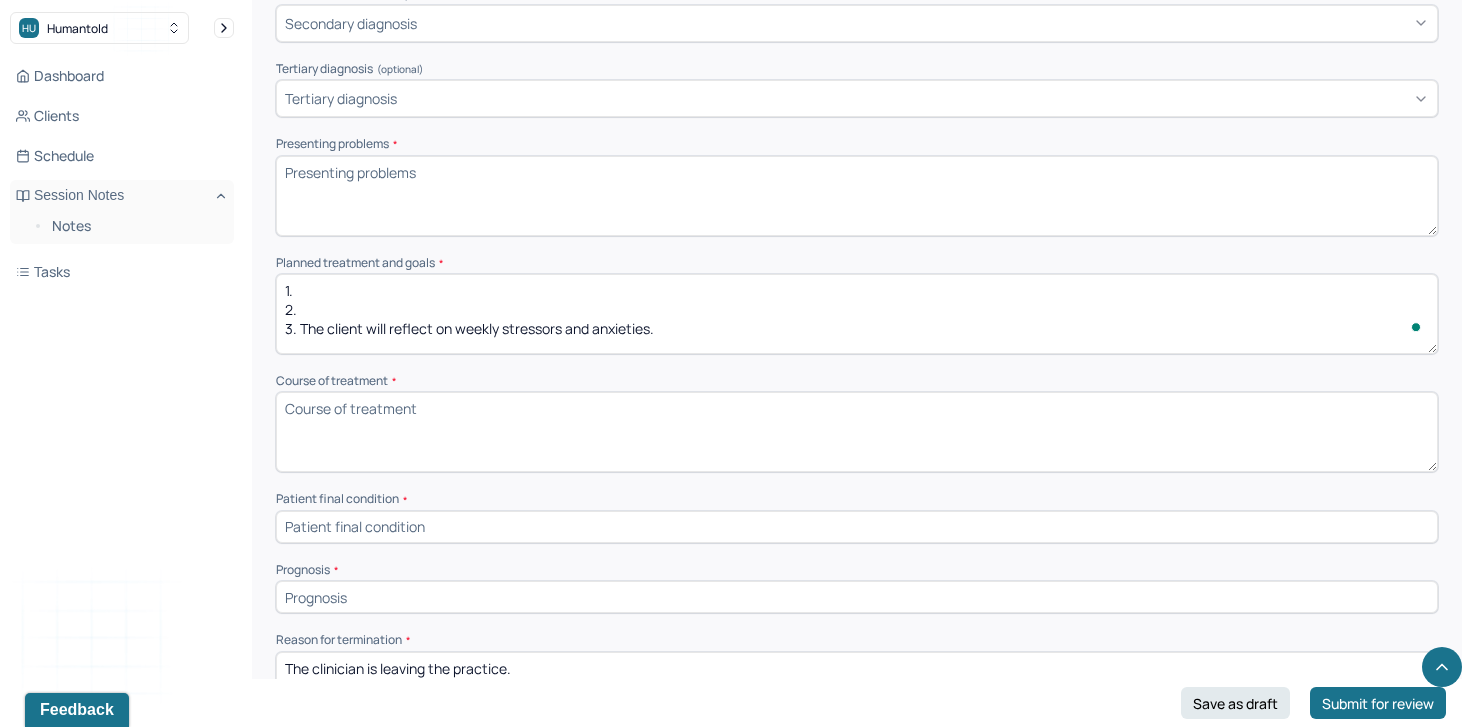 scroll, scrollTop: 3, scrollLeft: 0, axis: vertical 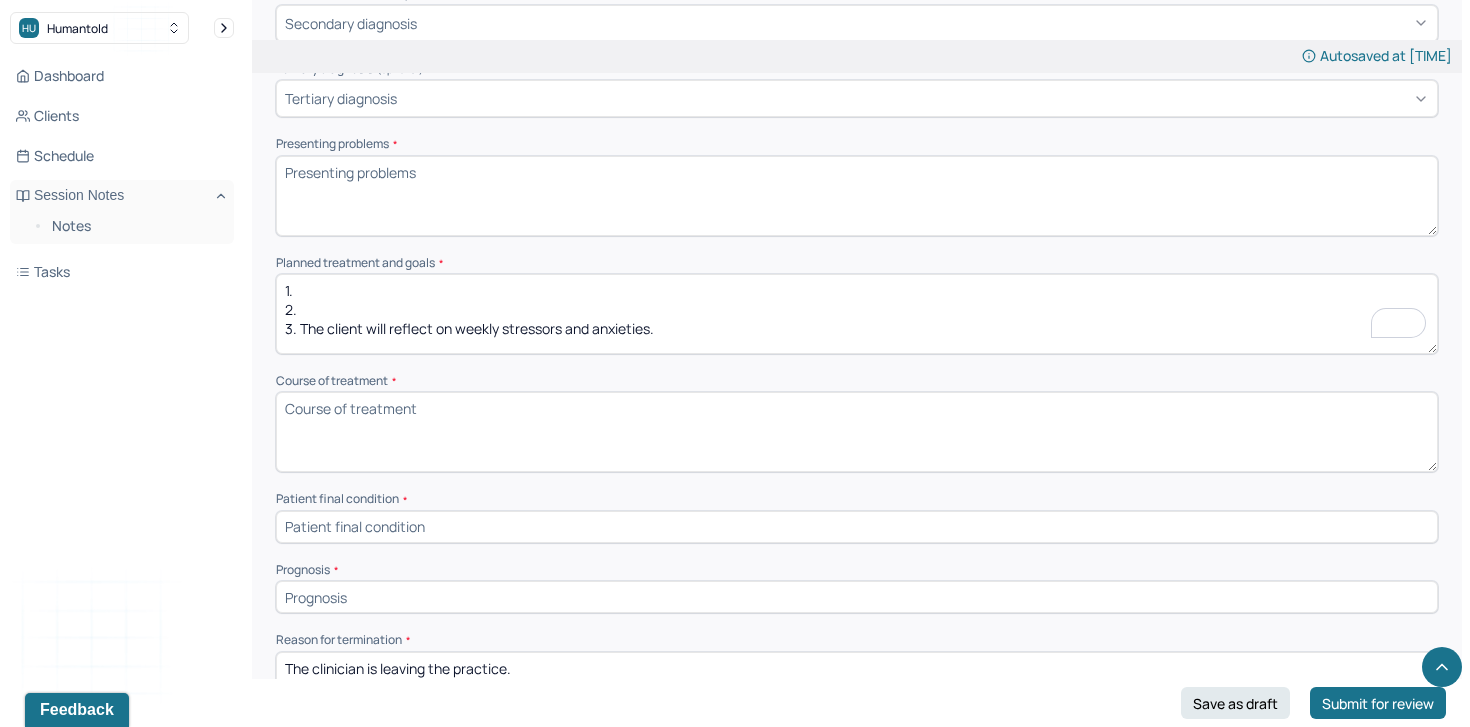click on "1.
2.
3. The client will reflect on weekly stressors and anxieties." at bounding box center (857, 314) 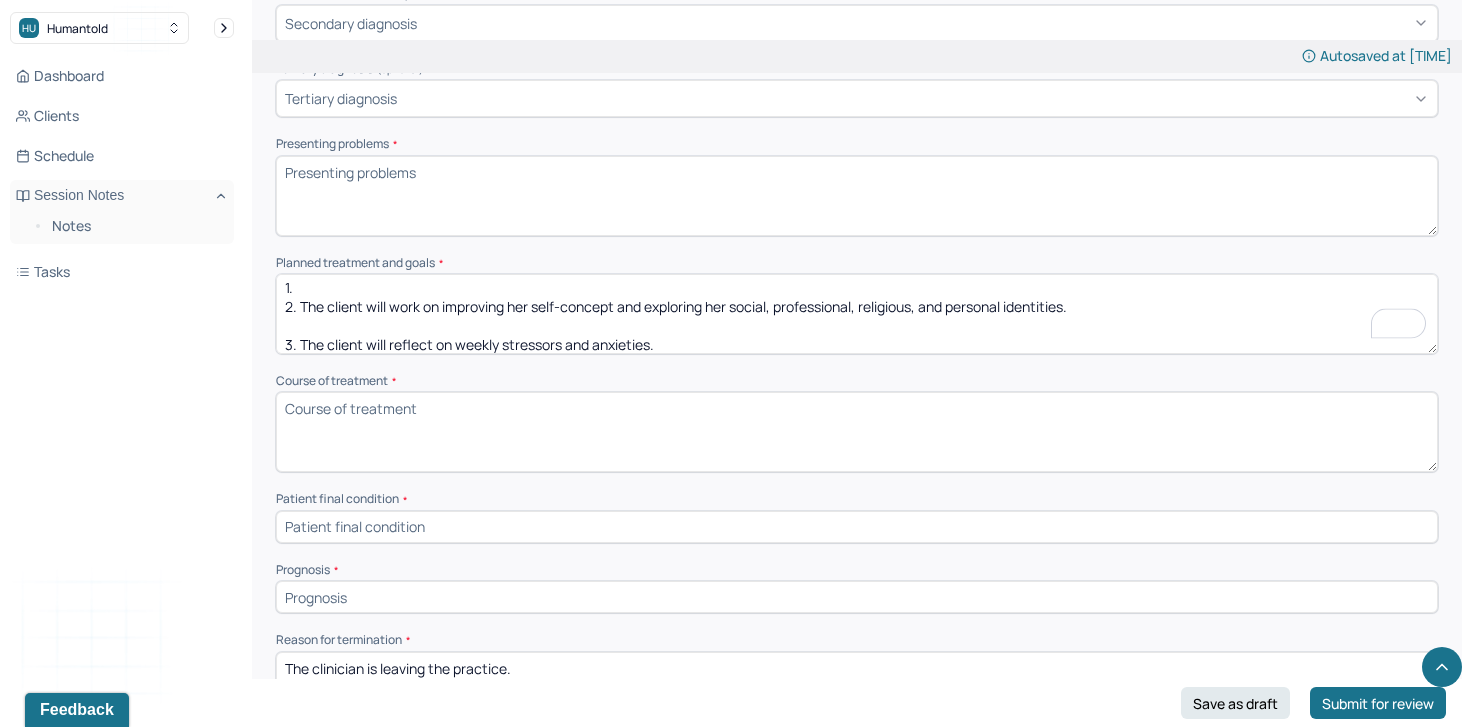 click on "1.
2.
3. The client will reflect on weekly stressors and anxieties." at bounding box center [857, 314] 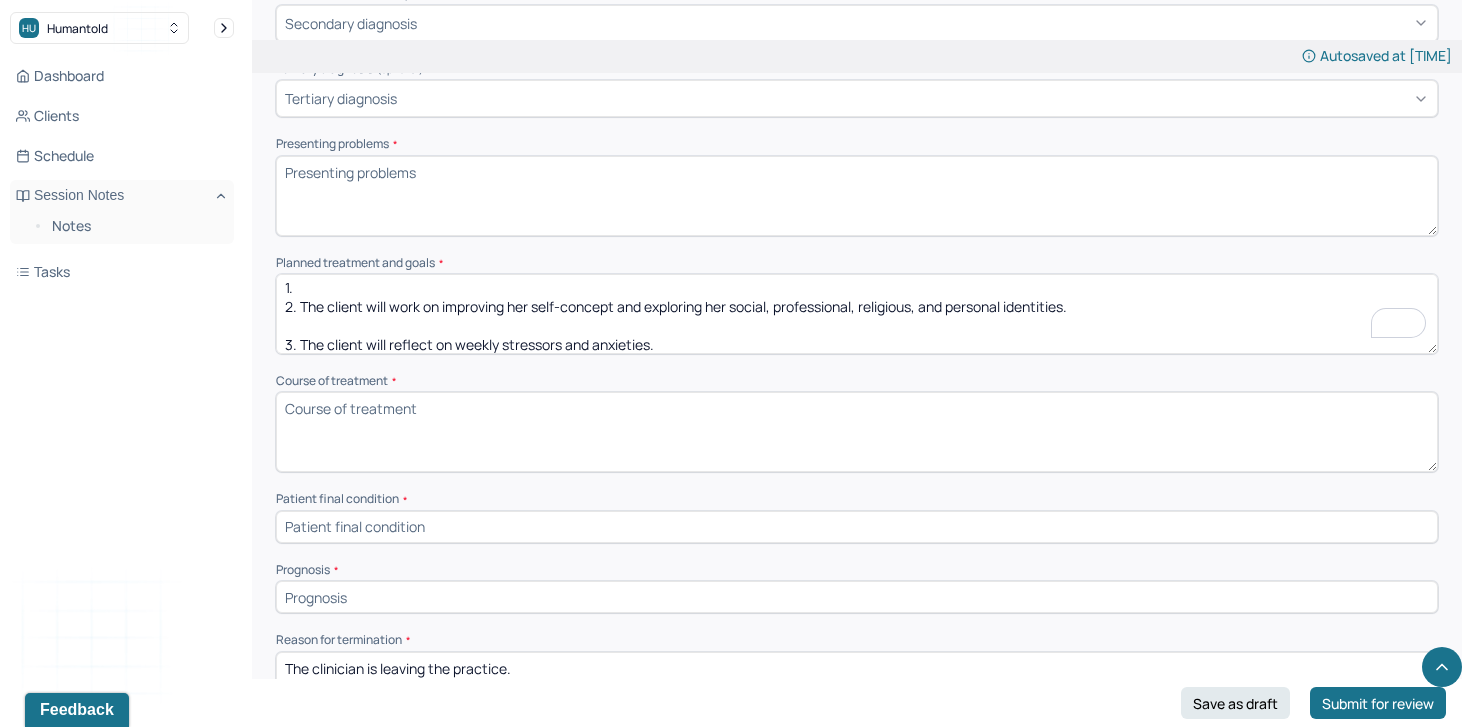 paste on "The client will process and express emotions regarding experiences of ableism and discrimination as a disabled woman" 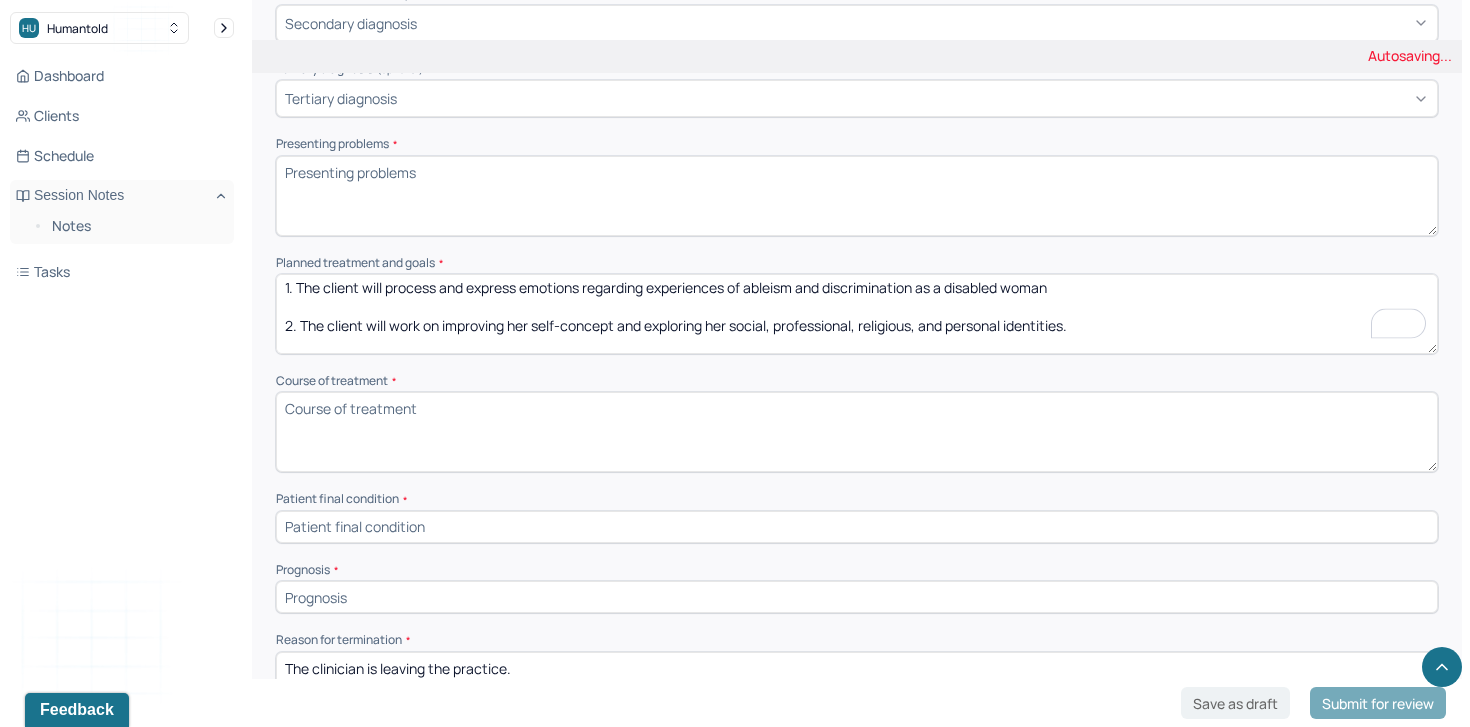 type on "1. The client will process and express emotions regarding experiences of ableism and discrimination as a disabled woman
2. The client will work on improving her self-concept and exploring her social, professional, religious, and personal identities.
3. The client will reflect on weekly stressors and anxieties." 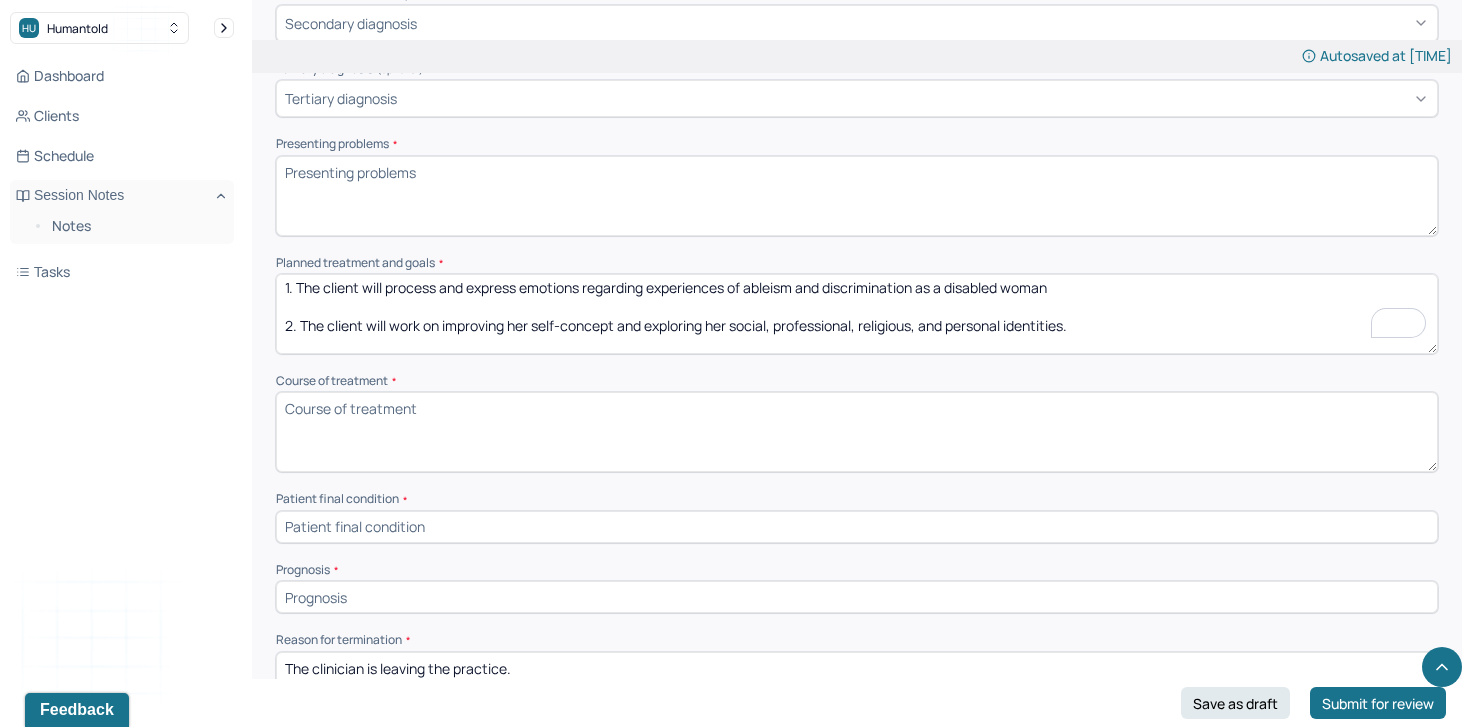scroll, scrollTop: 47, scrollLeft: 0, axis: vertical 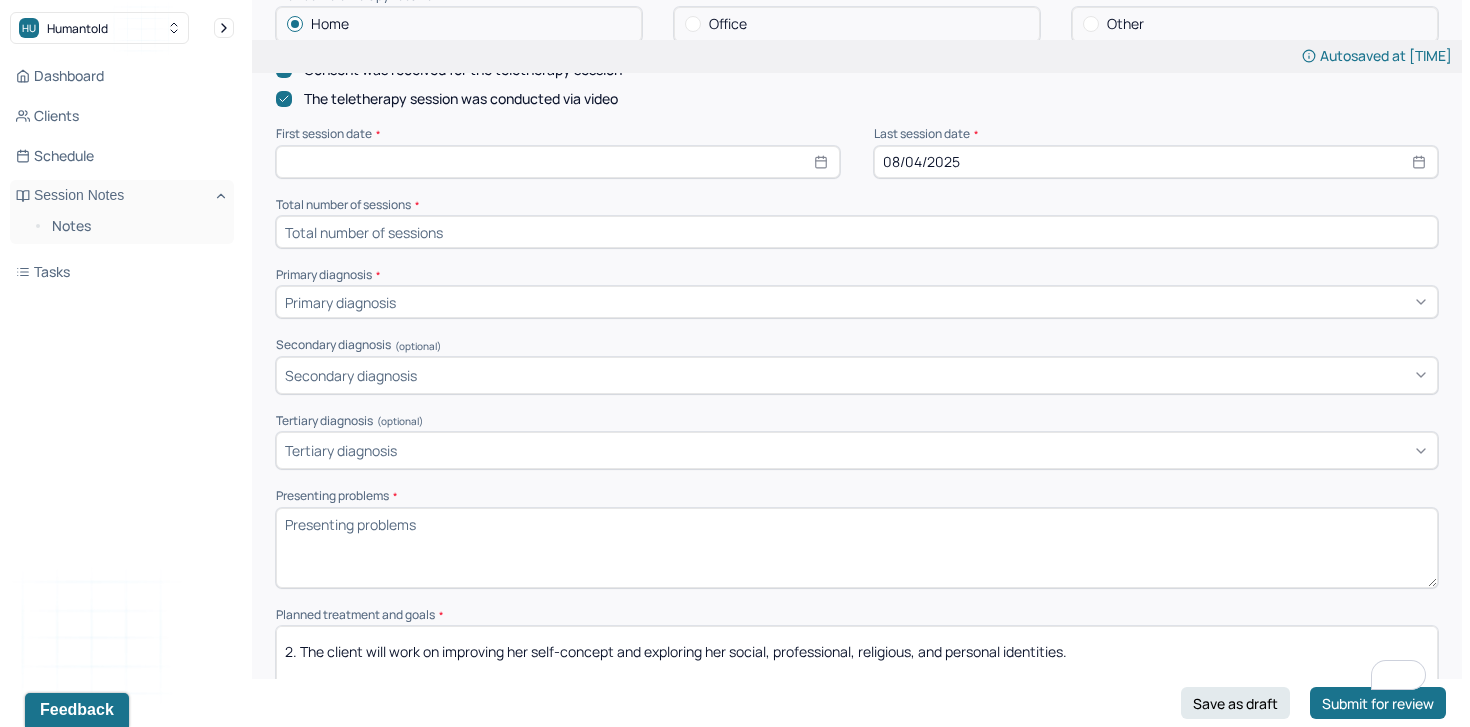click on "Primary diagnosis" at bounding box center [340, 302] 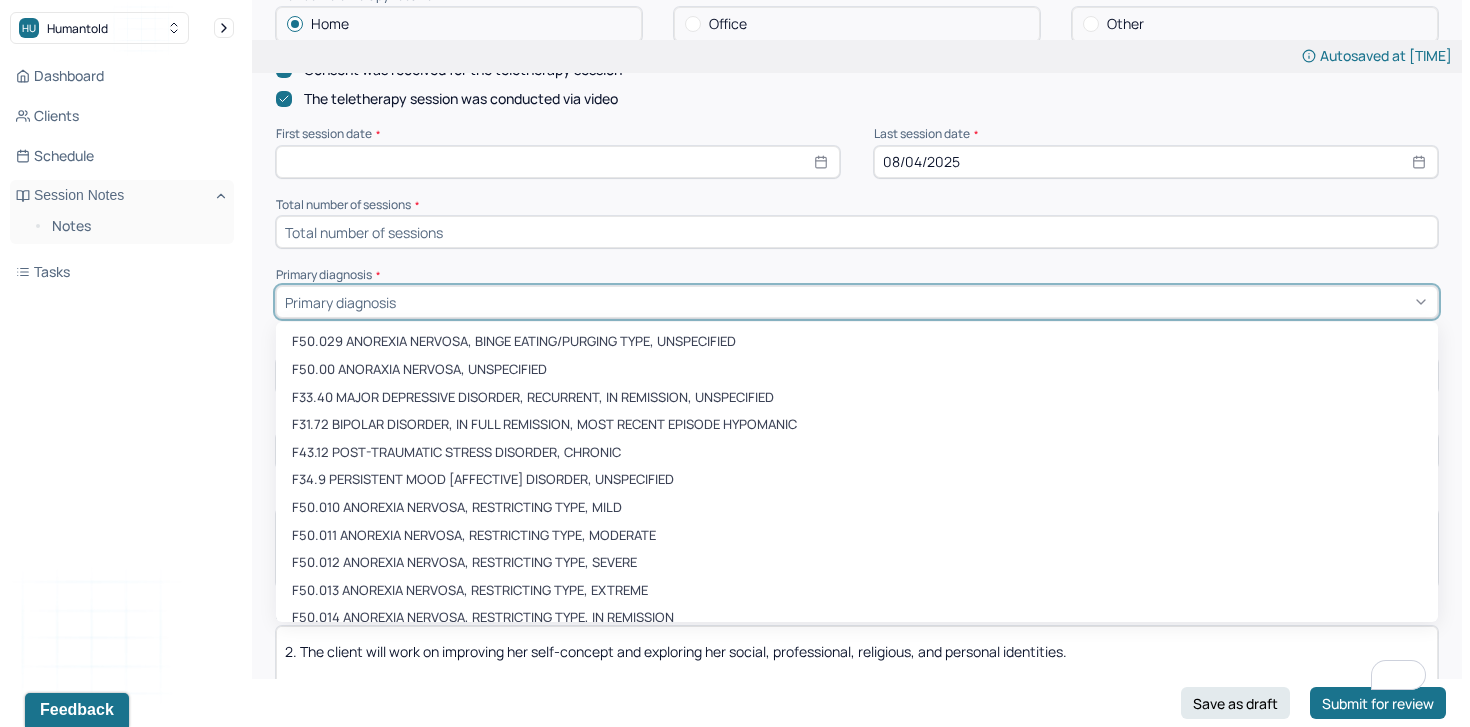 type on "a" 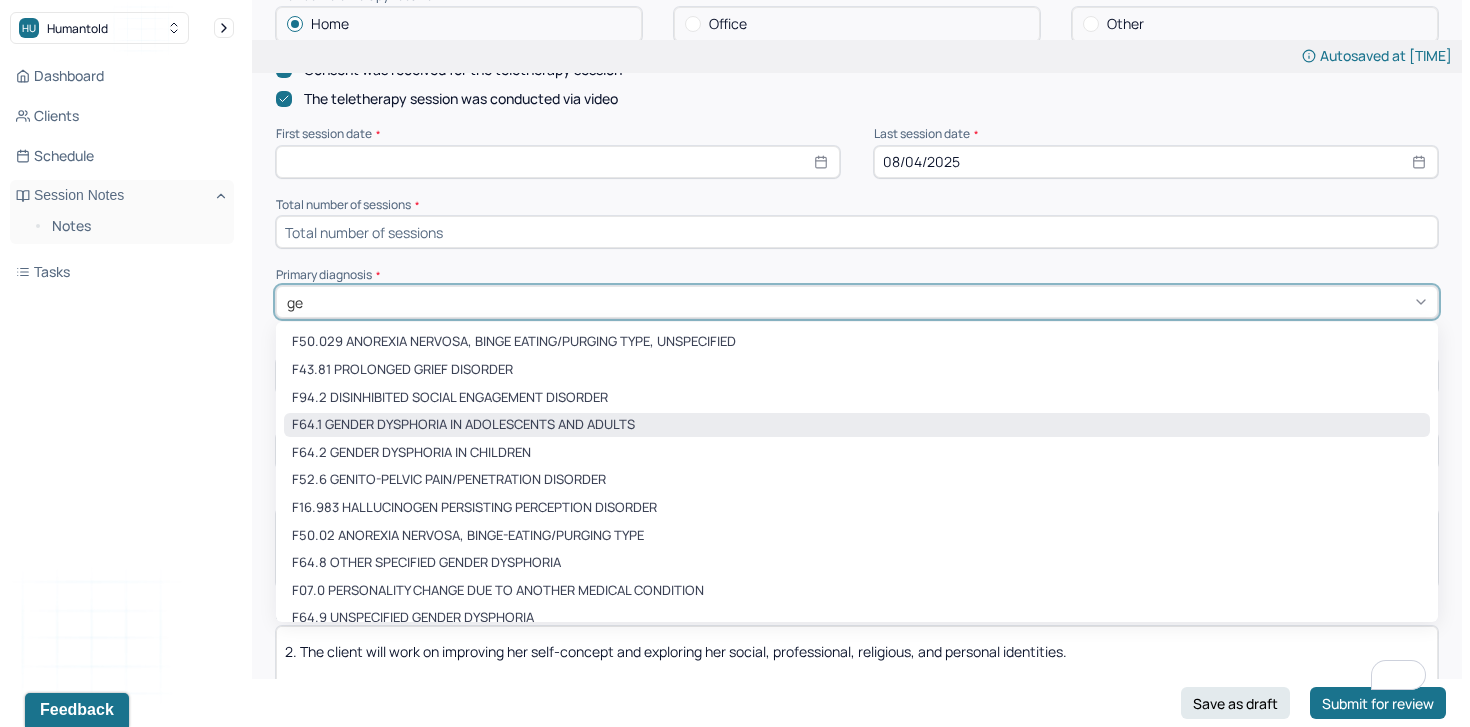 type on "g" 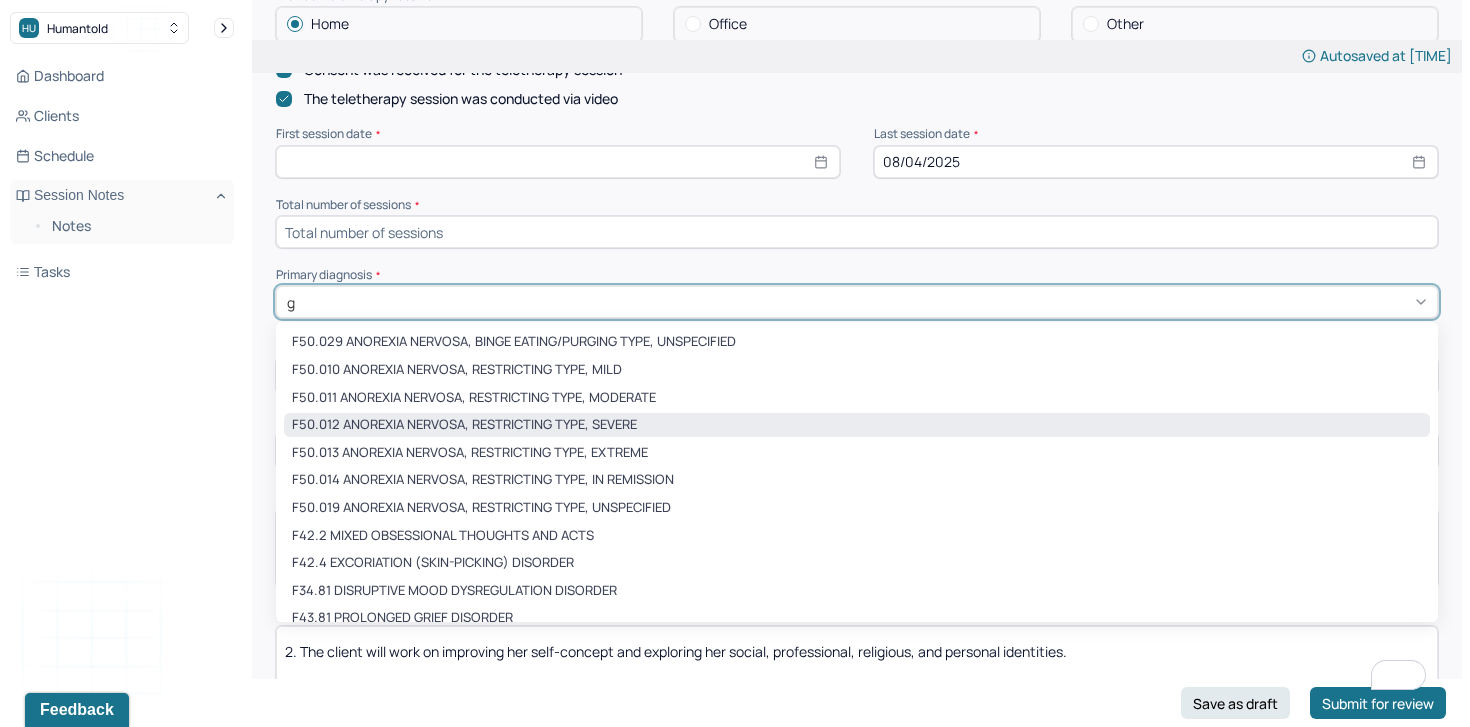 type 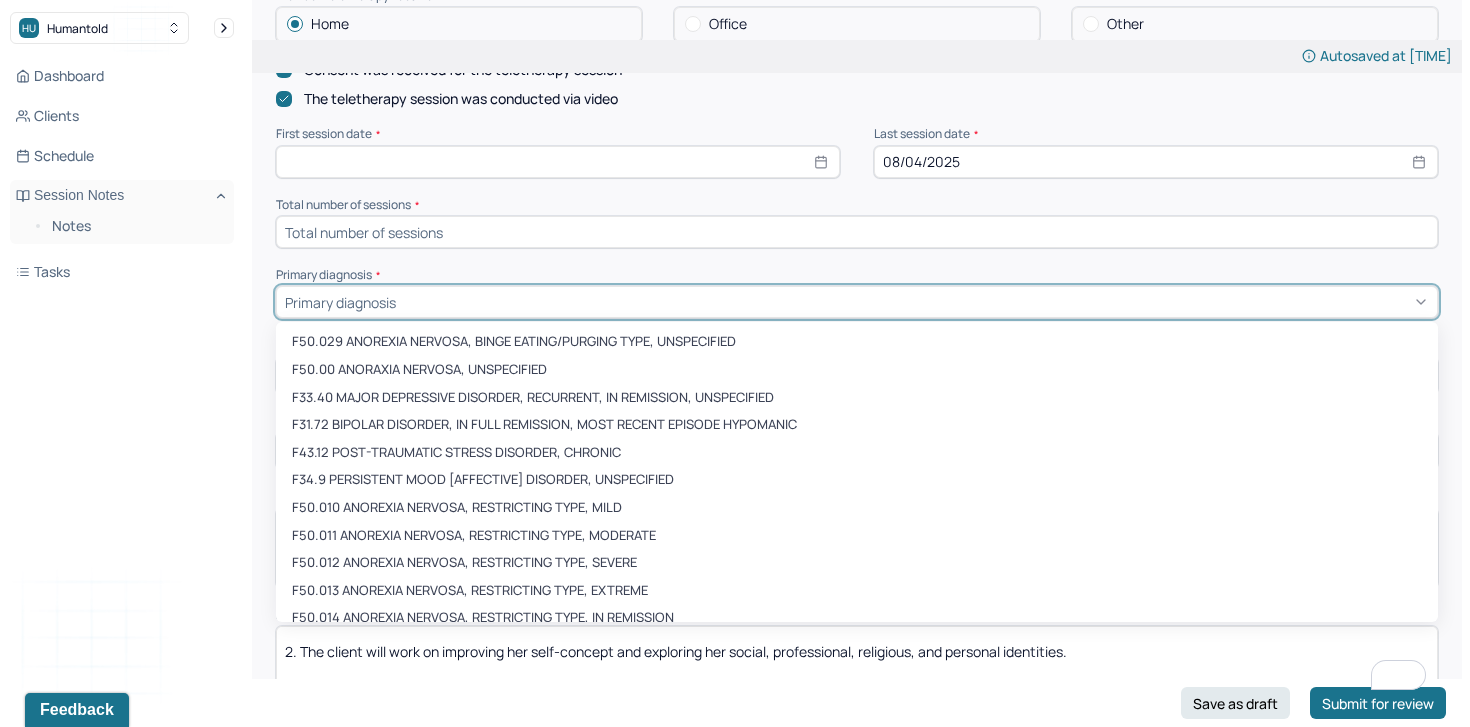 click on "Dashboard Clients Schedule Session Notes Notes Tasks TB [FIRST] [LAST] provider Logout" at bounding box center [122, 383] 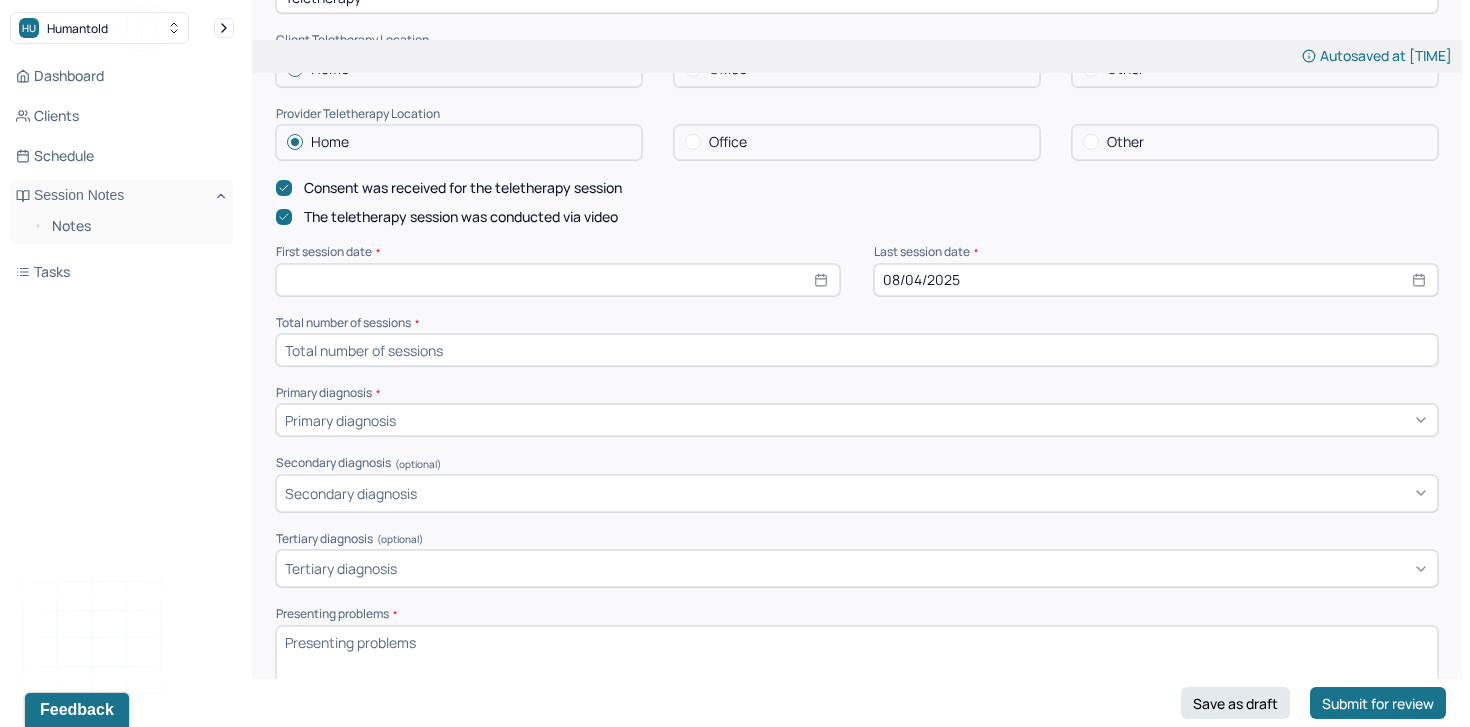 scroll, scrollTop: 263, scrollLeft: 0, axis: vertical 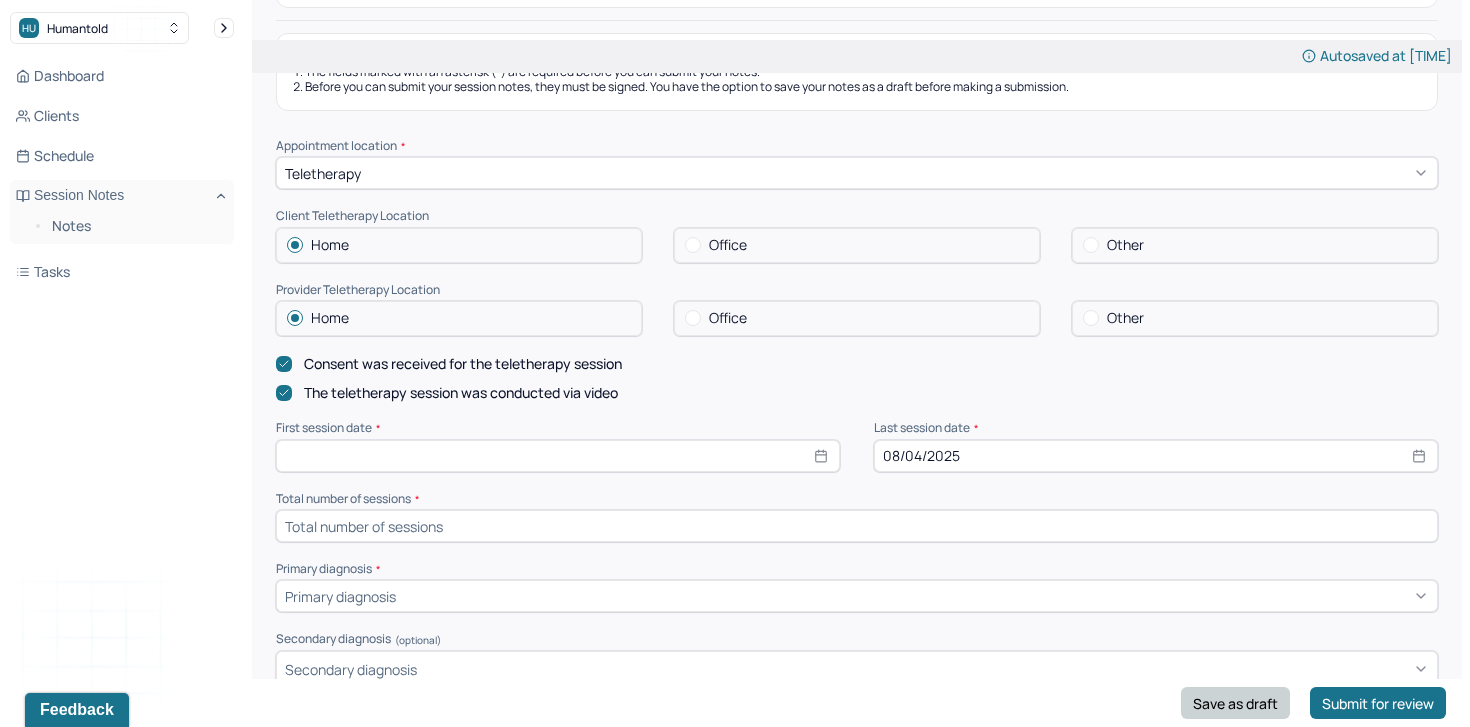 click on "Save as draft" at bounding box center (1235, 703) 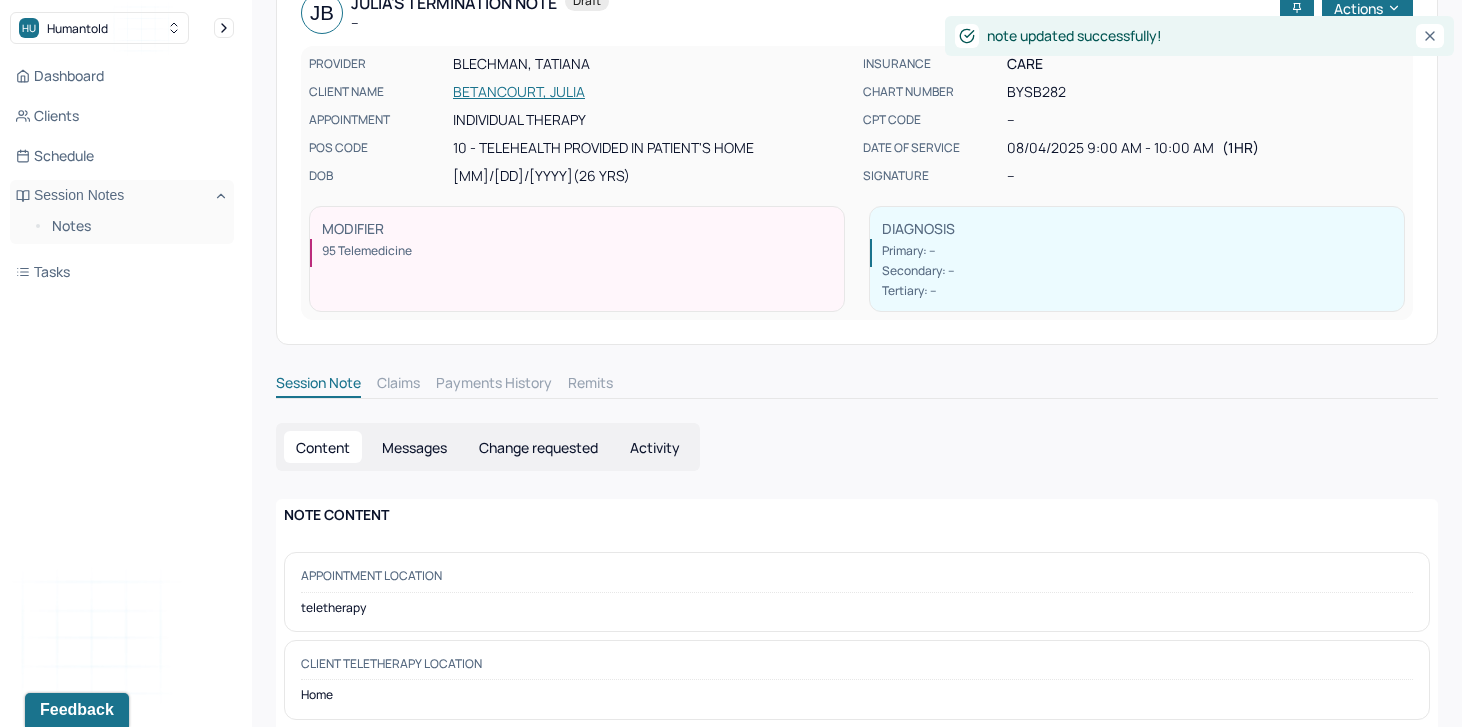 scroll, scrollTop: 92, scrollLeft: 0, axis: vertical 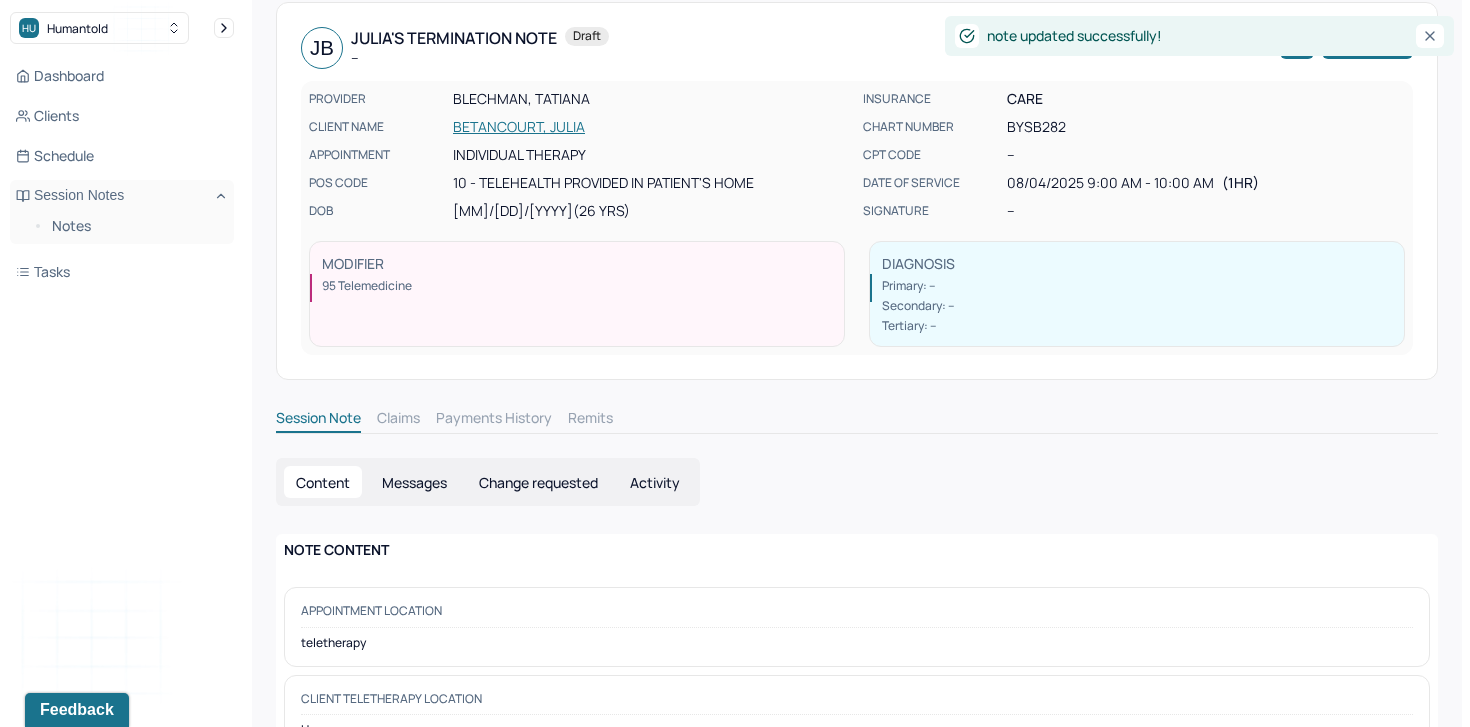 click on "BETANCOURT, JULIA" at bounding box center (652, 127) 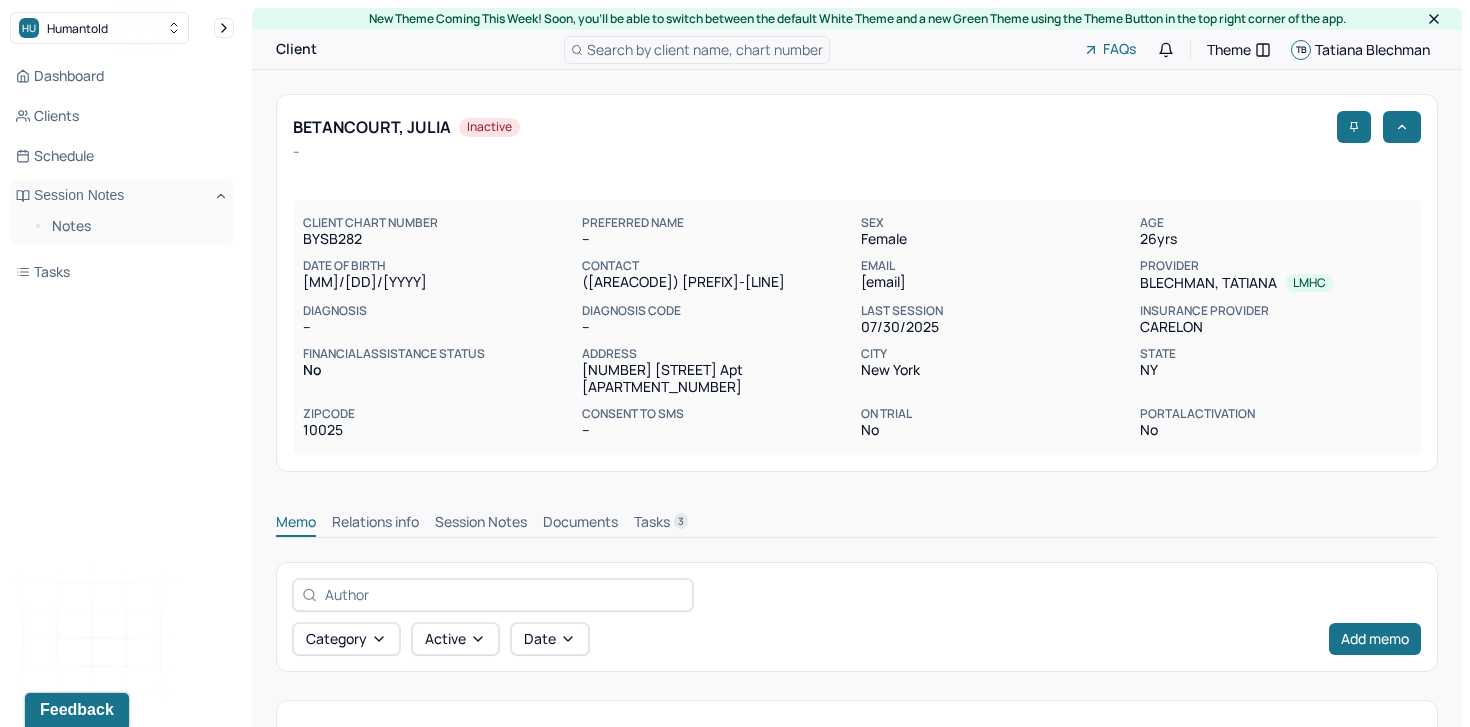 click on "Session Notes" at bounding box center [481, 524] 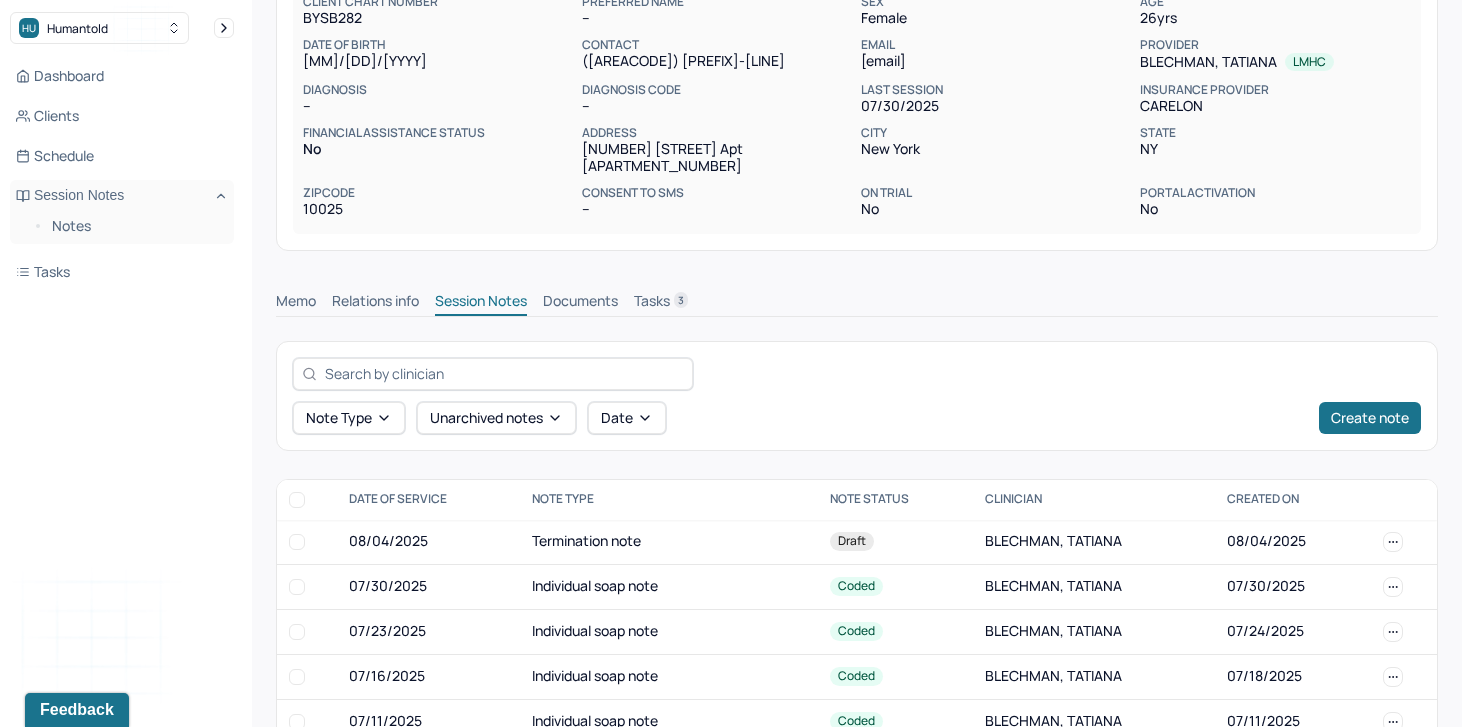 scroll, scrollTop: 268, scrollLeft: 0, axis: vertical 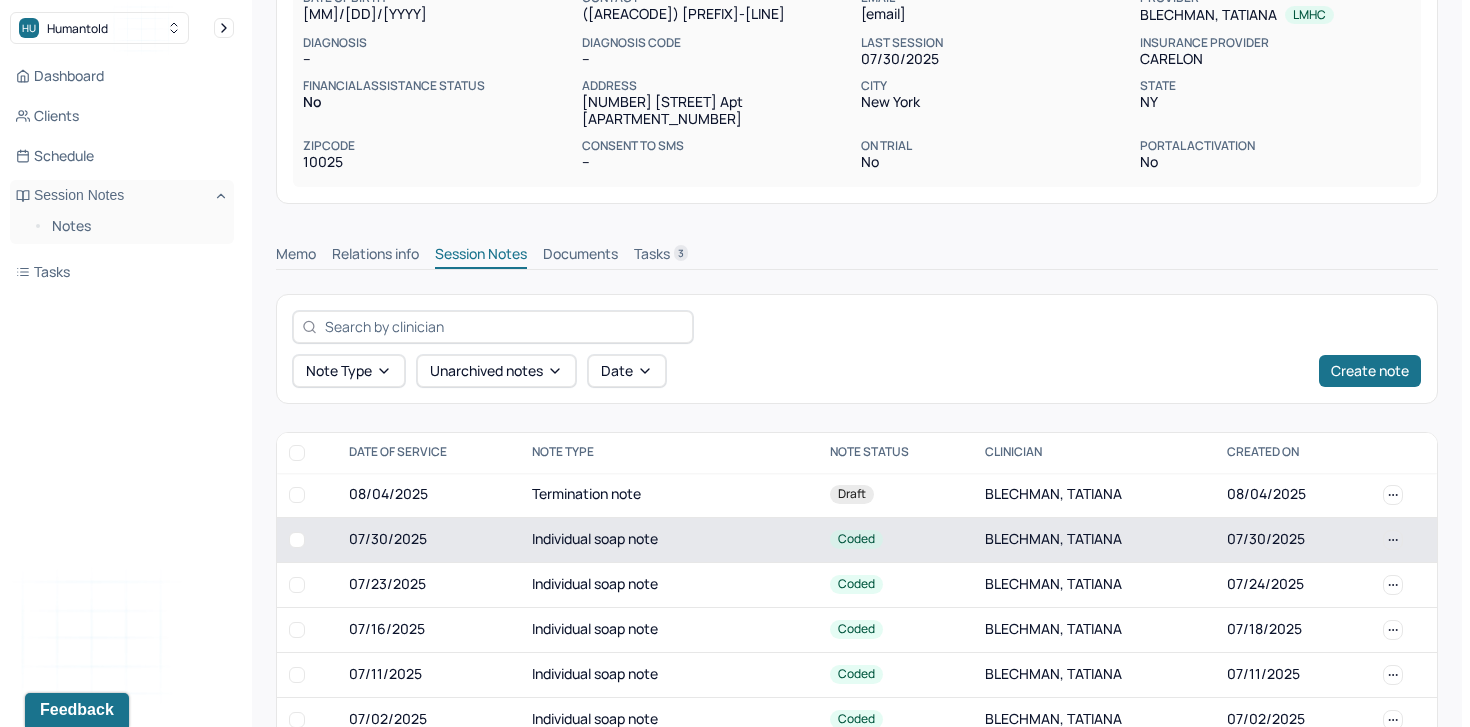 click on "07/30/2025" at bounding box center [428, 539] 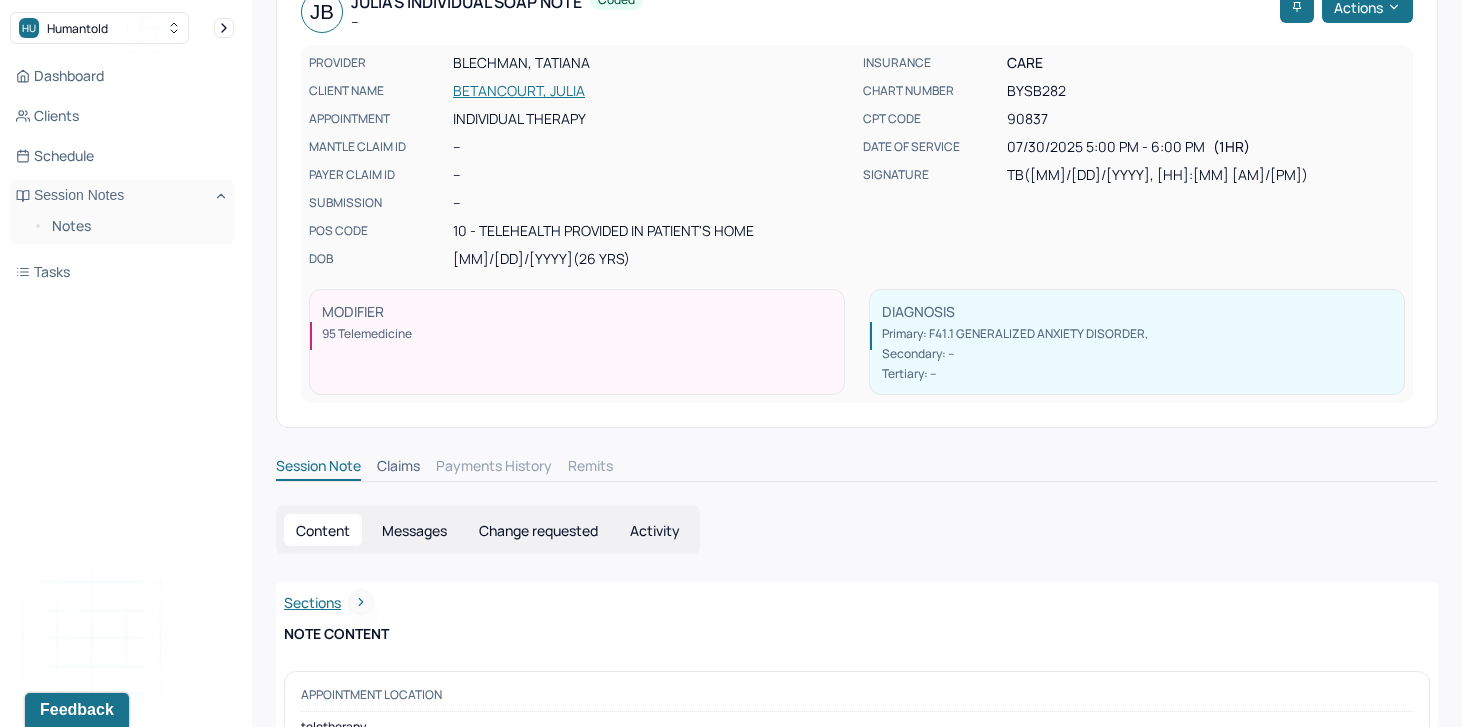 scroll, scrollTop: 0, scrollLeft: 0, axis: both 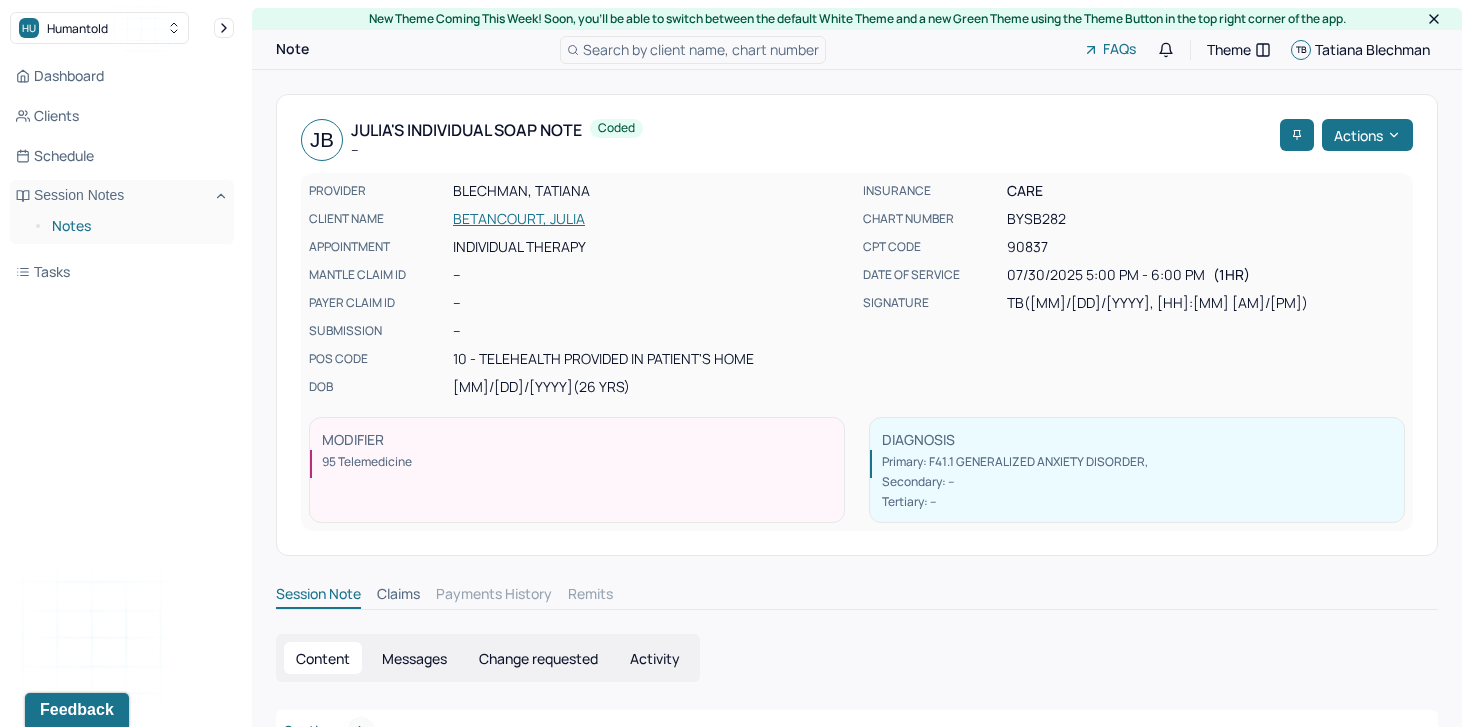 click on "Notes" at bounding box center [135, 226] 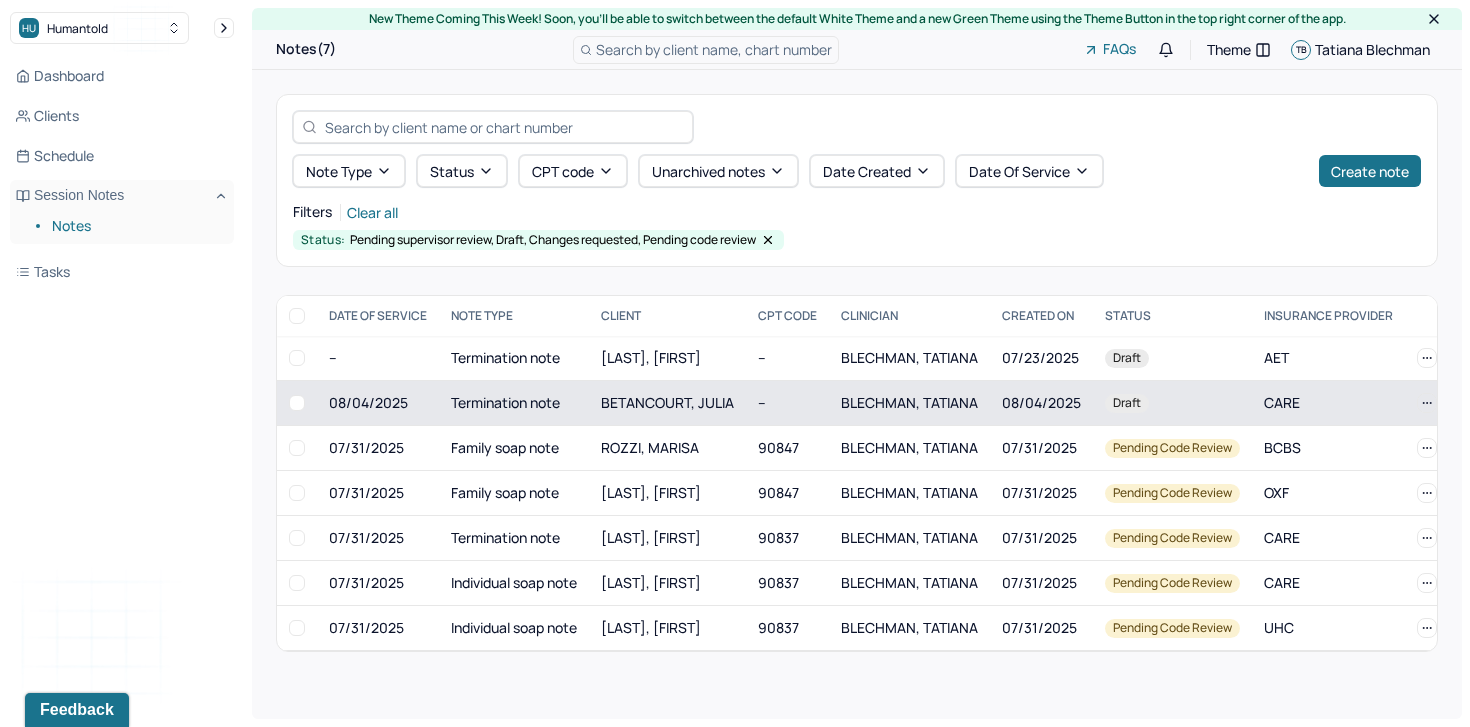 click on "Termination note" at bounding box center [514, 403] 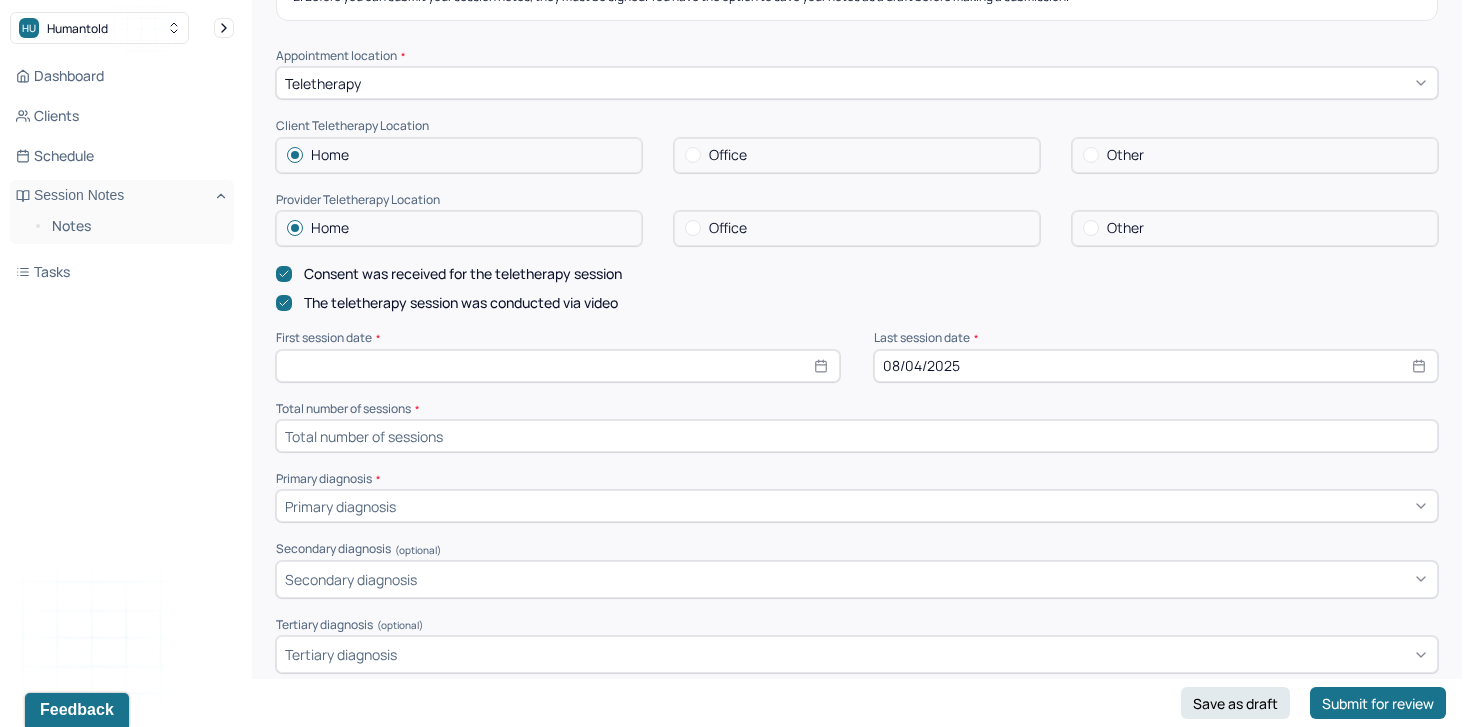 scroll, scrollTop: 356, scrollLeft: 0, axis: vertical 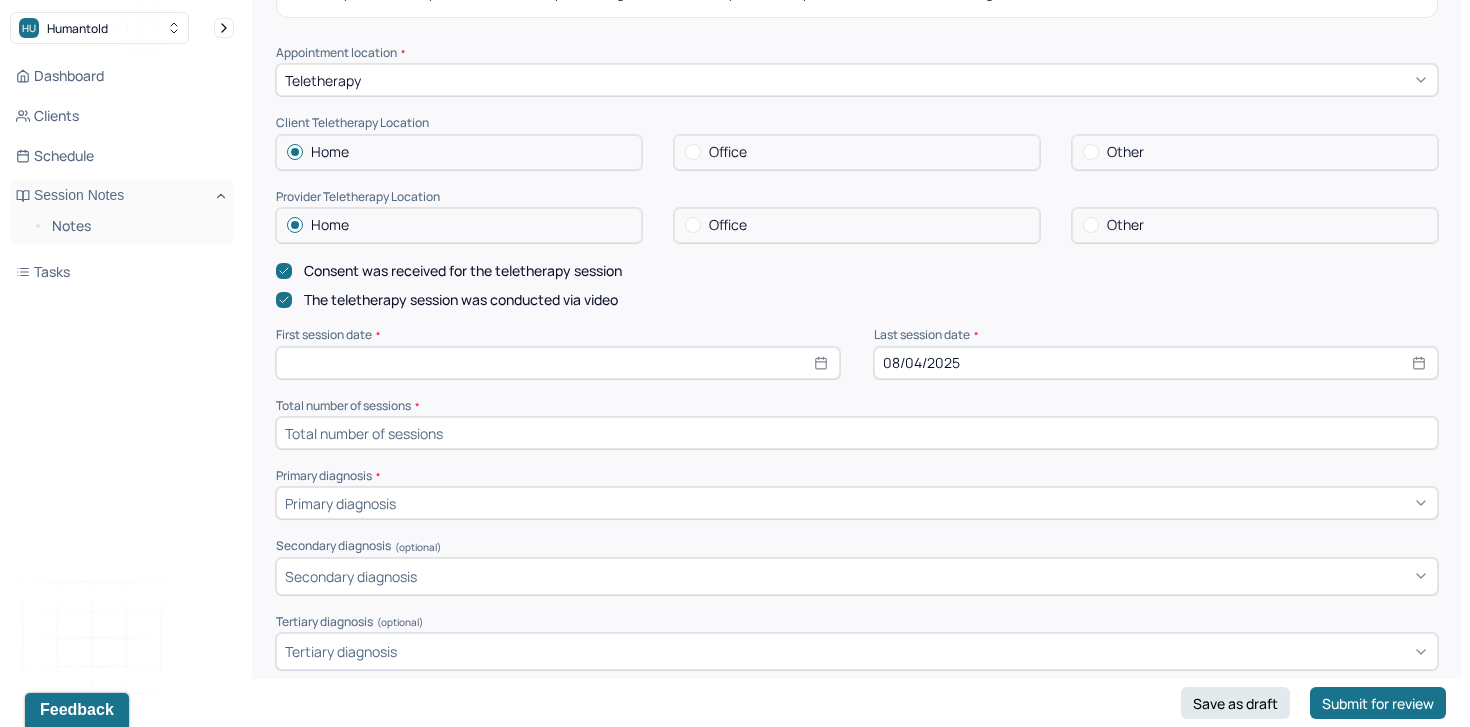 click at bounding box center [857, 433] 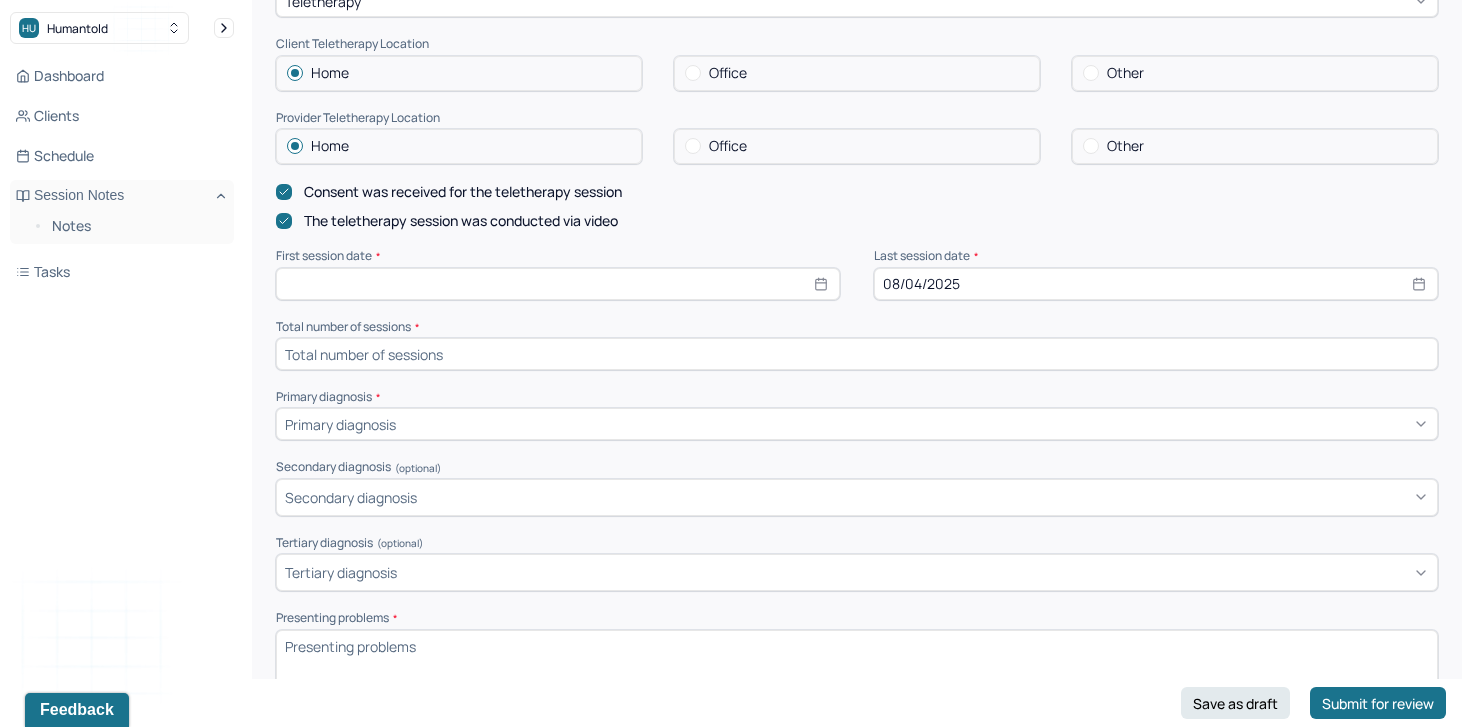 click on "Primary diagnosis" at bounding box center [857, 424] 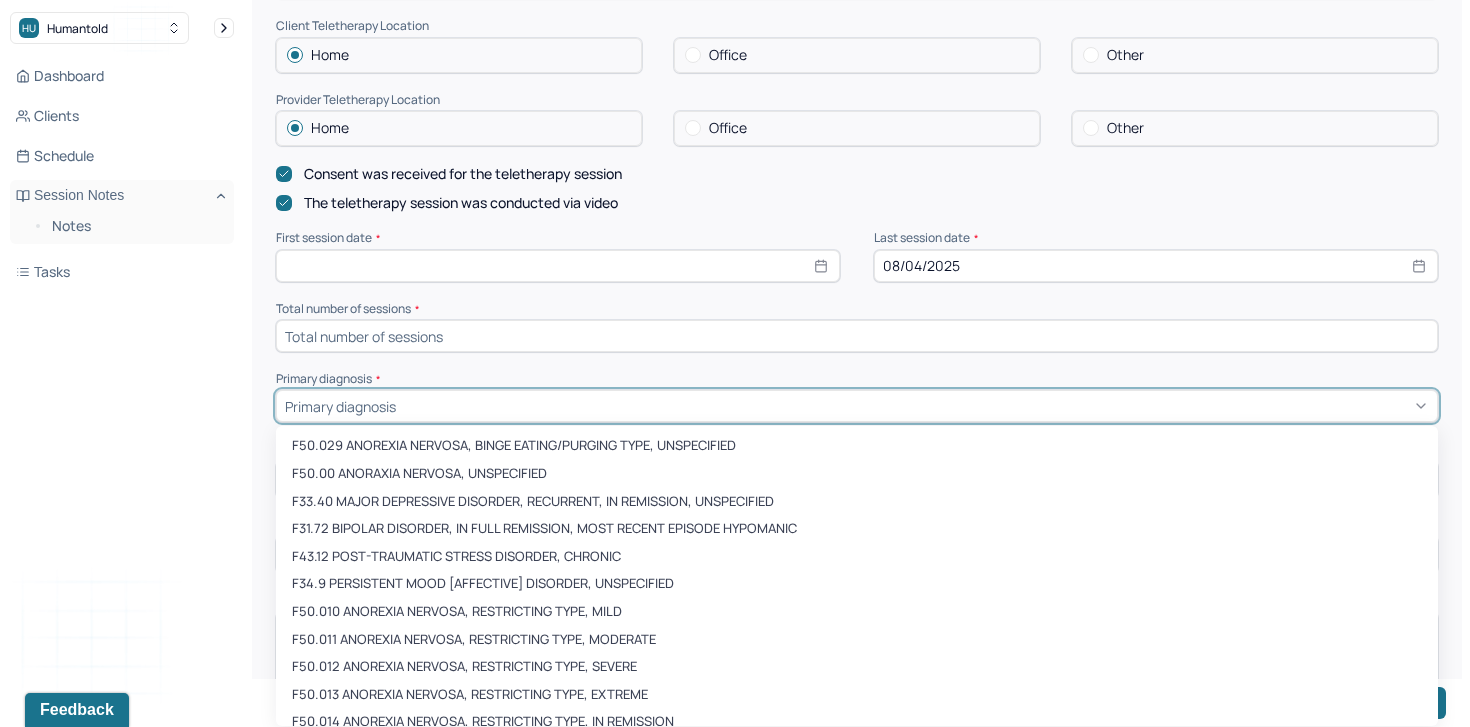 scroll, scrollTop: 456, scrollLeft: 0, axis: vertical 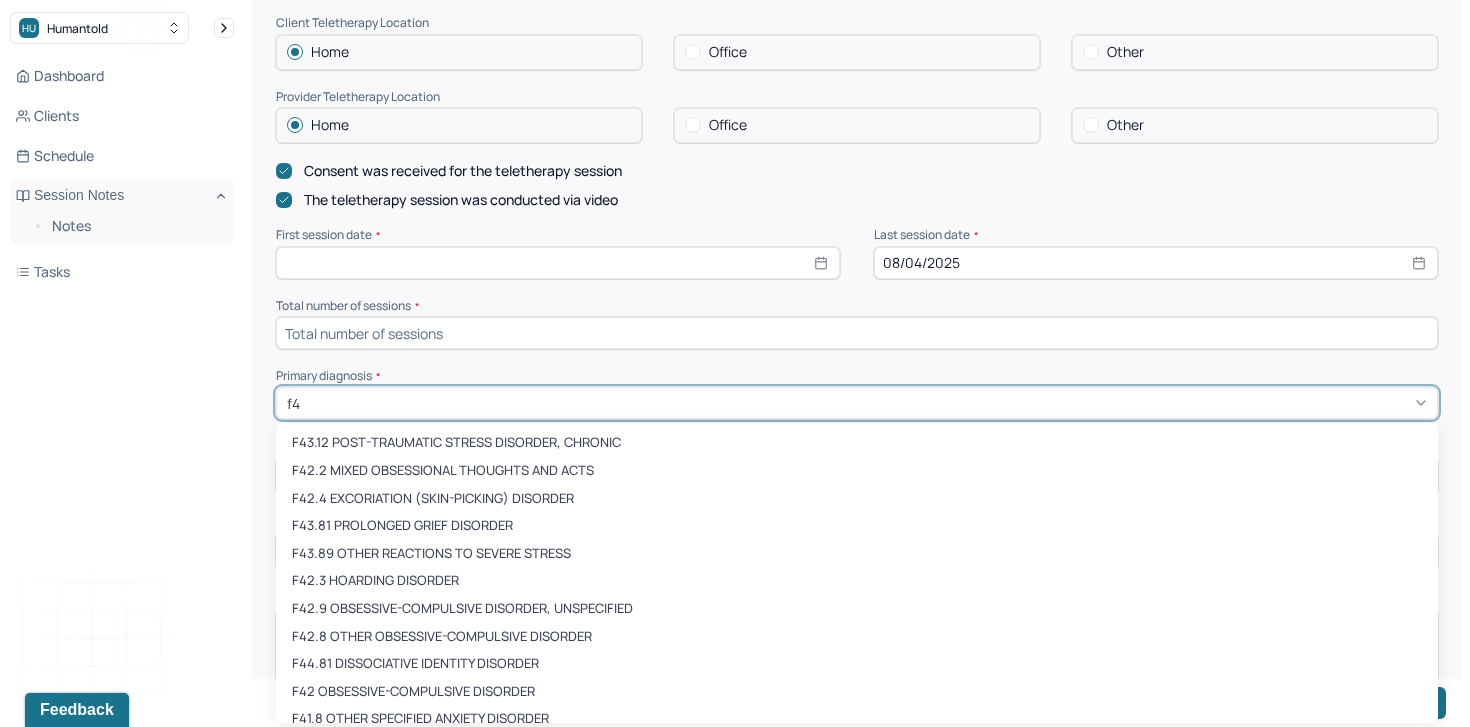 type on "f41" 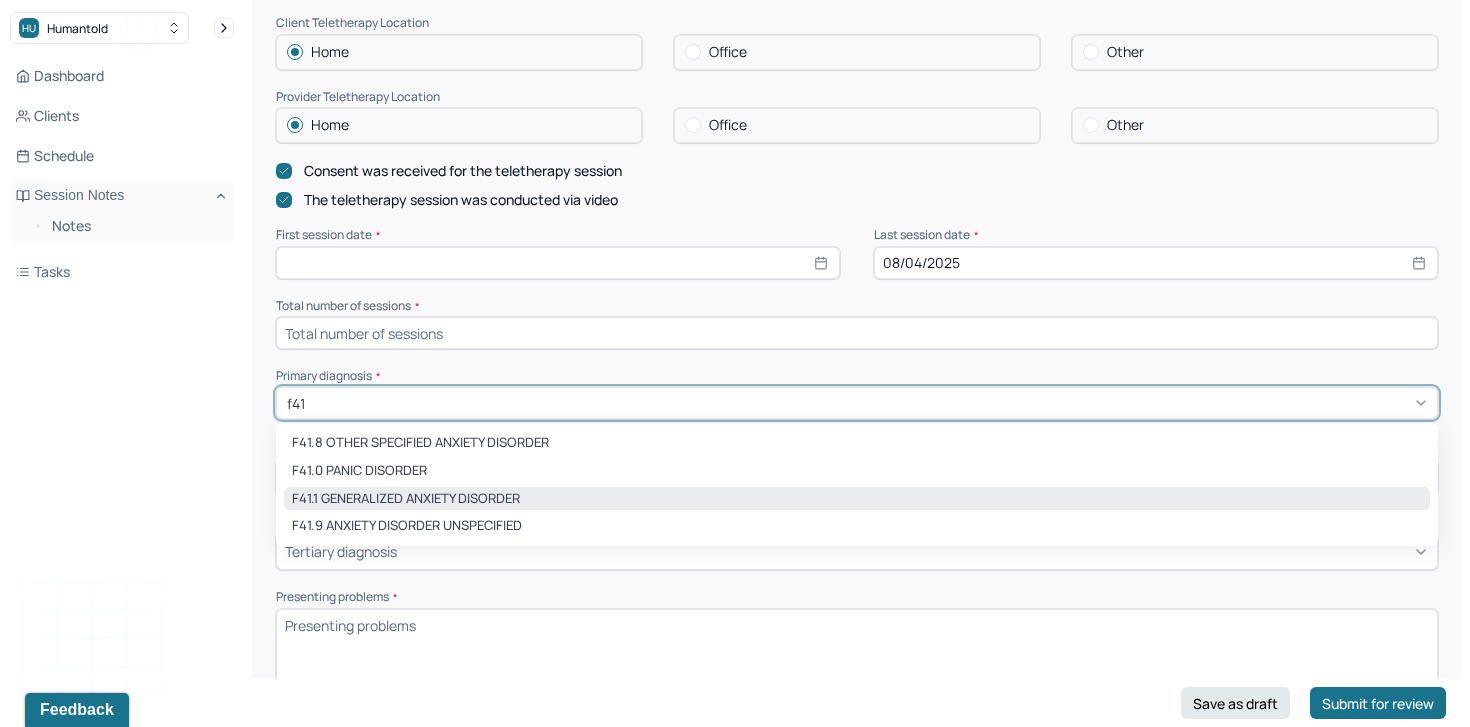 click on "F41.1 GENERALIZED ANXIETY DISORDER" at bounding box center (857, 499) 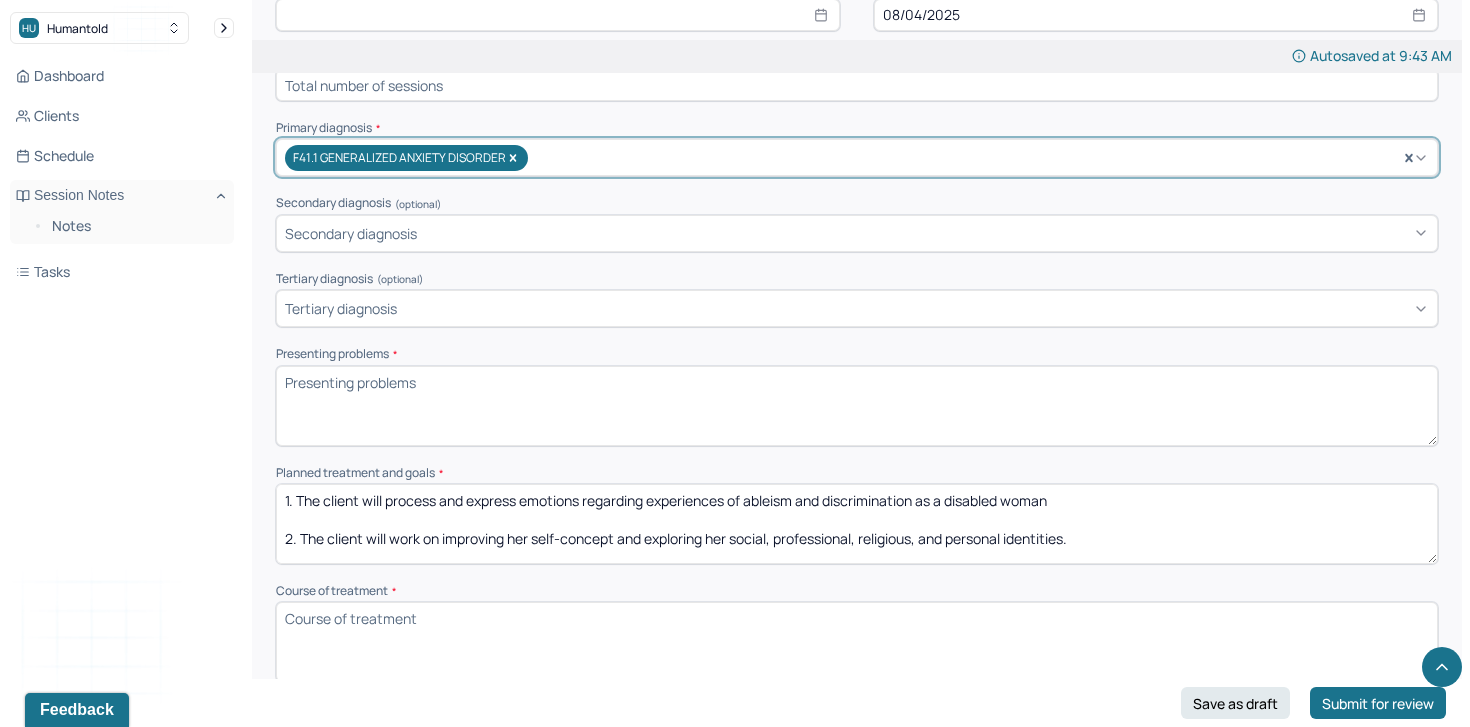 scroll, scrollTop: 708, scrollLeft: 0, axis: vertical 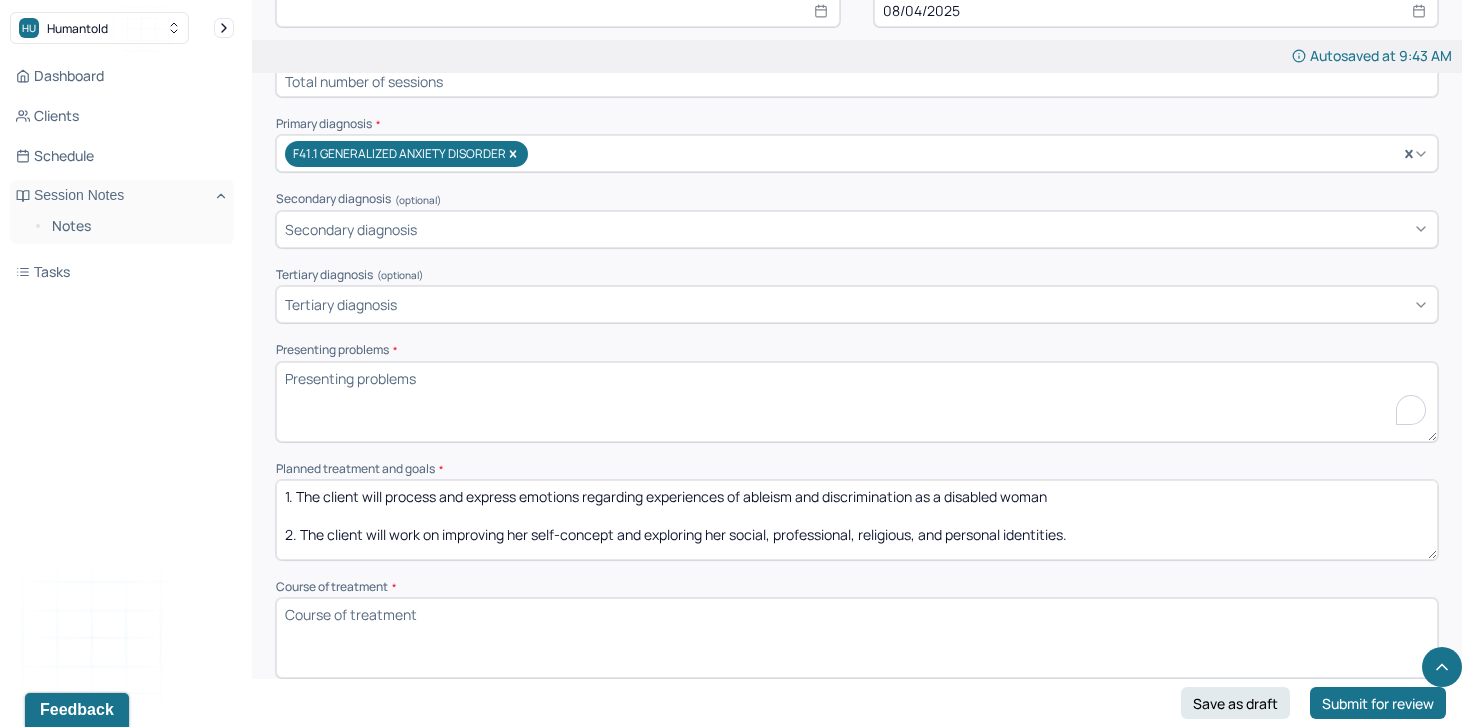 click on "Presenting problems *" at bounding box center (857, 402) 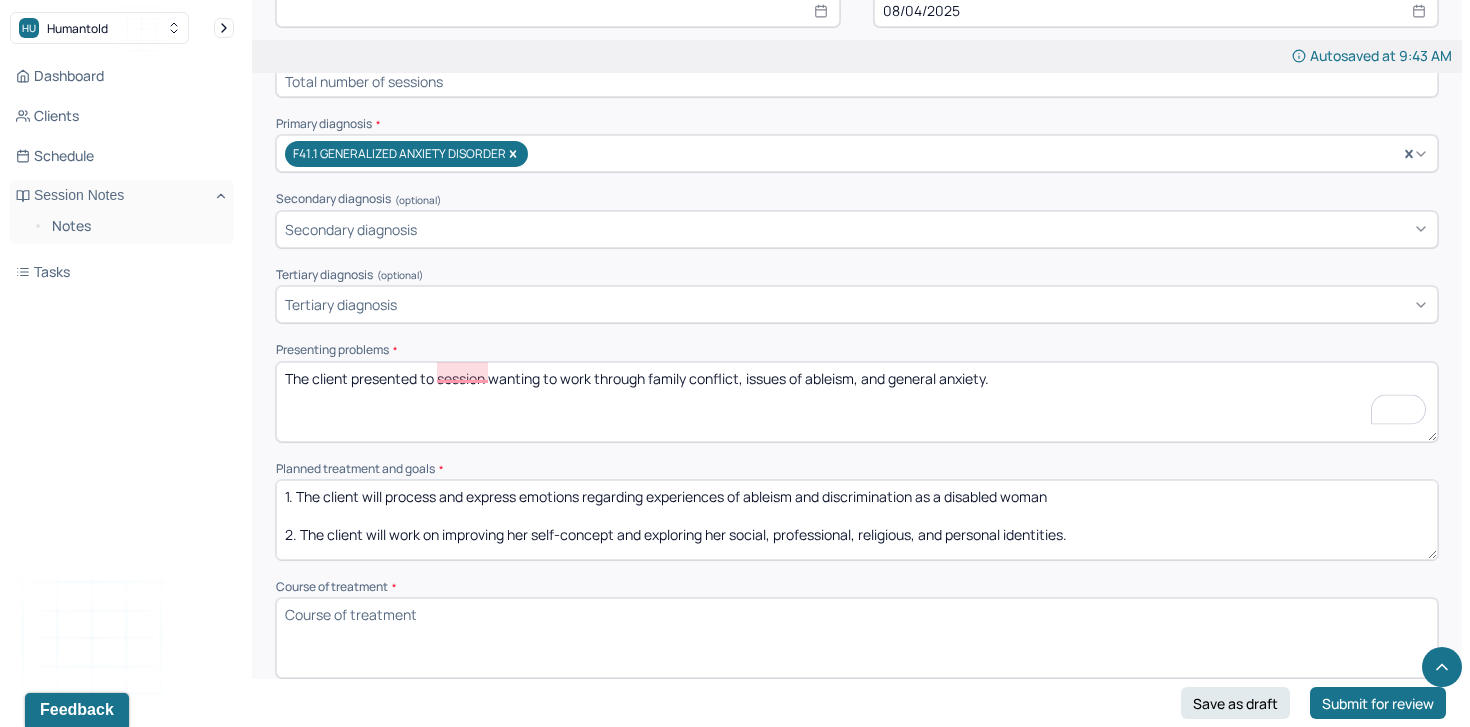 click on "The client presented to session wanting to work through family conflict, issues of ableism, and general anxiety." at bounding box center (857, 402) 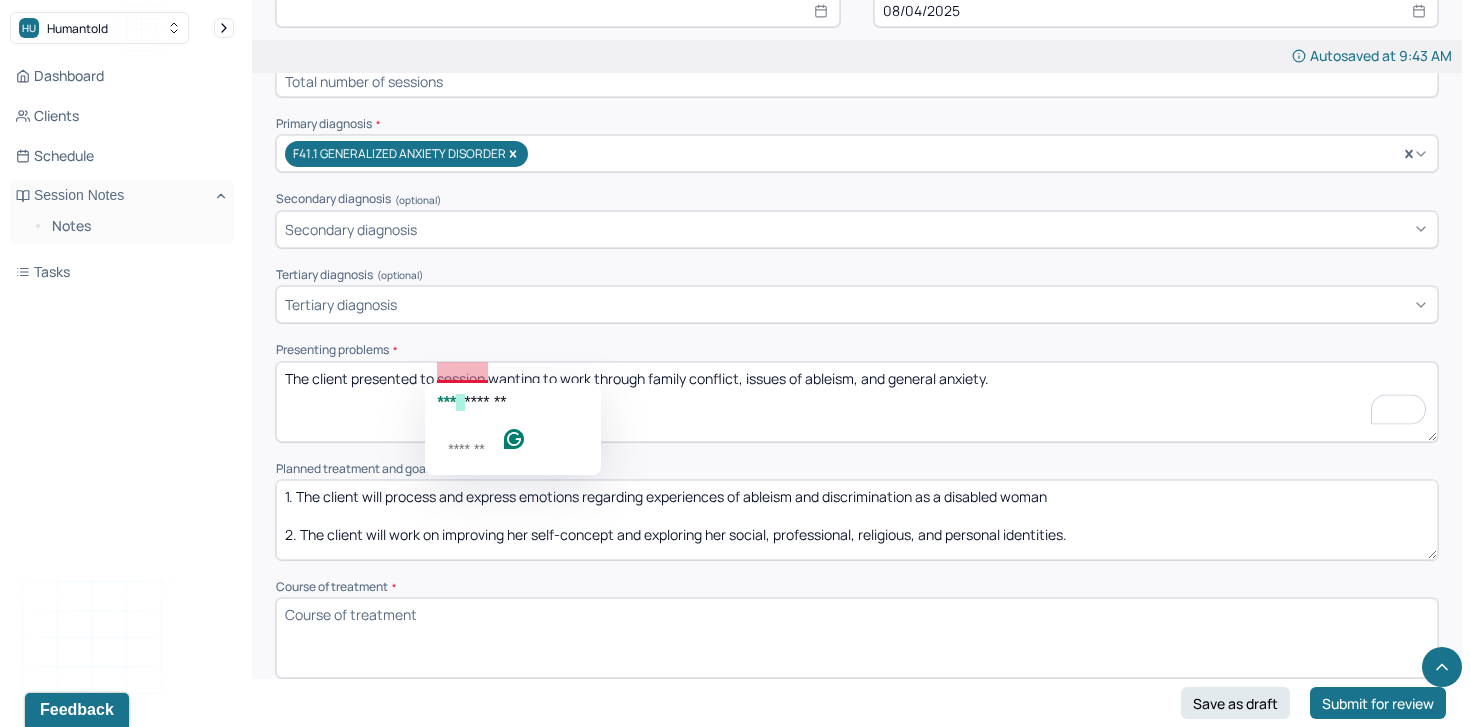 click on "***   *******" 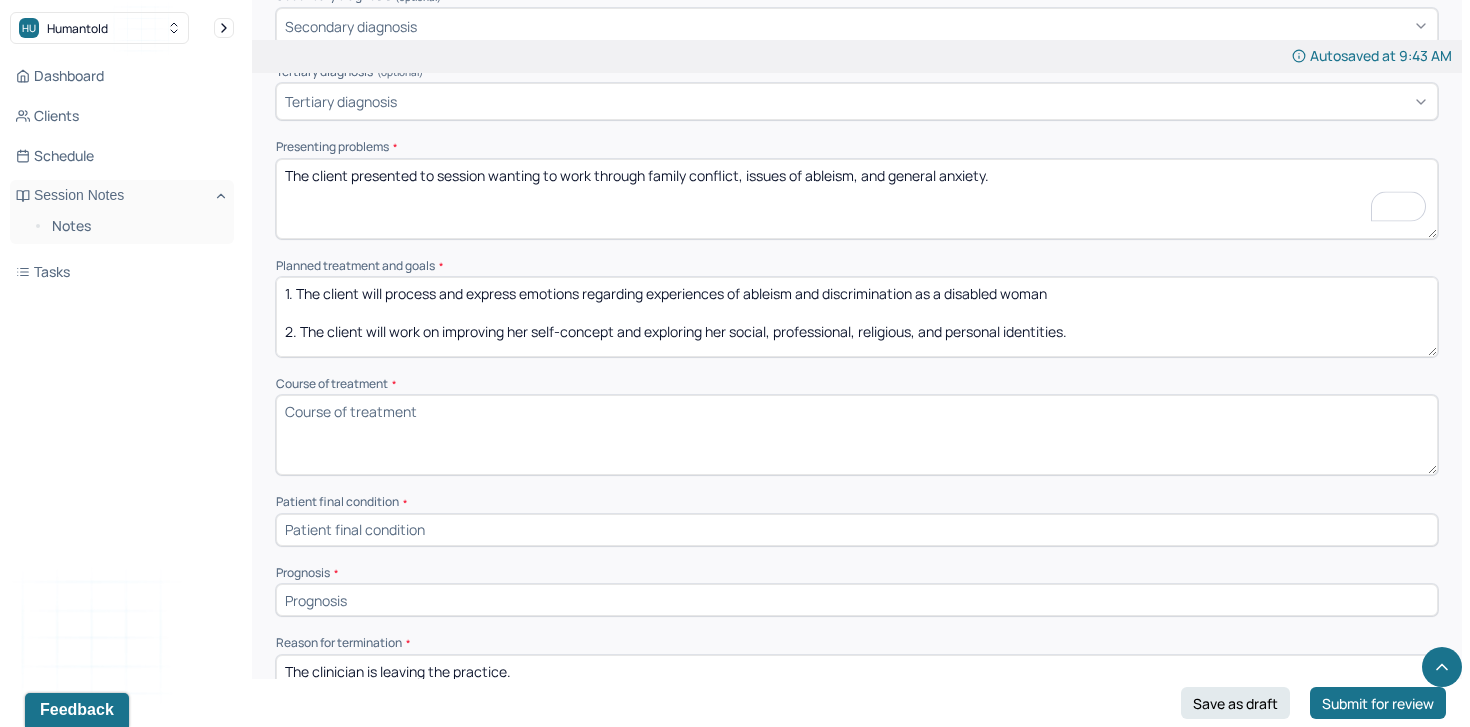type on "The client presented to session wanting to work through family conflict, issues of ableism, and general anxiety." 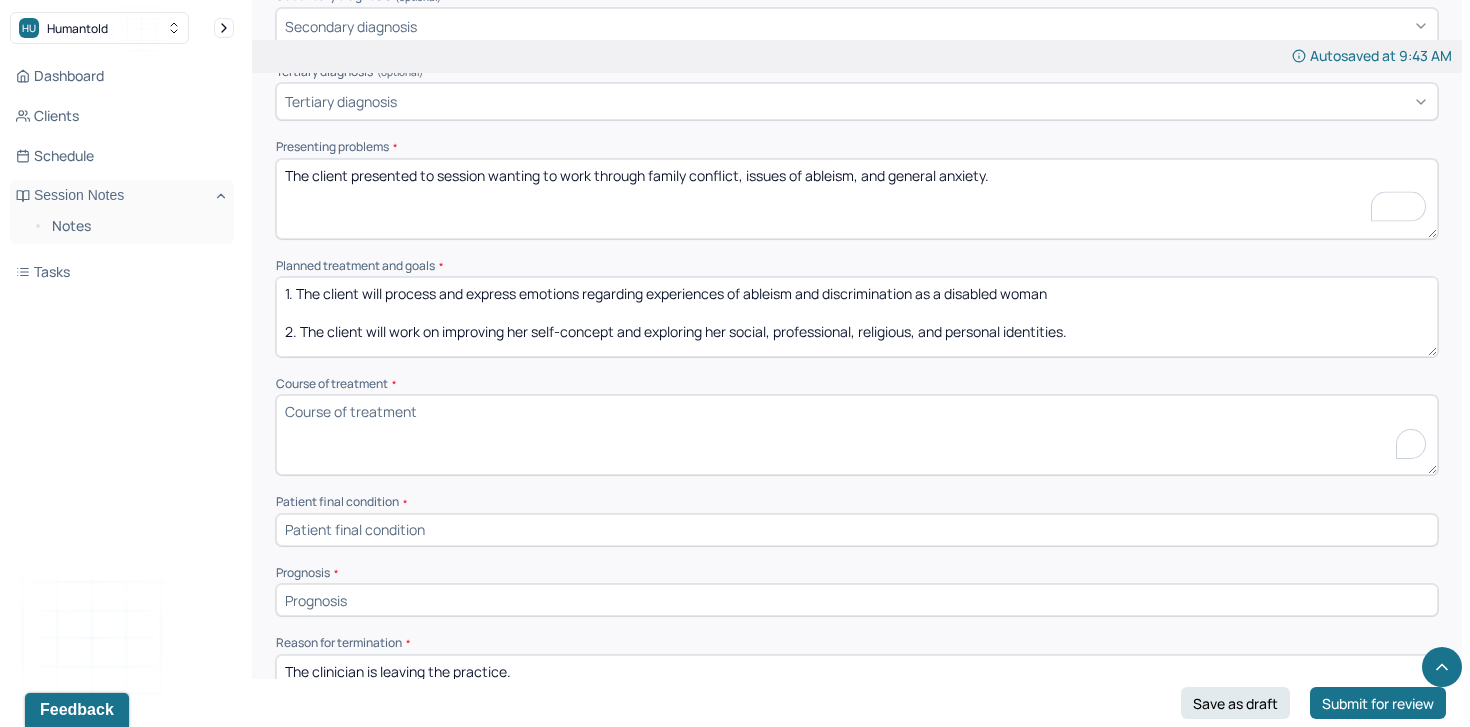 click on "Course of treatment *" at bounding box center [857, 435] 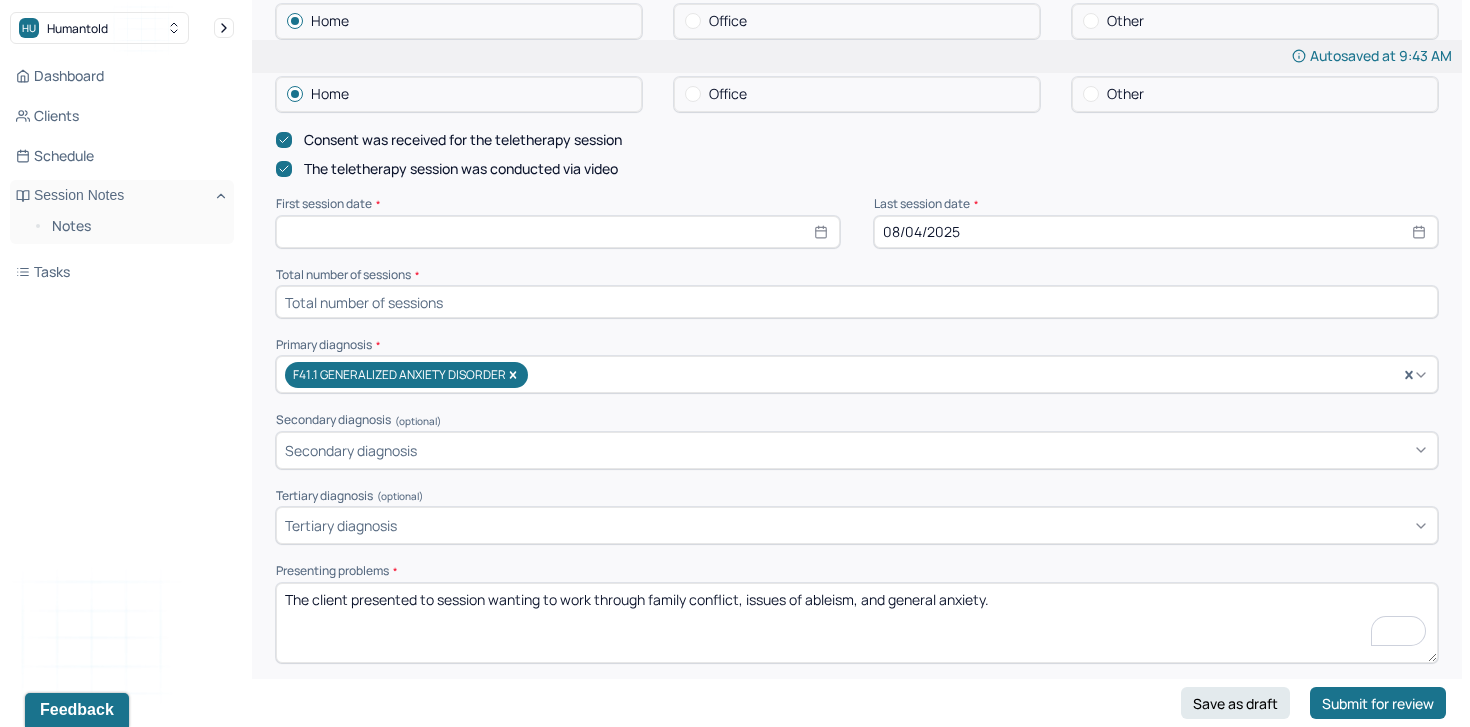 scroll, scrollTop: 486, scrollLeft: 0, axis: vertical 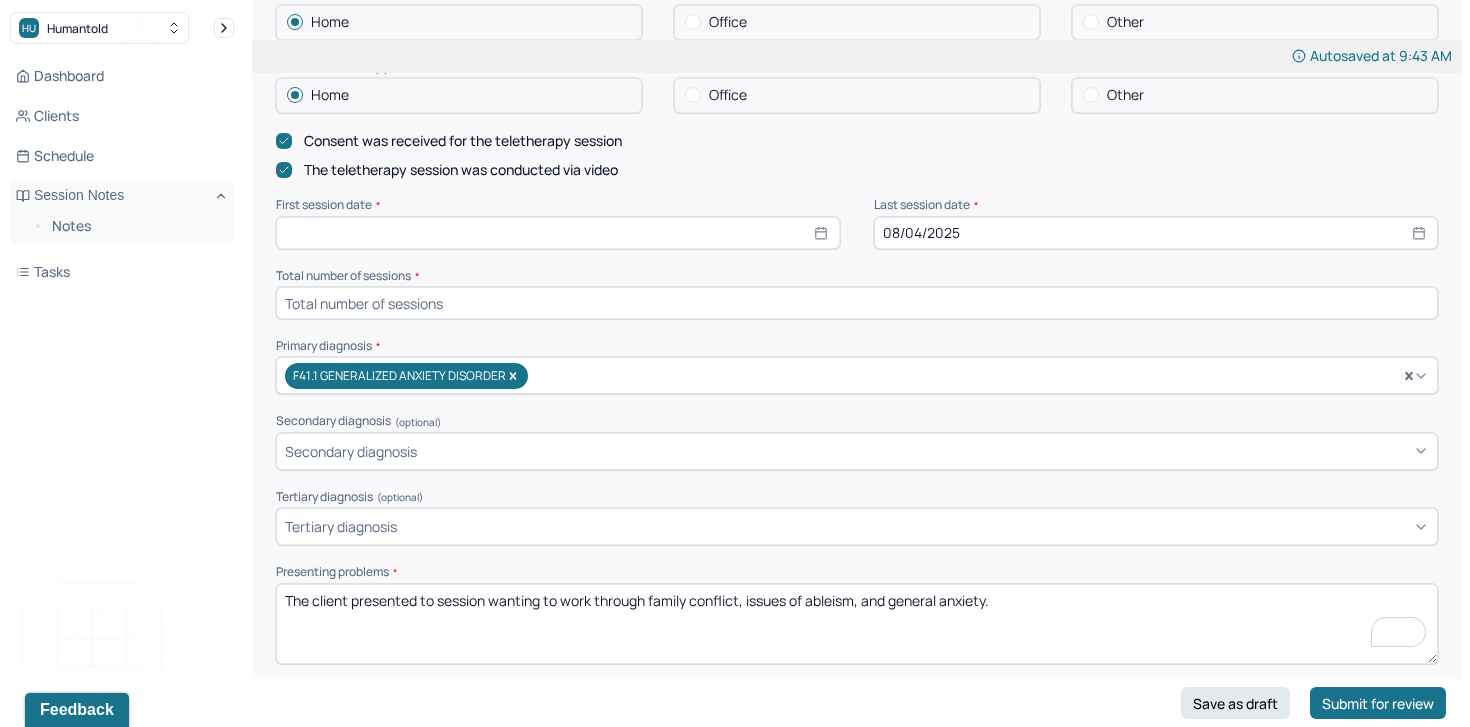 click 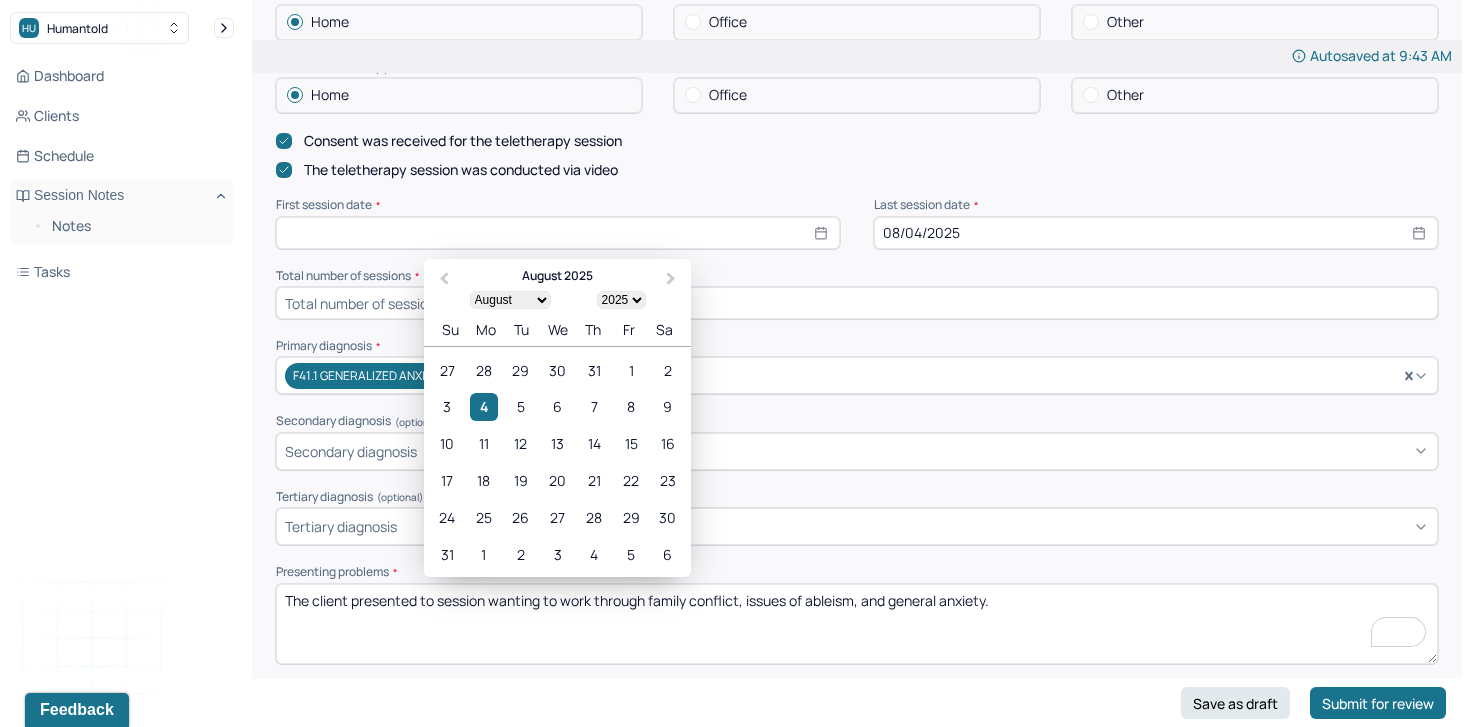 click on "1900 1901 1902 1903 1904 1905 1906 1907 1908 1909 1910 1911 1912 1913 1914 1915 1916 1917 1918 1919 1920 1921 1922 1923 1924 1925 1926 1927 1928 1929 1930 1931 1932 1933 1934 1935 1936 1937 1938 1939 1940 1941 1942 1943 1944 1945 1946 1947 1948 1949 1950 1951 1952 1953 1954 1955 1956 1957 1958 1959 1960 1961 1962 1963 1964 1965 1966 1967 1968 1969 1970 1971 1972 1973 1974 1975 1976 1977 1978 1979 1980 1981 1982 1983 1984 1985 1986 1987 1988 1989 1990 1991 1992 1993 1994 1995 1996 1997 1998 1999 2000 2001 2002 2003 2004 2005 2006 2007 2008 2009 2010 2011 2012 2013 2014 2015 2016 2017 2018 2019 2020 2021 2022 2023 2024 2025 2026 2027 2028 2029 2030 2031 2032 2033 2034 2035 2036 2037 2038 2039 2040 2041 2042 2043 2044 2045 2046 2047 2048 2049 2050 2051 2052 2053 2054 2055 2056 2057 2058 2059 2060 2061 2062 2063 2064 2065 2066 2067 2068 2069 2070 2071 2072 2073 2074 2075 2076 2077 2078 2079 2080 2081 2082 2083 2084 2085 2086 2087 2088 2089 2090 2091 2092 2093 2094 2095 2096 2097 2098 2099 2100" at bounding box center (621, 299) 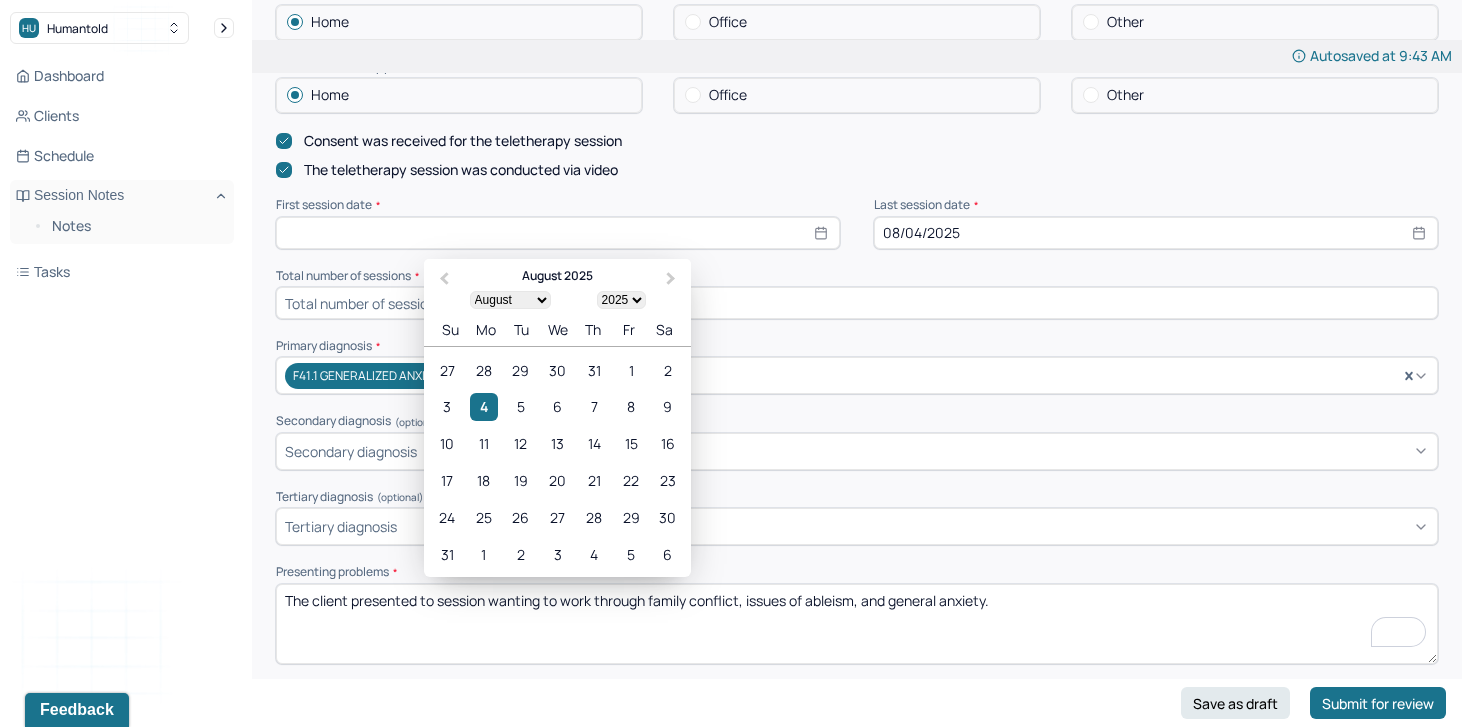 select on "2022" 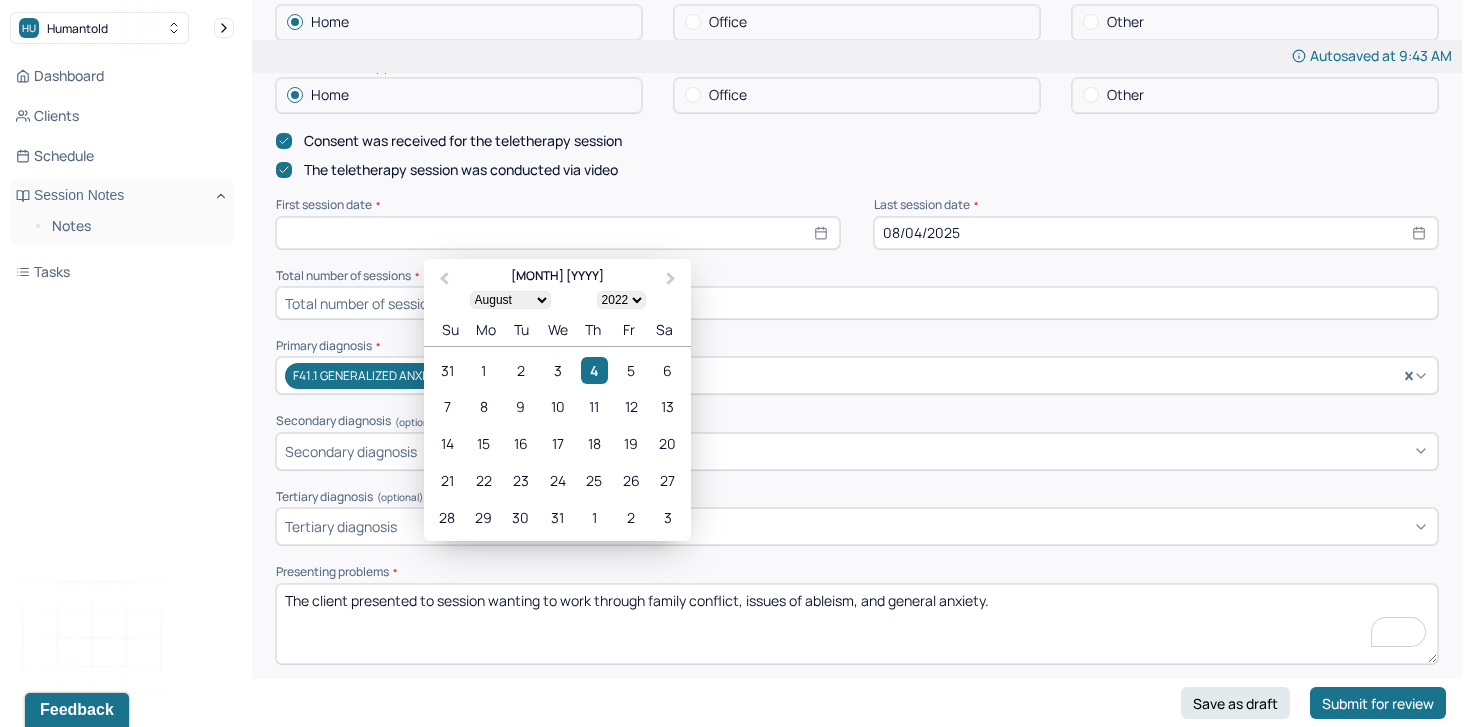 click on "January February March April May June July August September October November December" at bounding box center (510, 299) 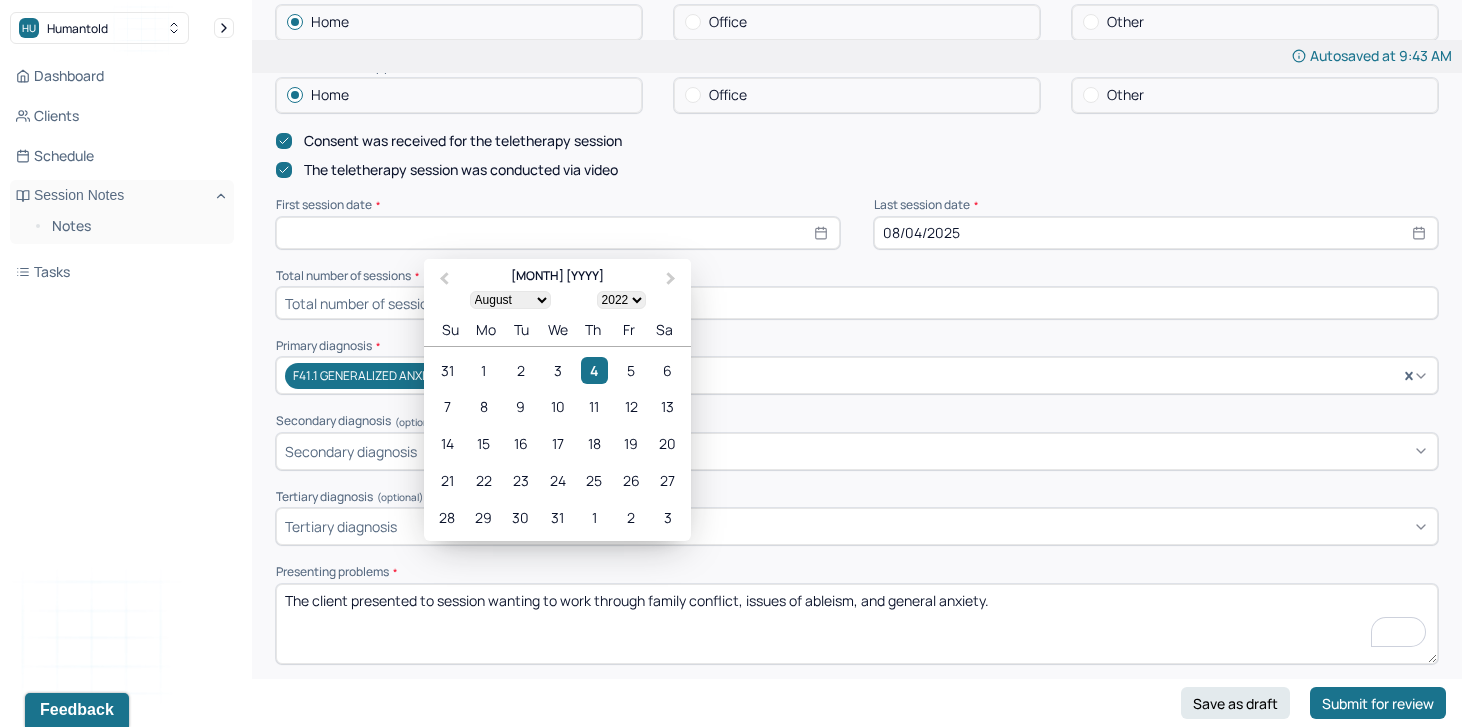 select on "8" 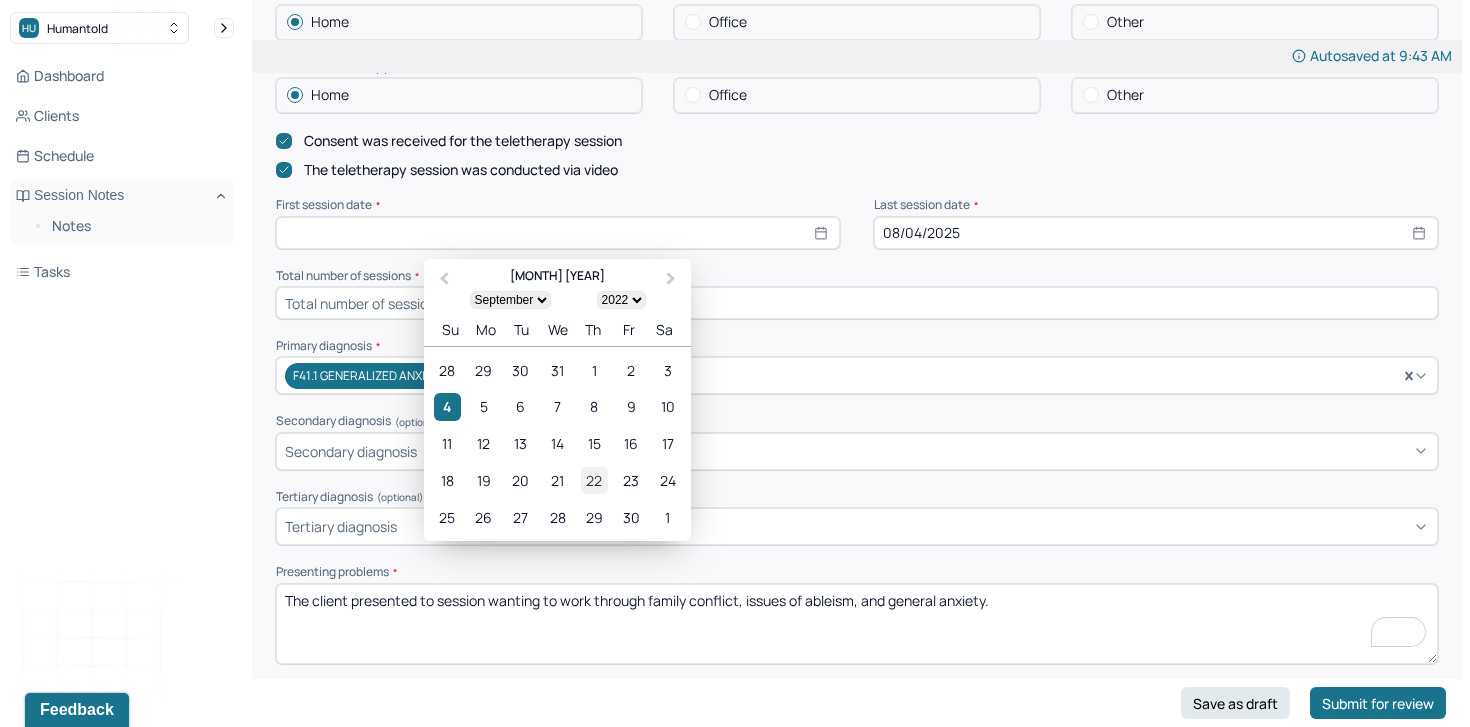 click on "22" at bounding box center (594, 480) 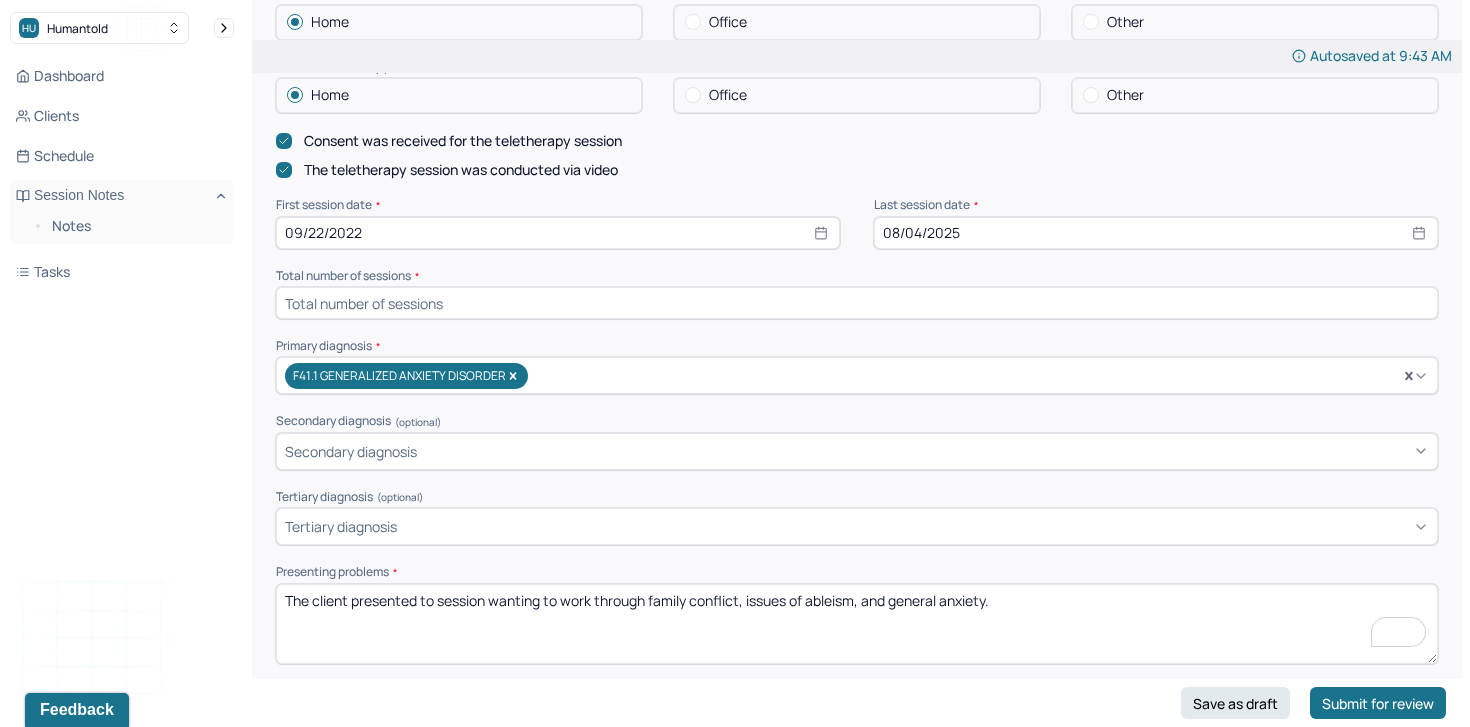 click at bounding box center [857, 303] 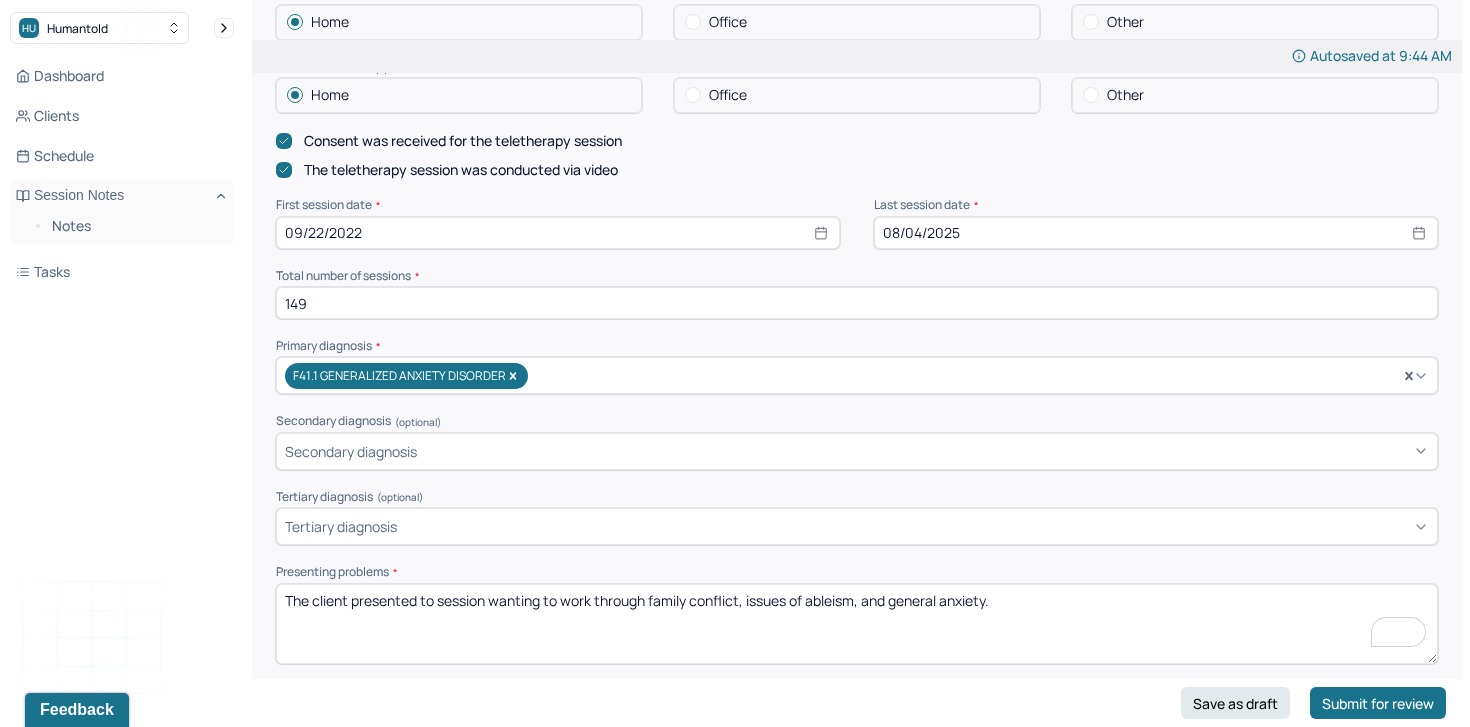 type on "149" 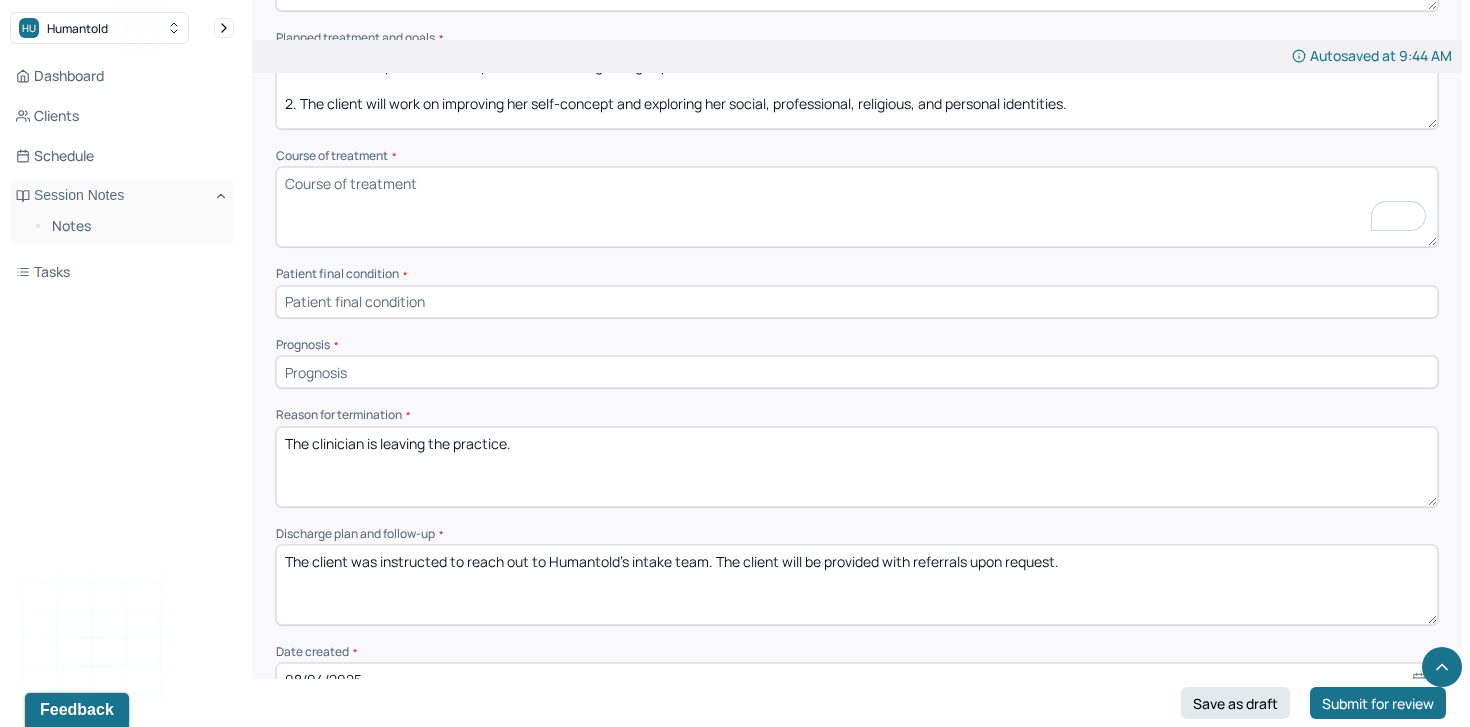 scroll, scrollTop: 1141, scrollLeft: 0, axis: vertical 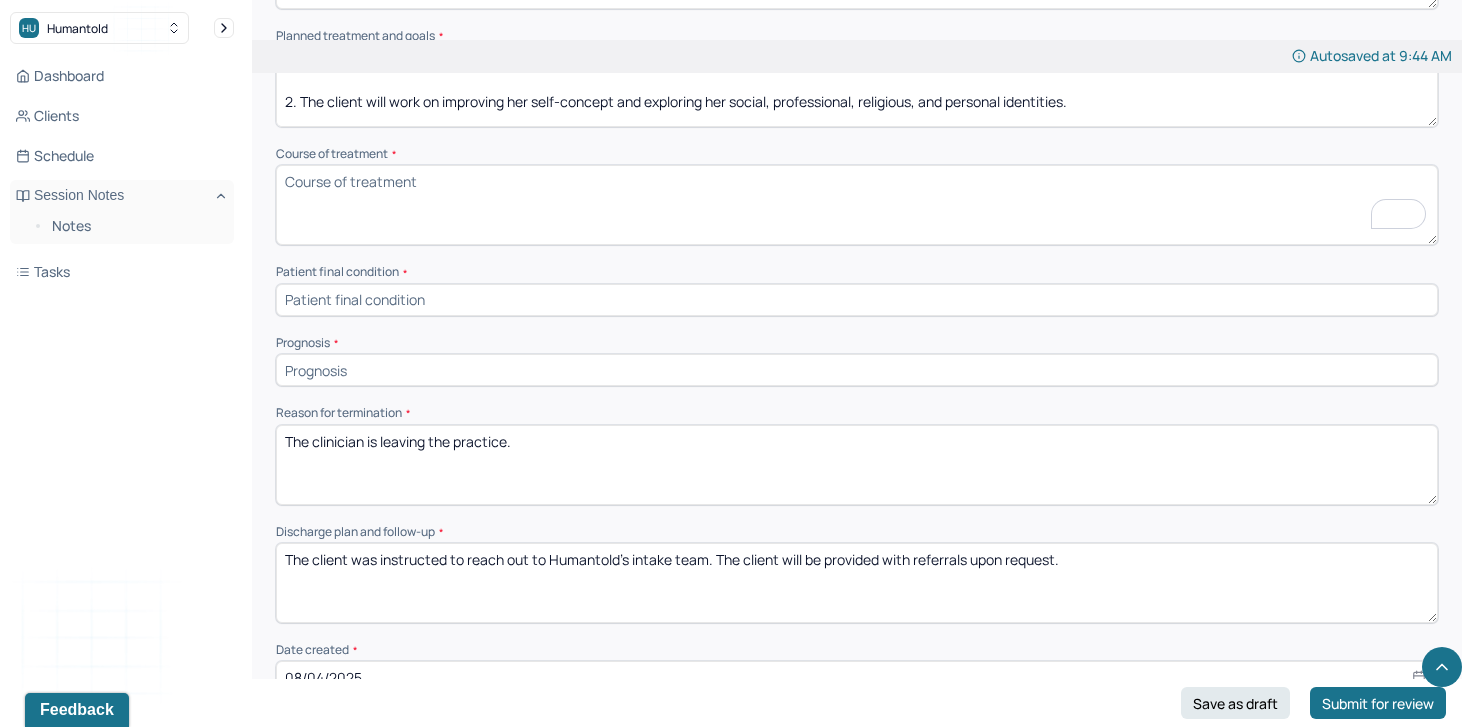 click on "Course of treatment *" at bounding box center (857, 205) 